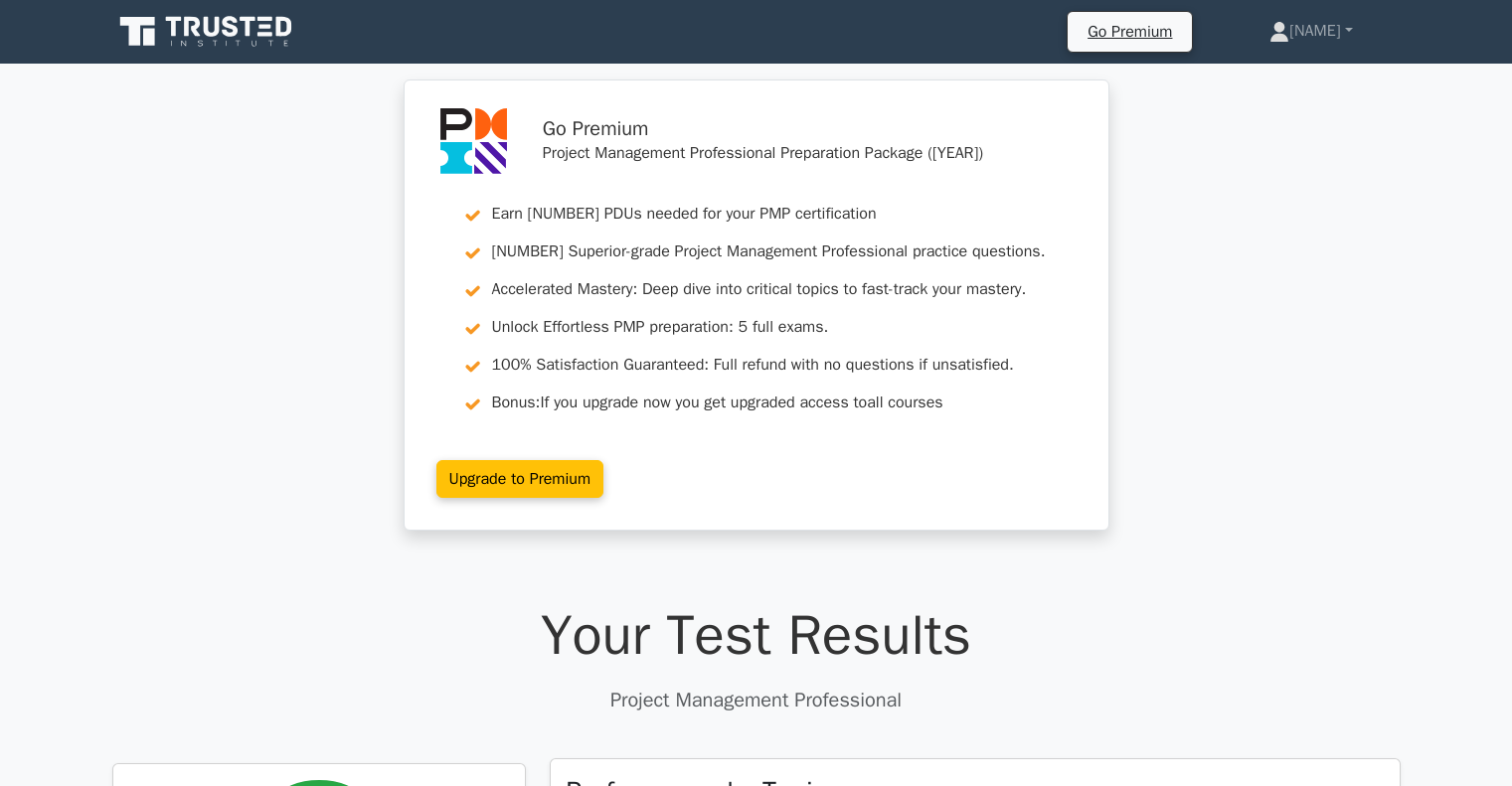 scroll, scrollTop: 497, scrollLeft: 0, axis: vertical 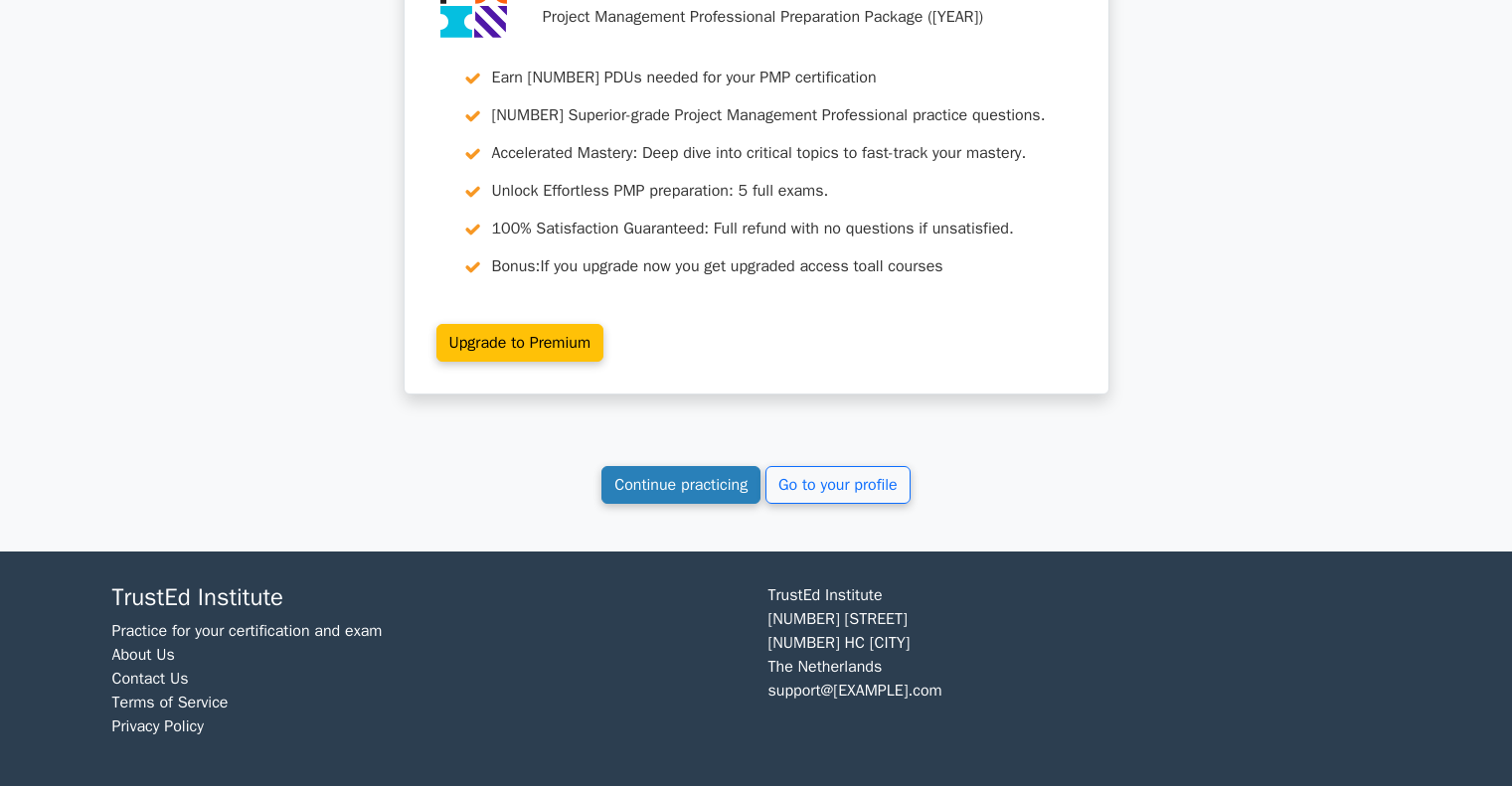 click on "Continue practicing" at bounding box center (681, 485) 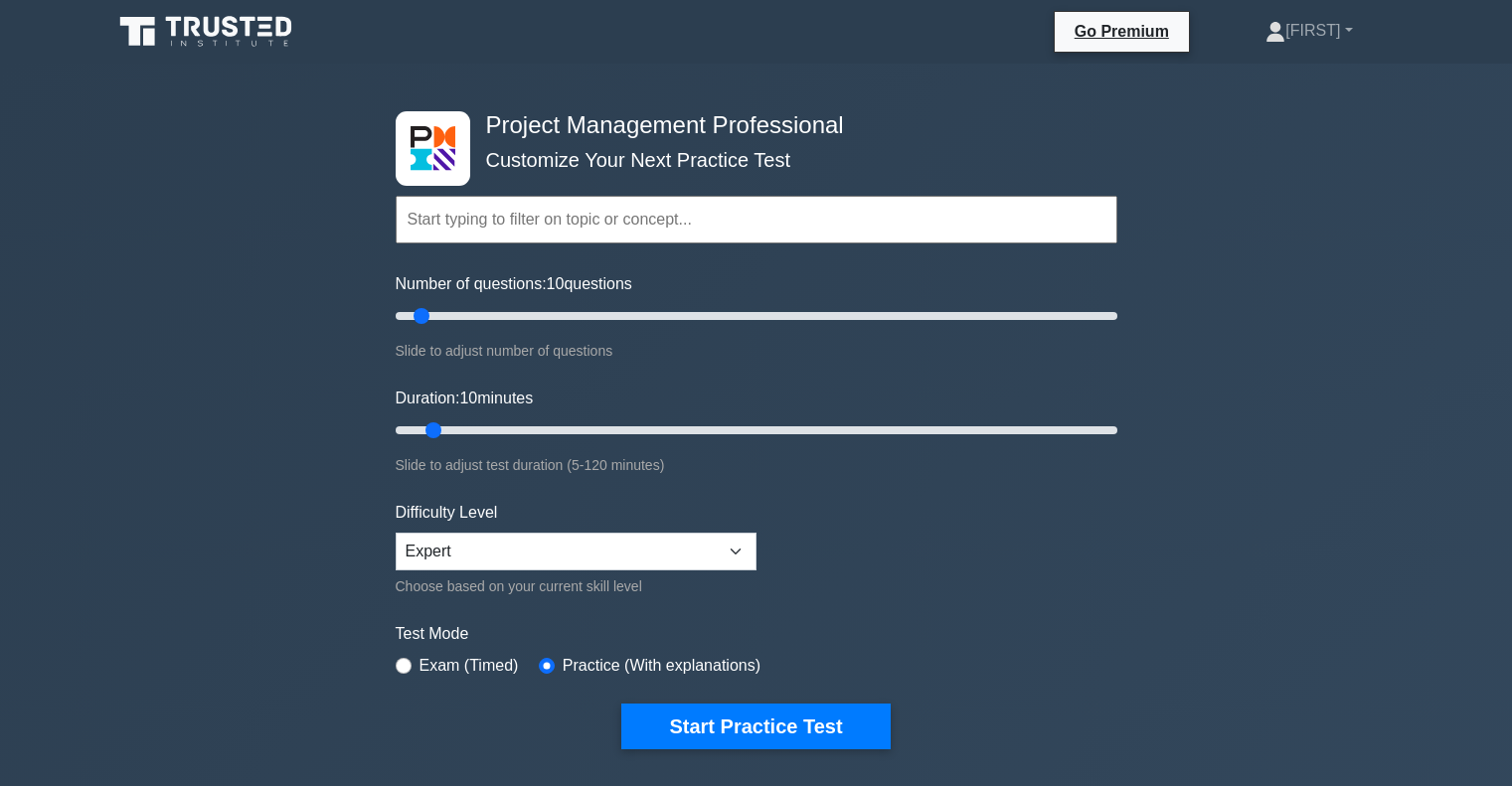 scroll, scrollTop: 0, scrollLeft: 0, axis: both 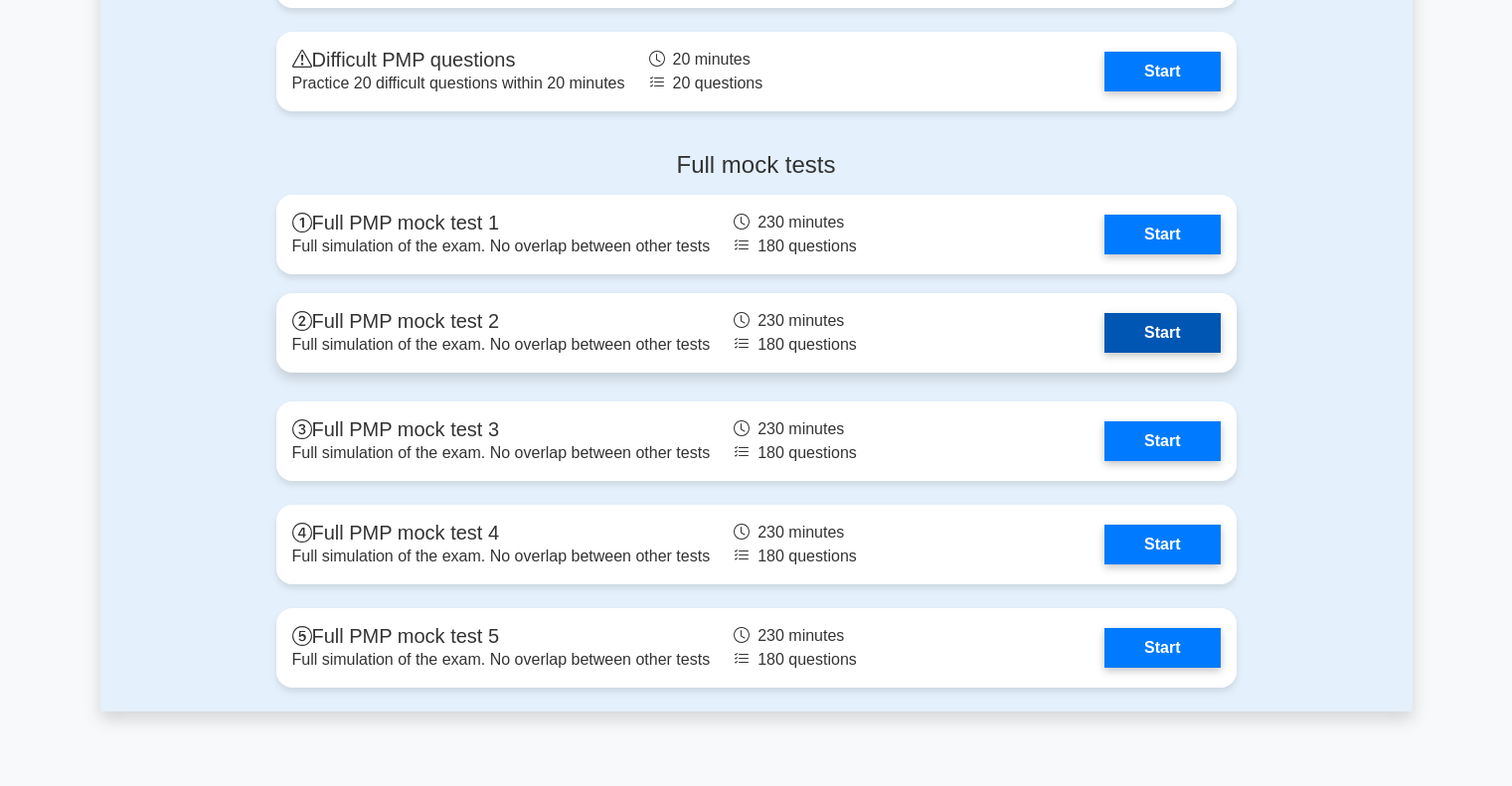 click on "Start" at bounding box center [1162, 333] 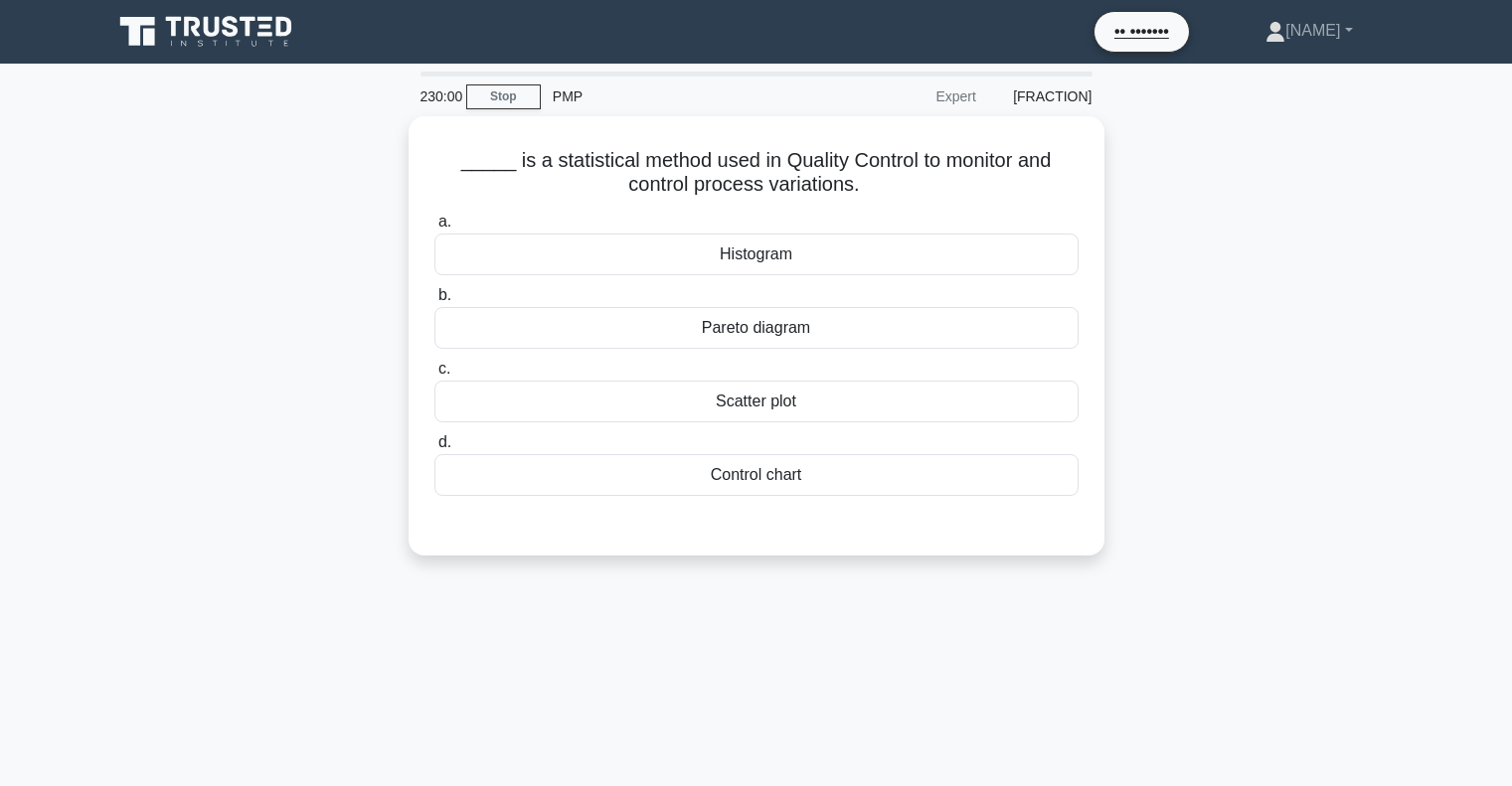 scroll, scrollTop: 0, scrollLeft: 0, axis: both 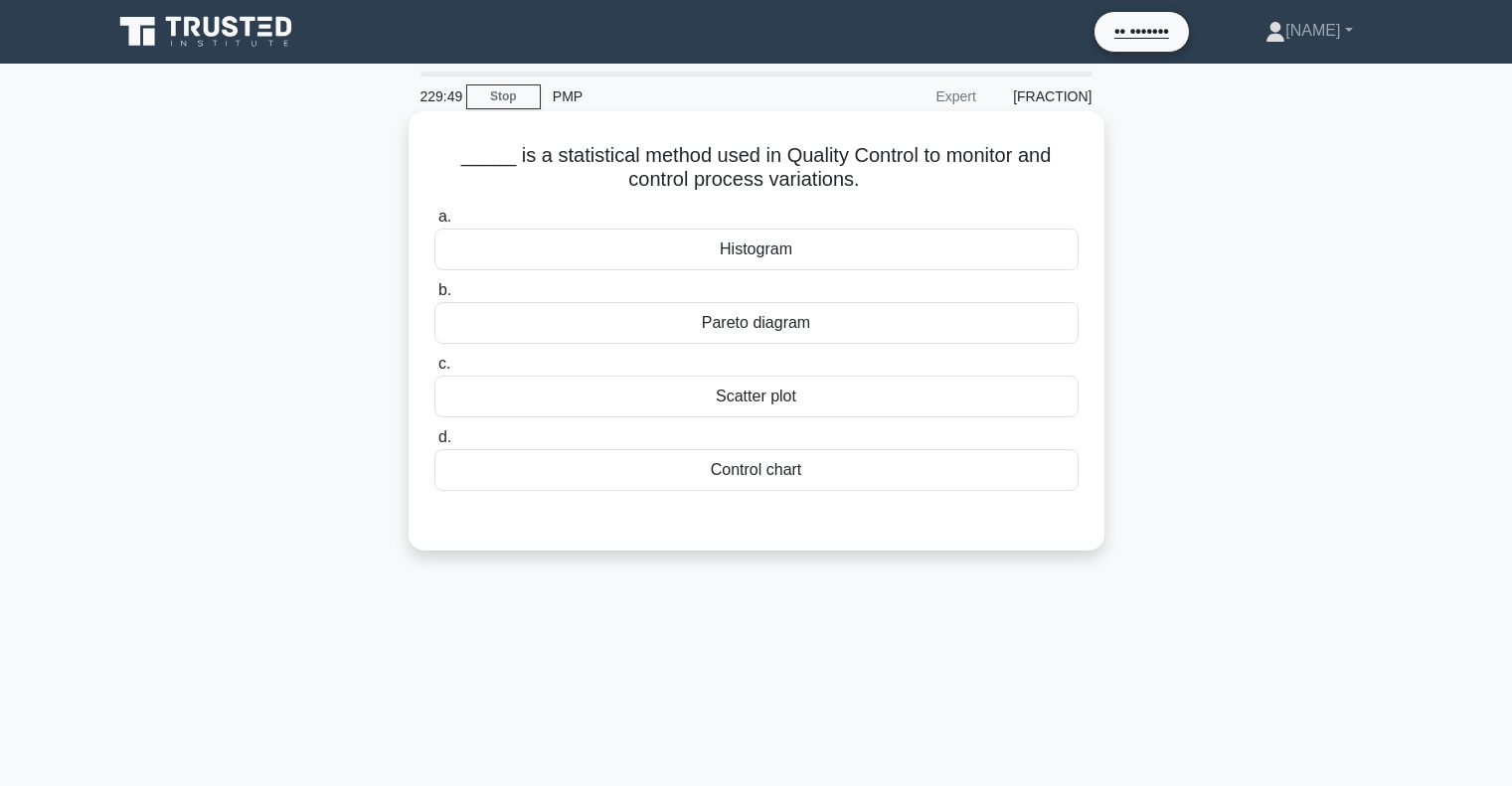 click on "Control chart" at bounding box center [756, 470] 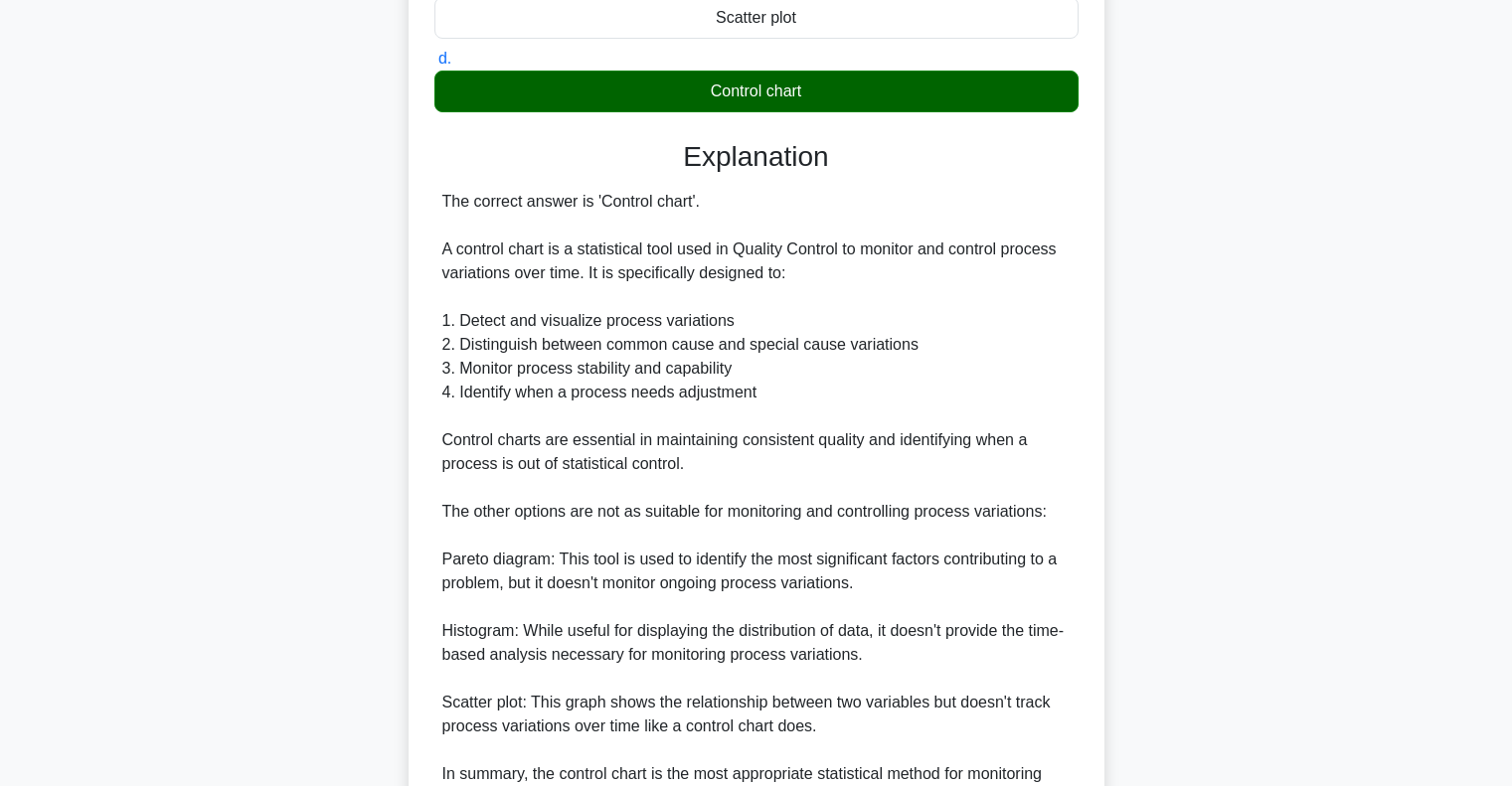 scroll, scrollTop: 583, scrollLeft: 0, axis: vertical 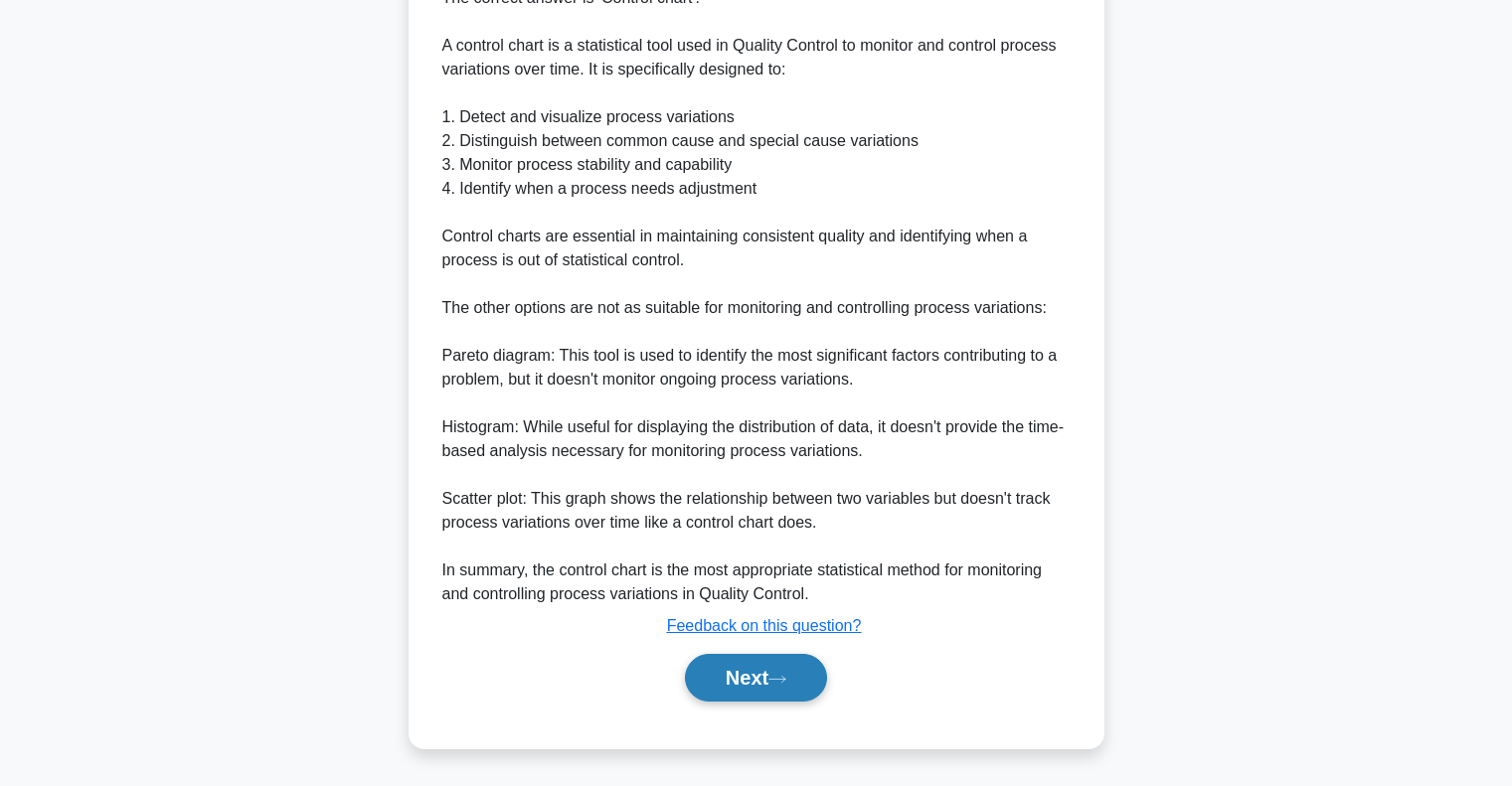 click on "Next" at bounding box center (756, 678) 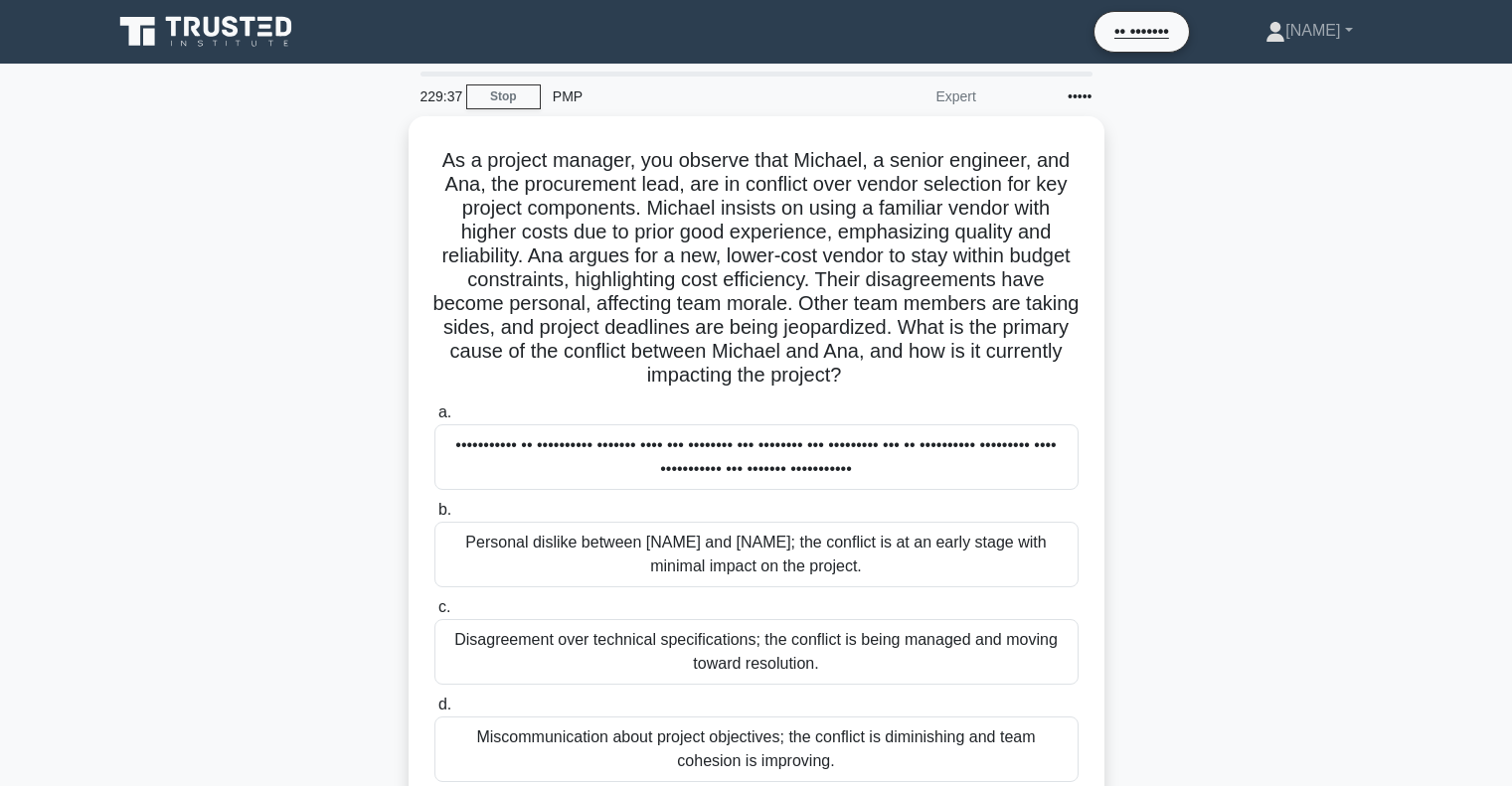 scroll, scrollTop: 99, scrollLeft: 0, axis: vertical 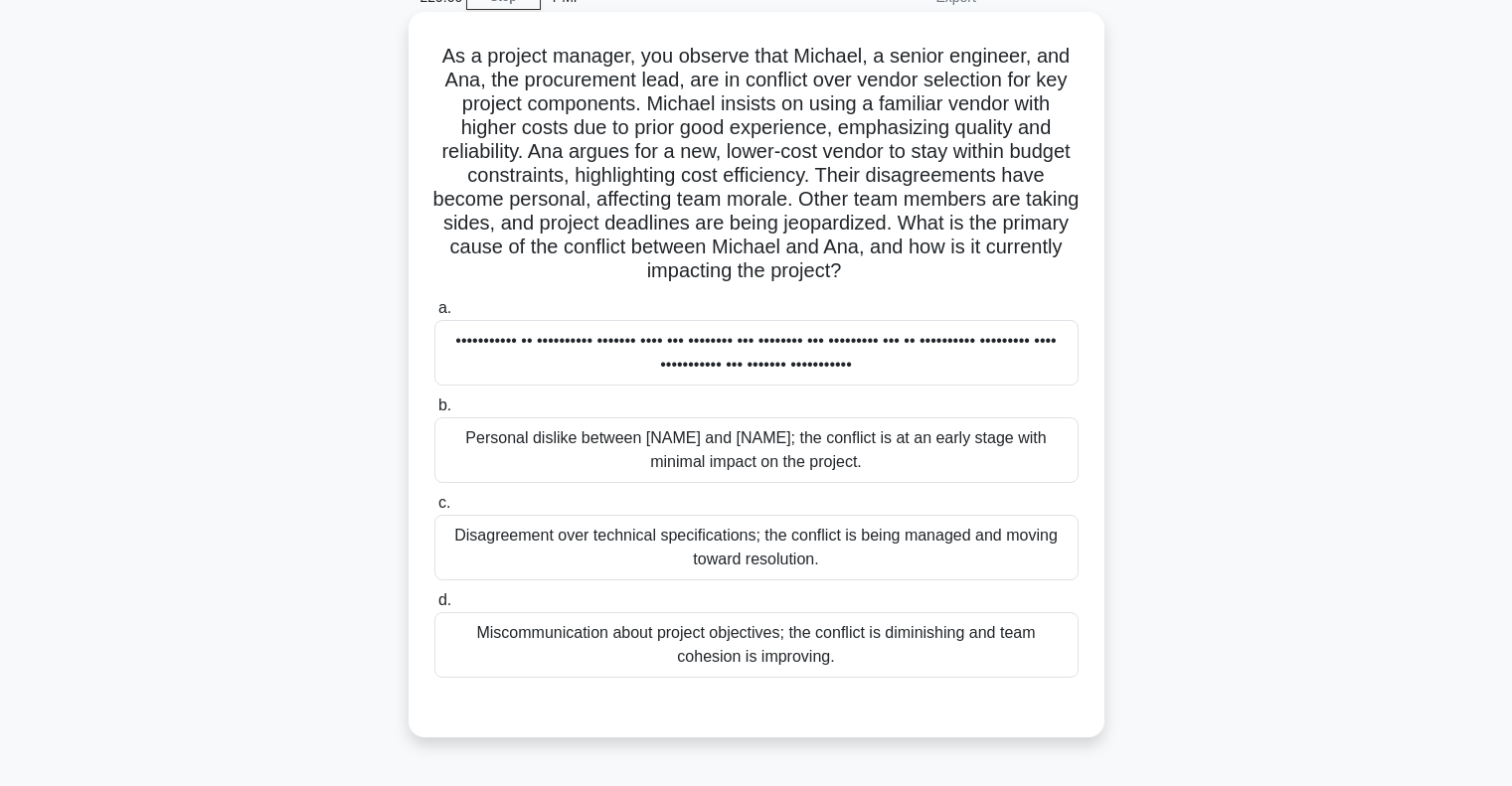 click on "Personal dislike between [NAME] and [NAME]; the conflict is at an early stage with minimal impact on the project." at bounding box center (756, 450) 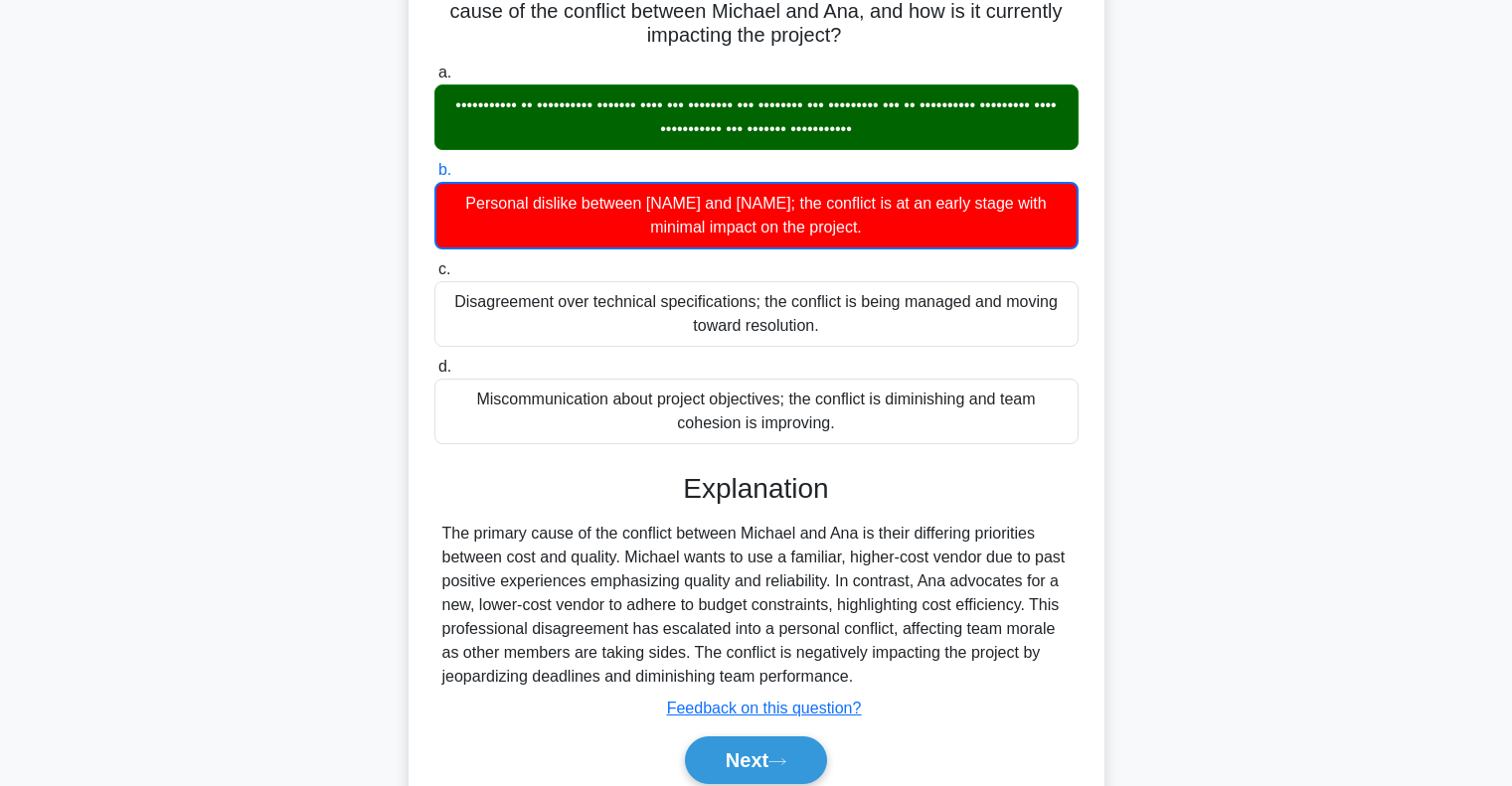 scroll, scrollTop: 418, scrollLeft: 0, axis: vertical 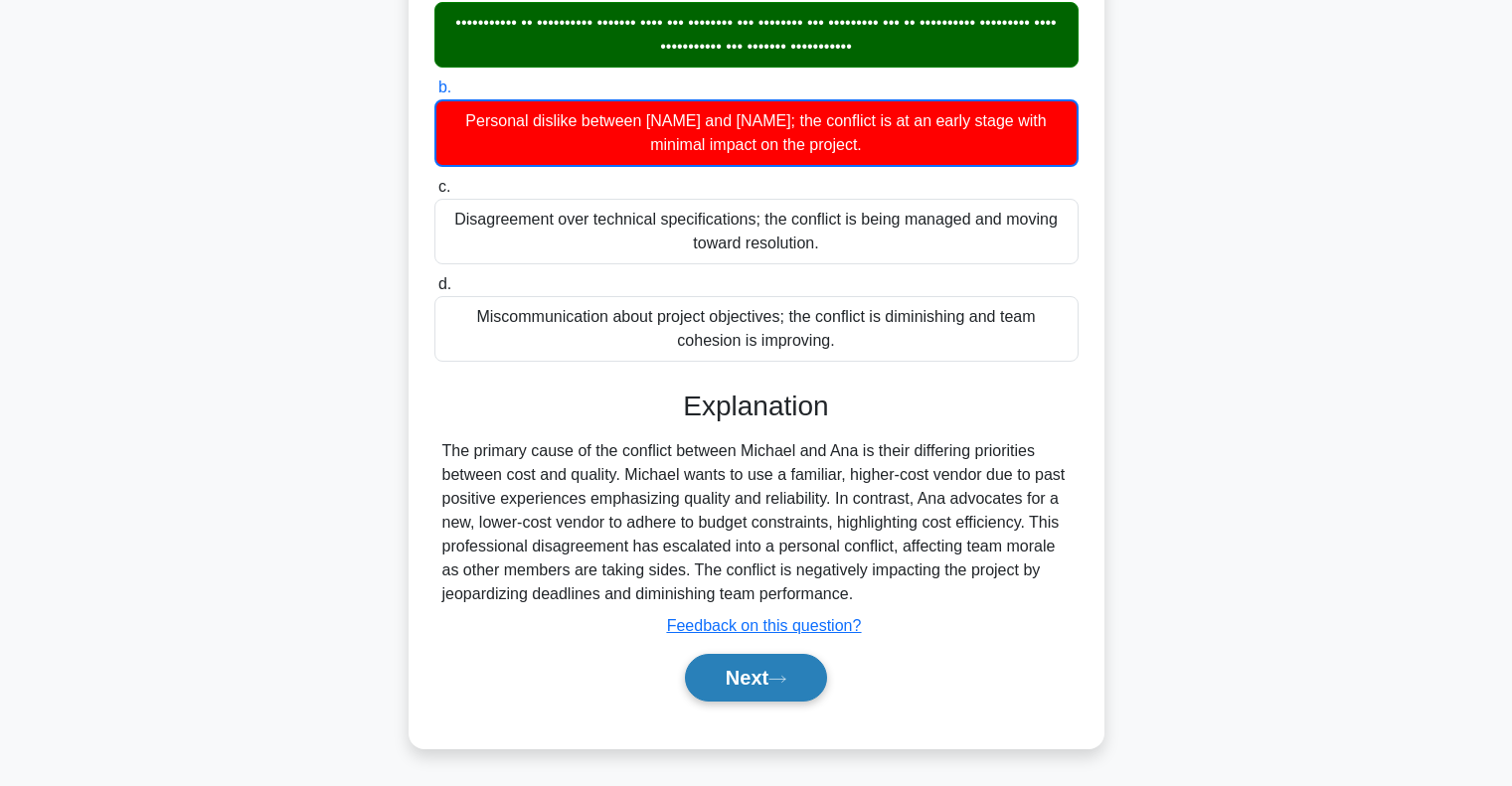click on "Next" at bounding box center [756, 678] 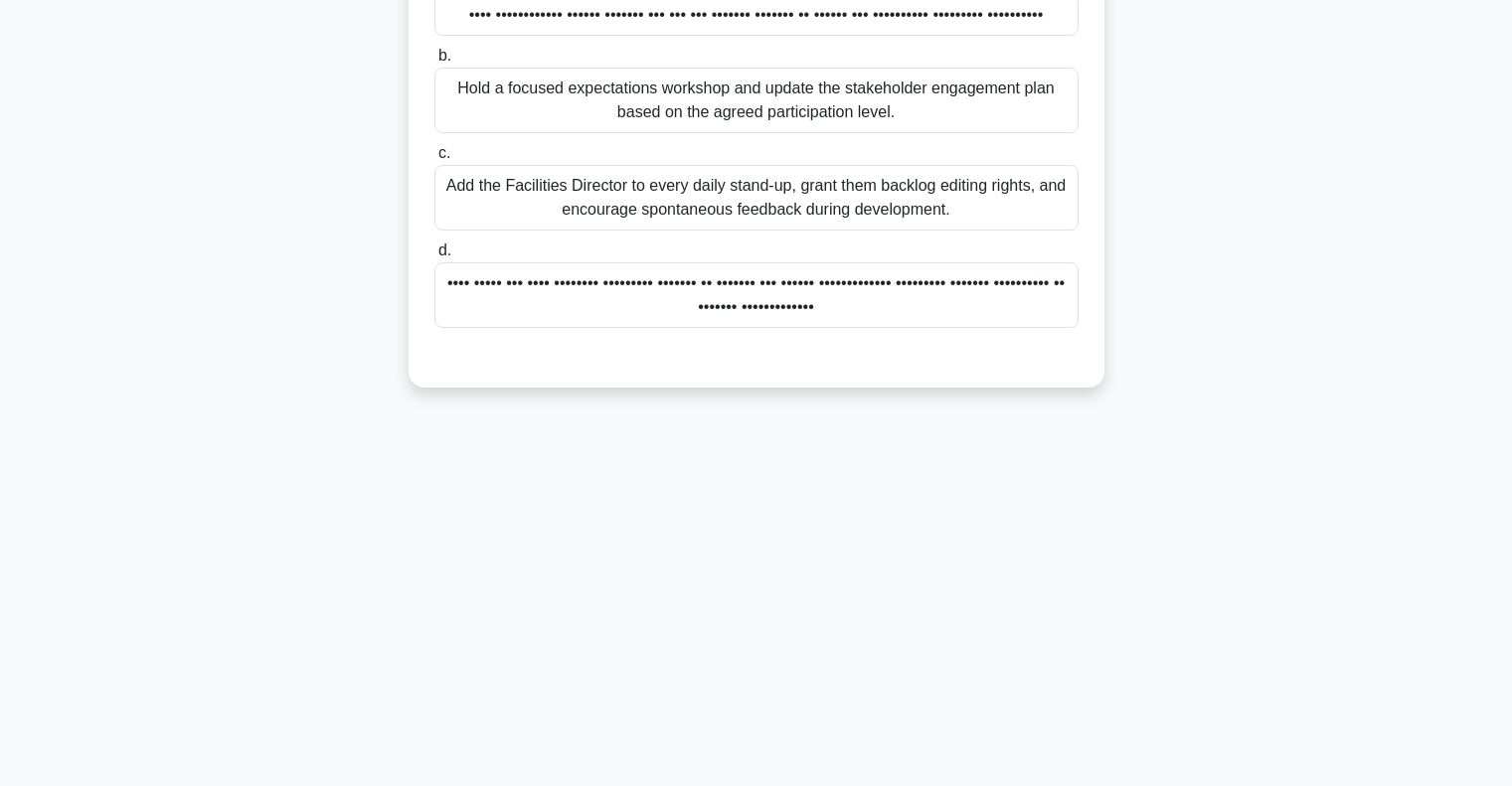 scroll, scrollTop: 0, scrollLeft: 0, axis: both 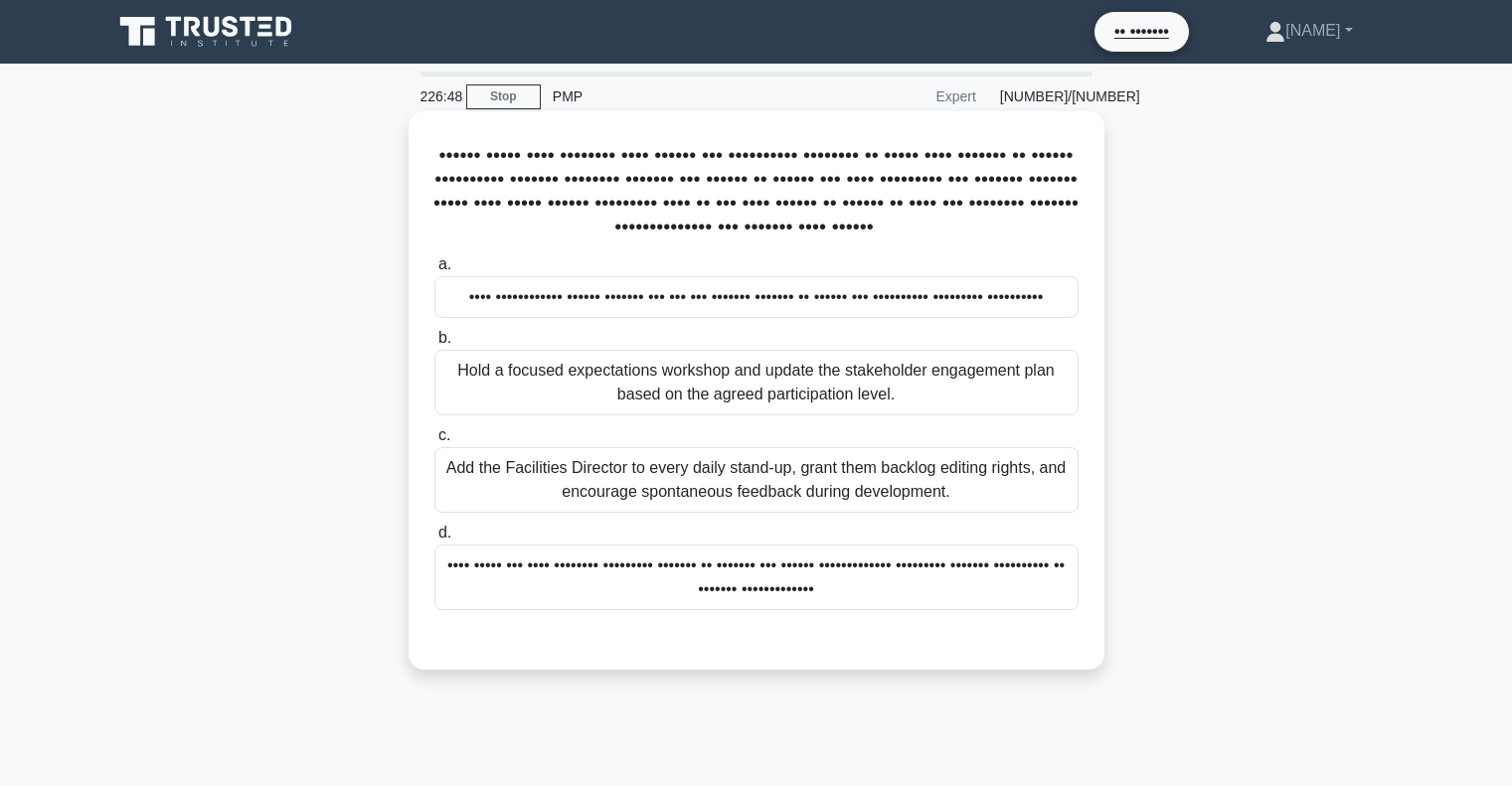 click on "Hold a focused expectations workshop and update the stakeholder engagement plan based on the agreed participation level." at bounding box center [756, 383] 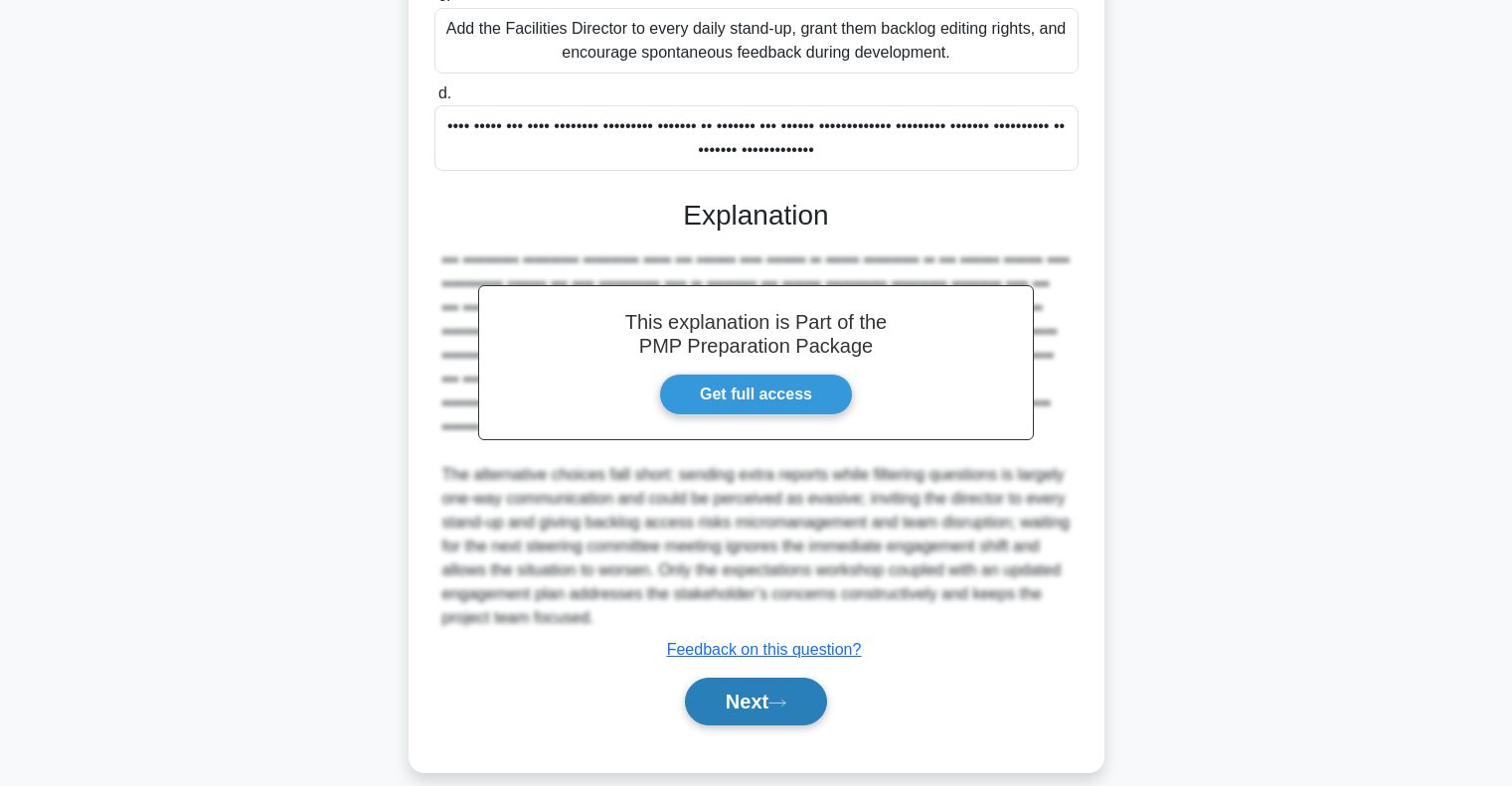scroll, scrollTop: 559, scrollLeft: 0, axis: vertical 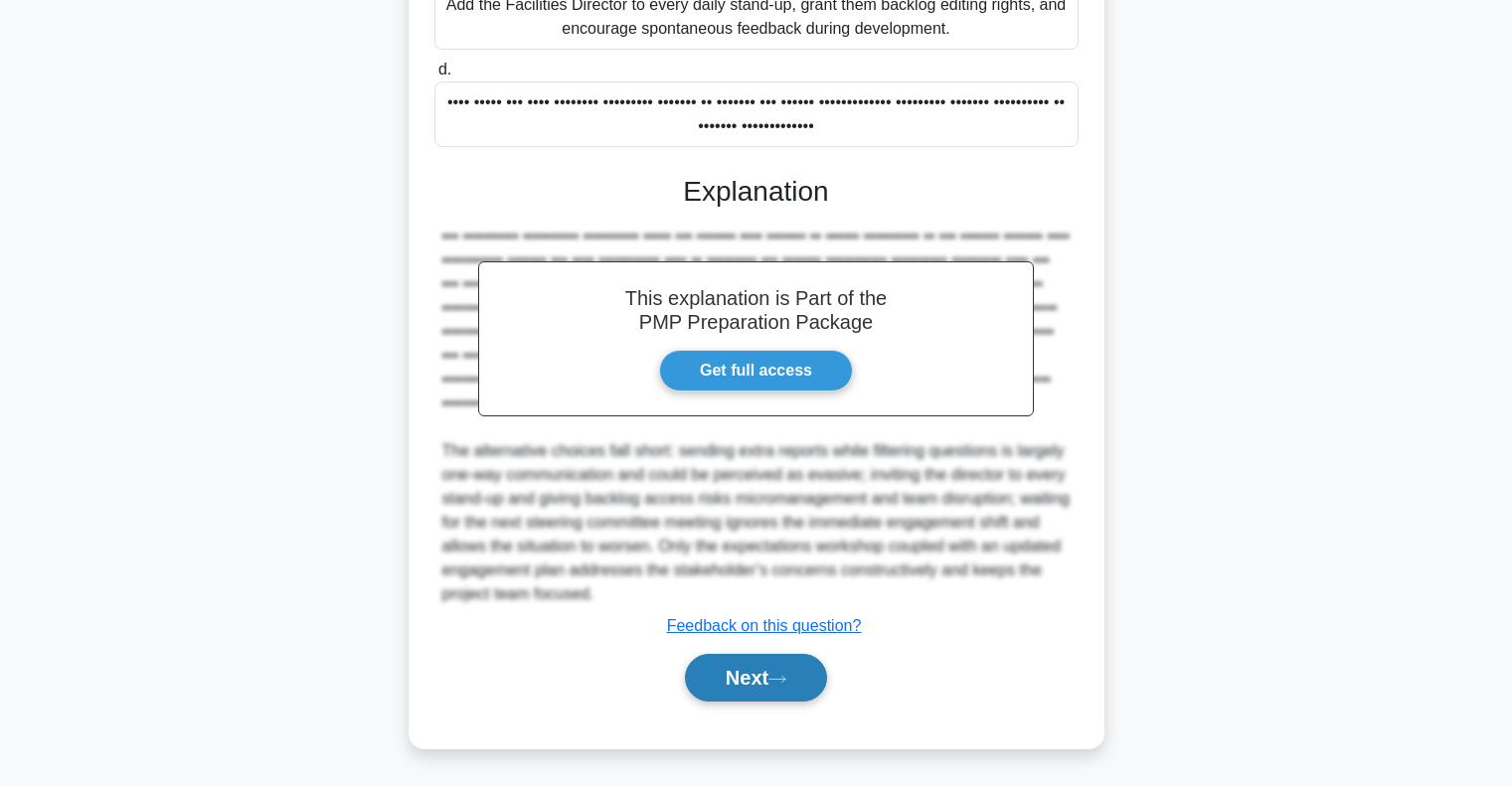 click on "Next" at bounding box center (756, 678) 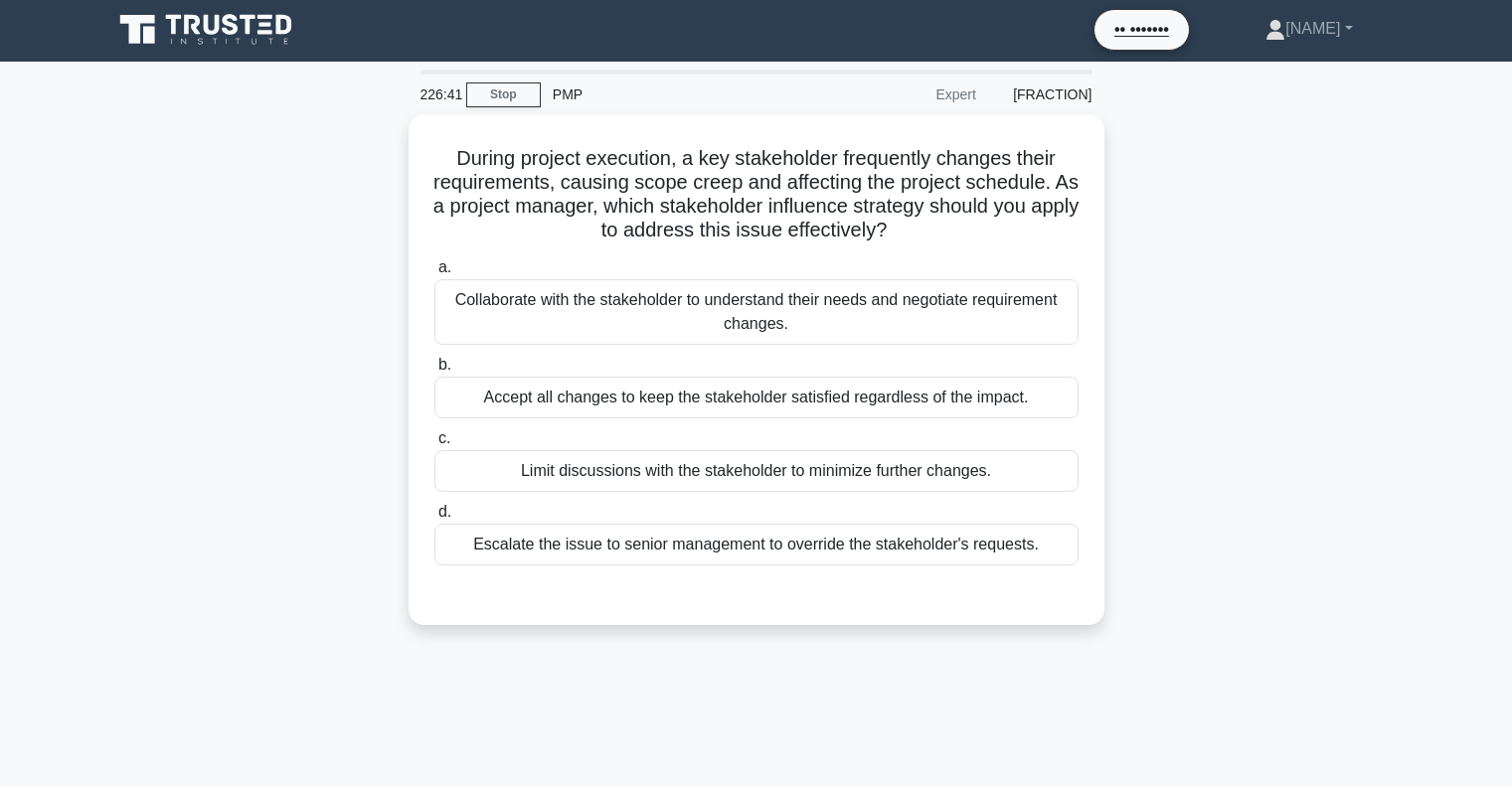 scroll, scrollTop: 0, scrollLeft: 0, axis: both 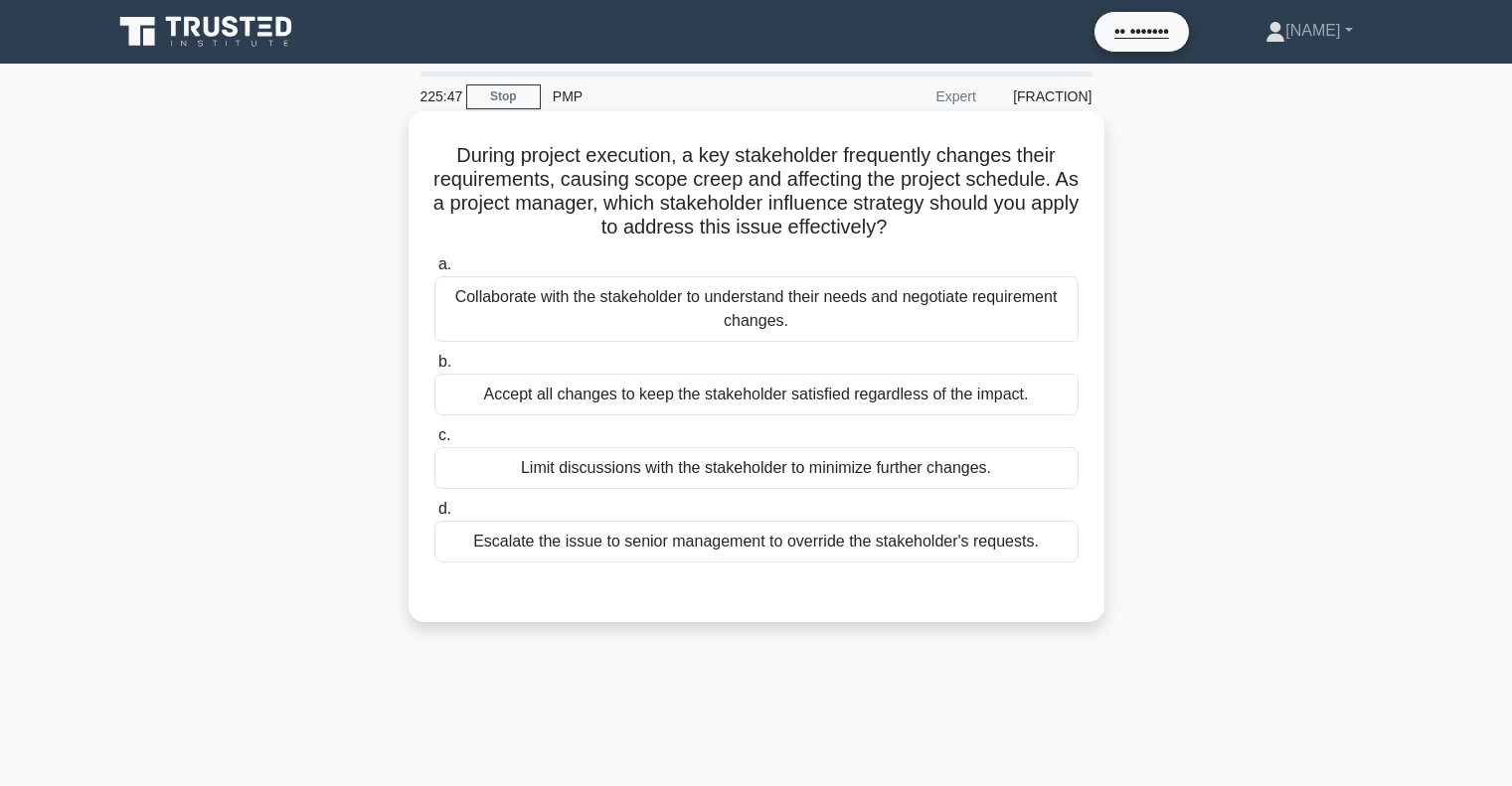 click on "Collaborate with the stakeholder to understand their needs and negotiate requirement changes." at bounding box center [756, 309] 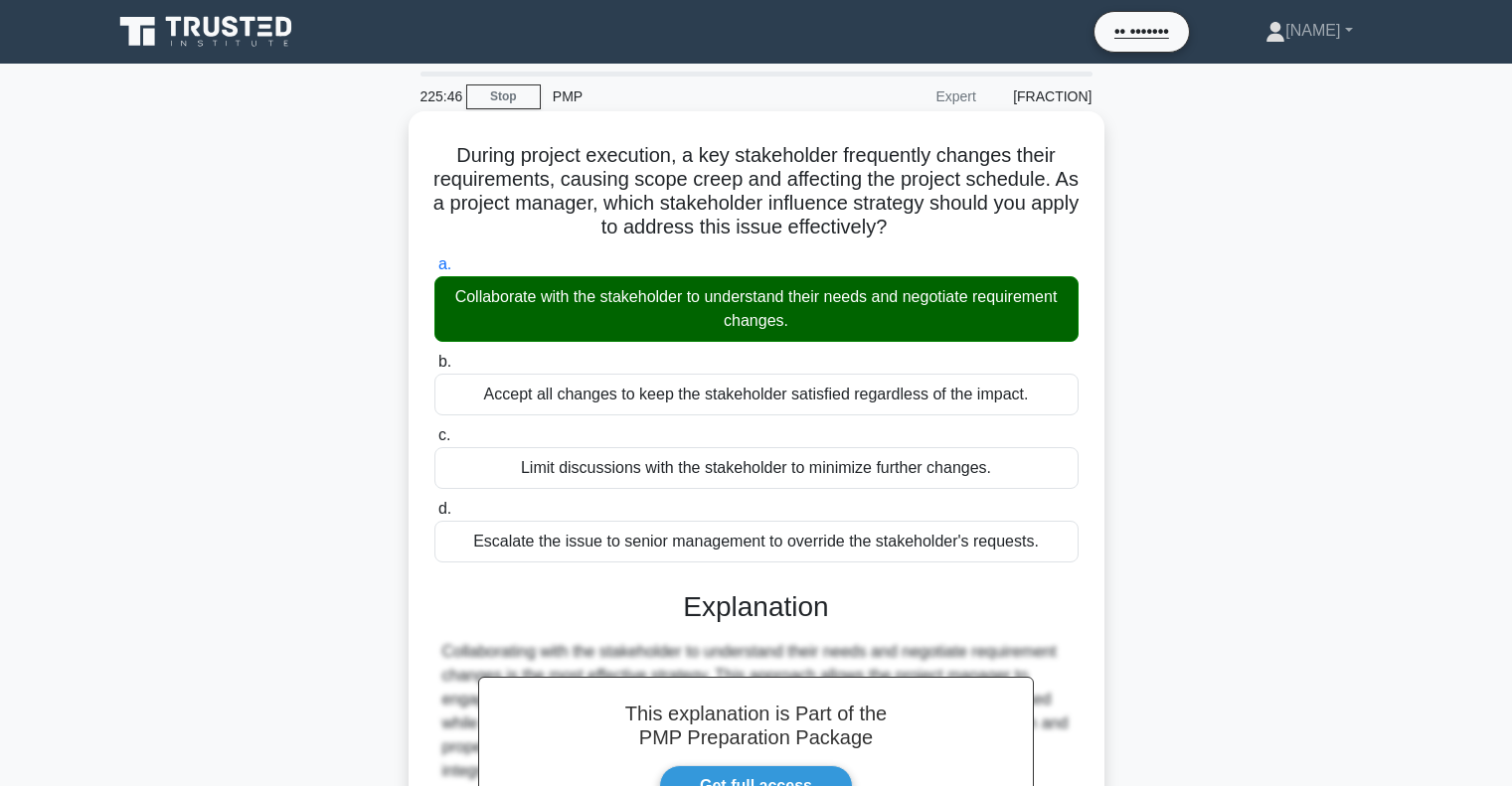 scroll, scrollTop: 345, scrollLeft: 0, axis: vertical 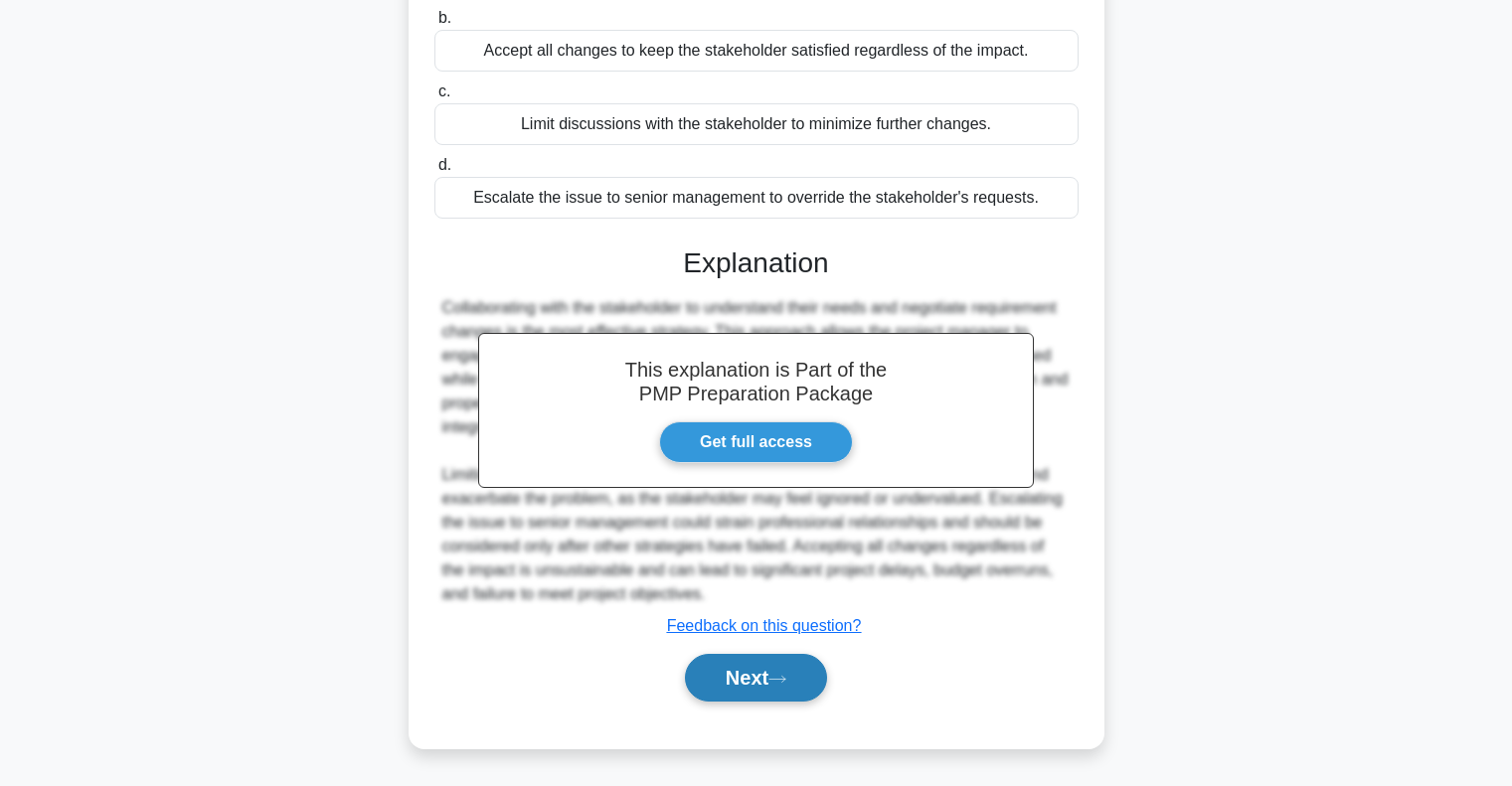 click at bounding box center (777, 679) 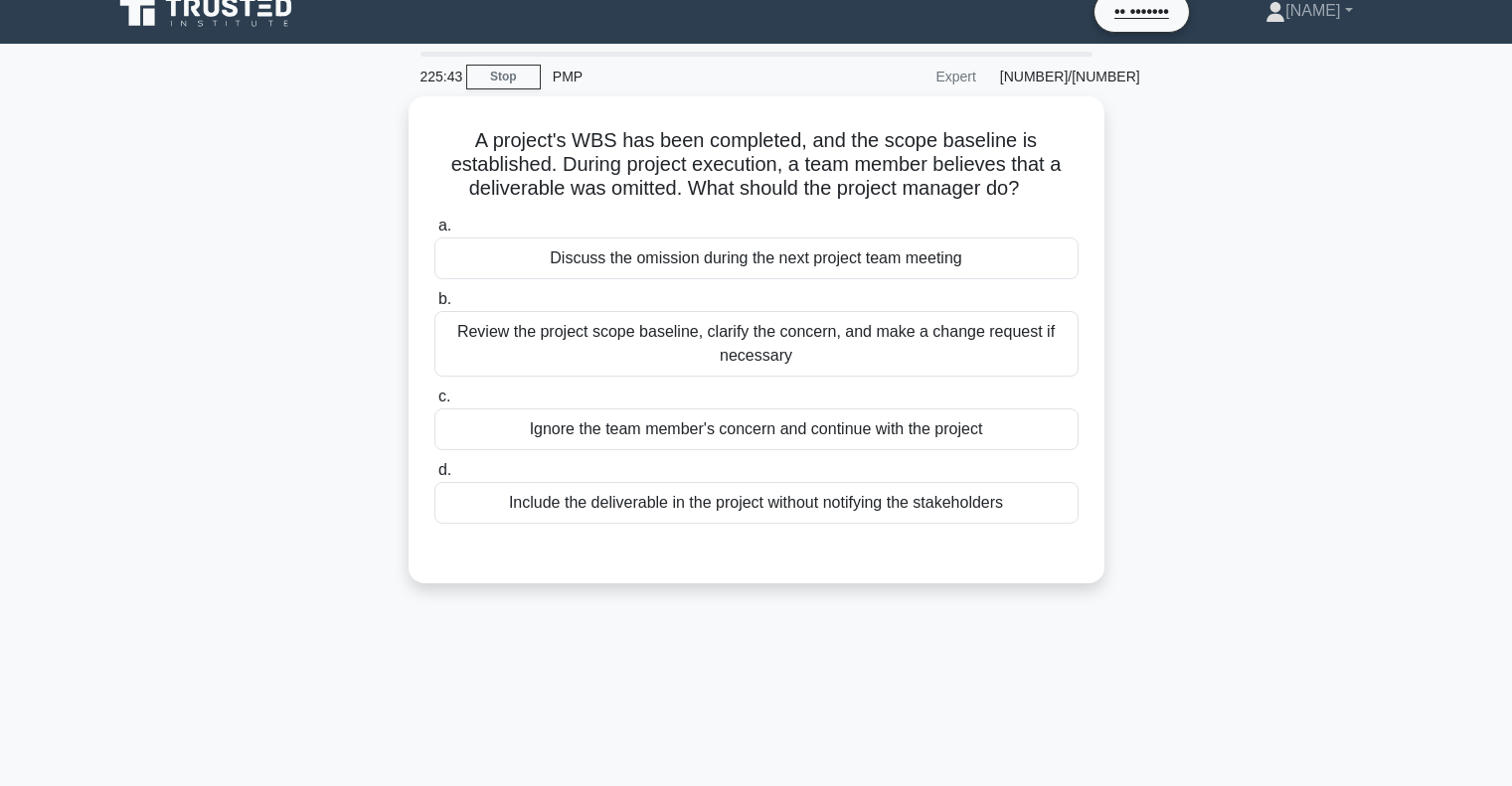 scroll, scrollTop: 0, scrollLeft: 0, axis: both 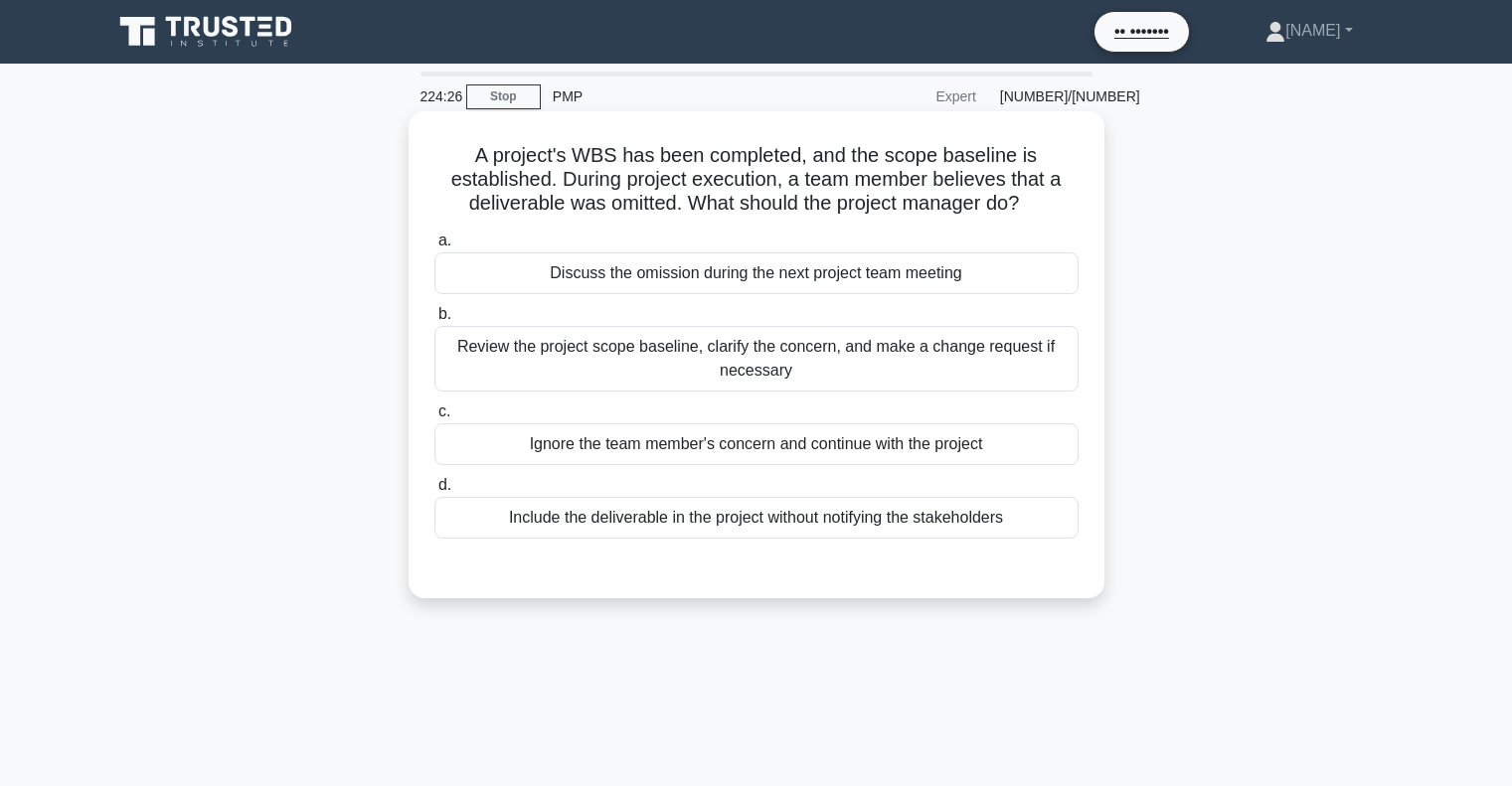 click on "Review the project scope baseline, clarify the concern, and make a change request if necessary" at bounding box center (756, 359) 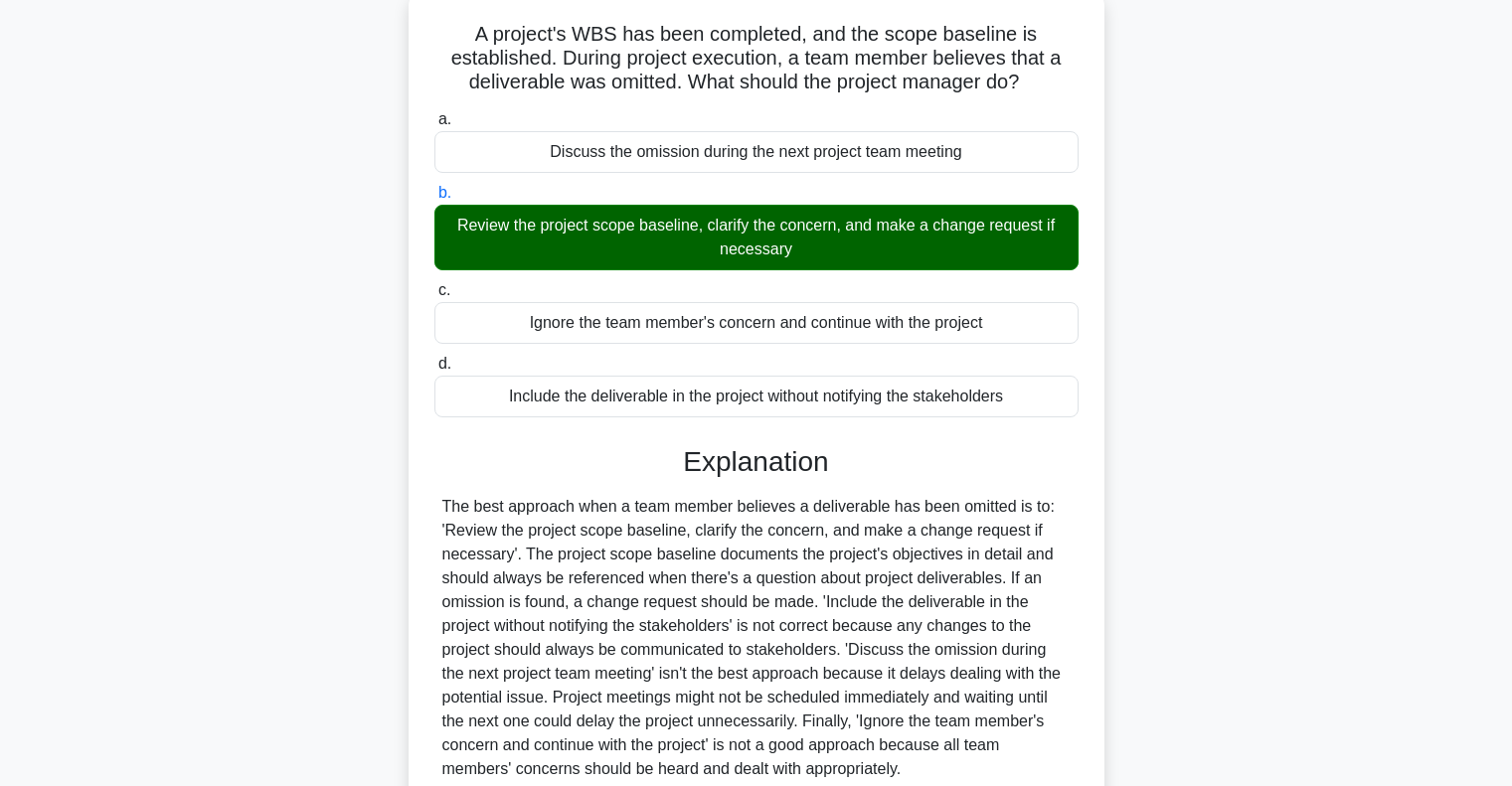 scroll, scrollTop: 297, scrollLeft: 0, axis: vertical 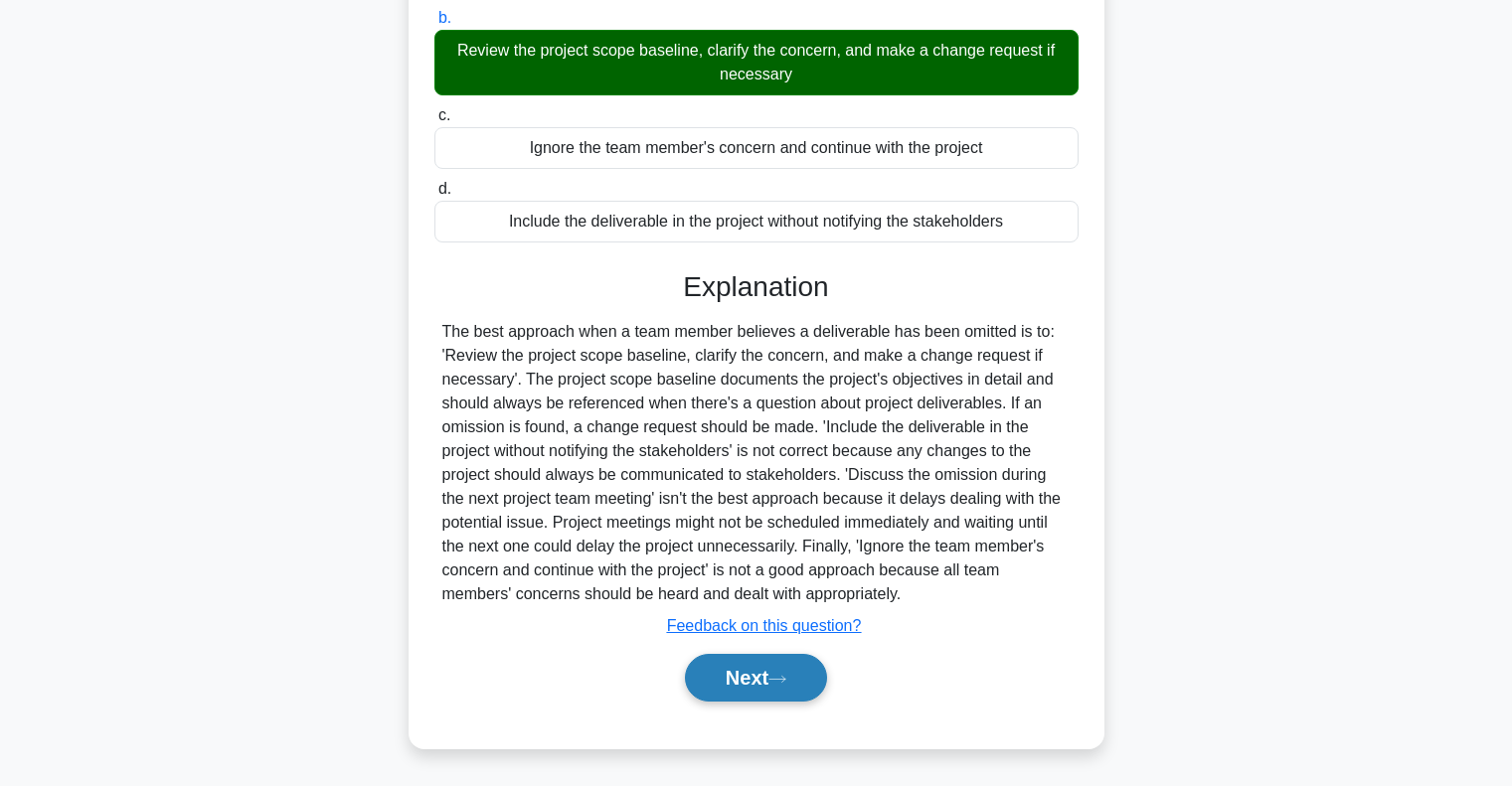click on "Next" at bounding box center (756, 678) 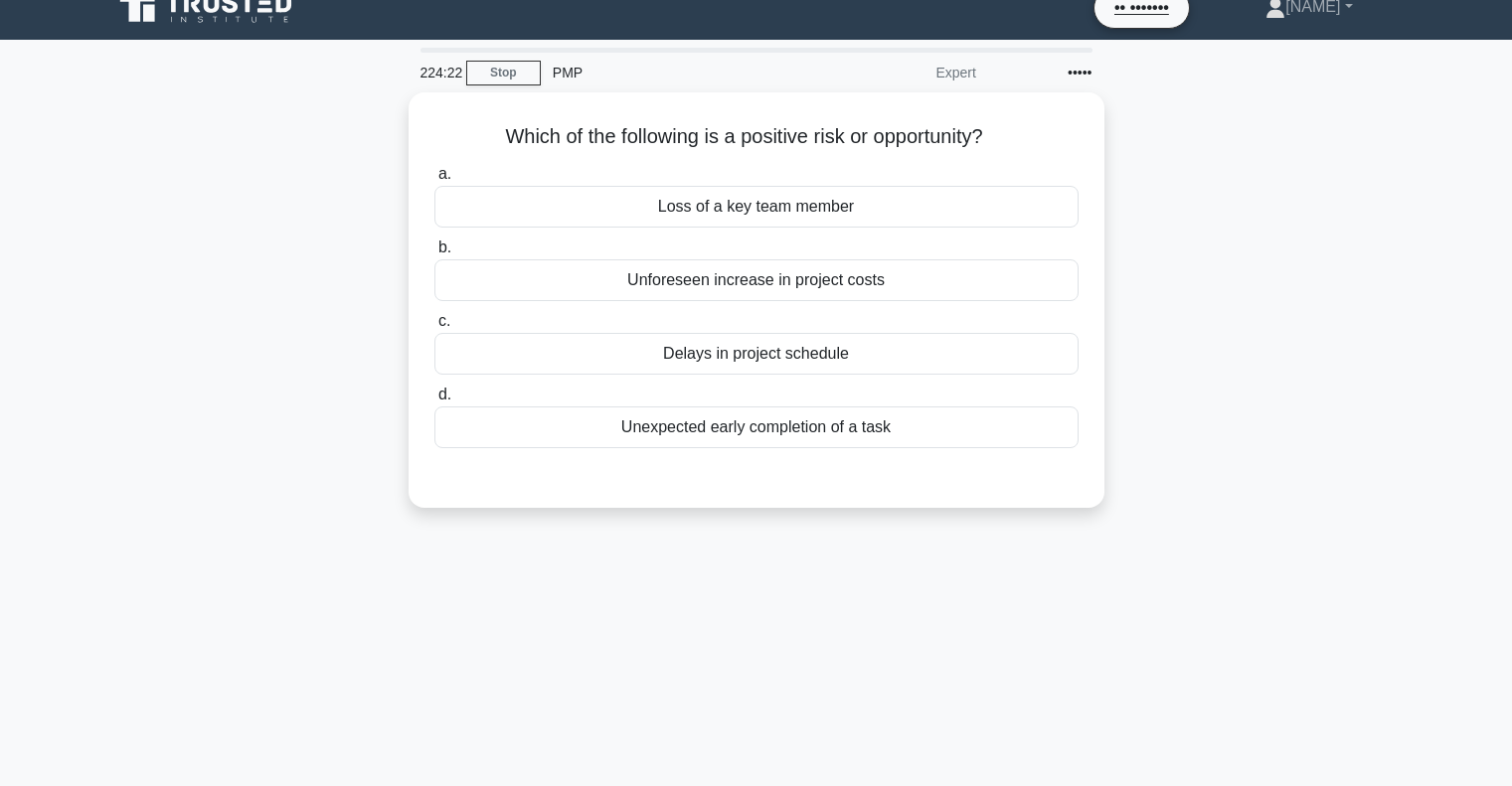 scroll, scrollTop: 0, scrollLeft: 0, axis: both 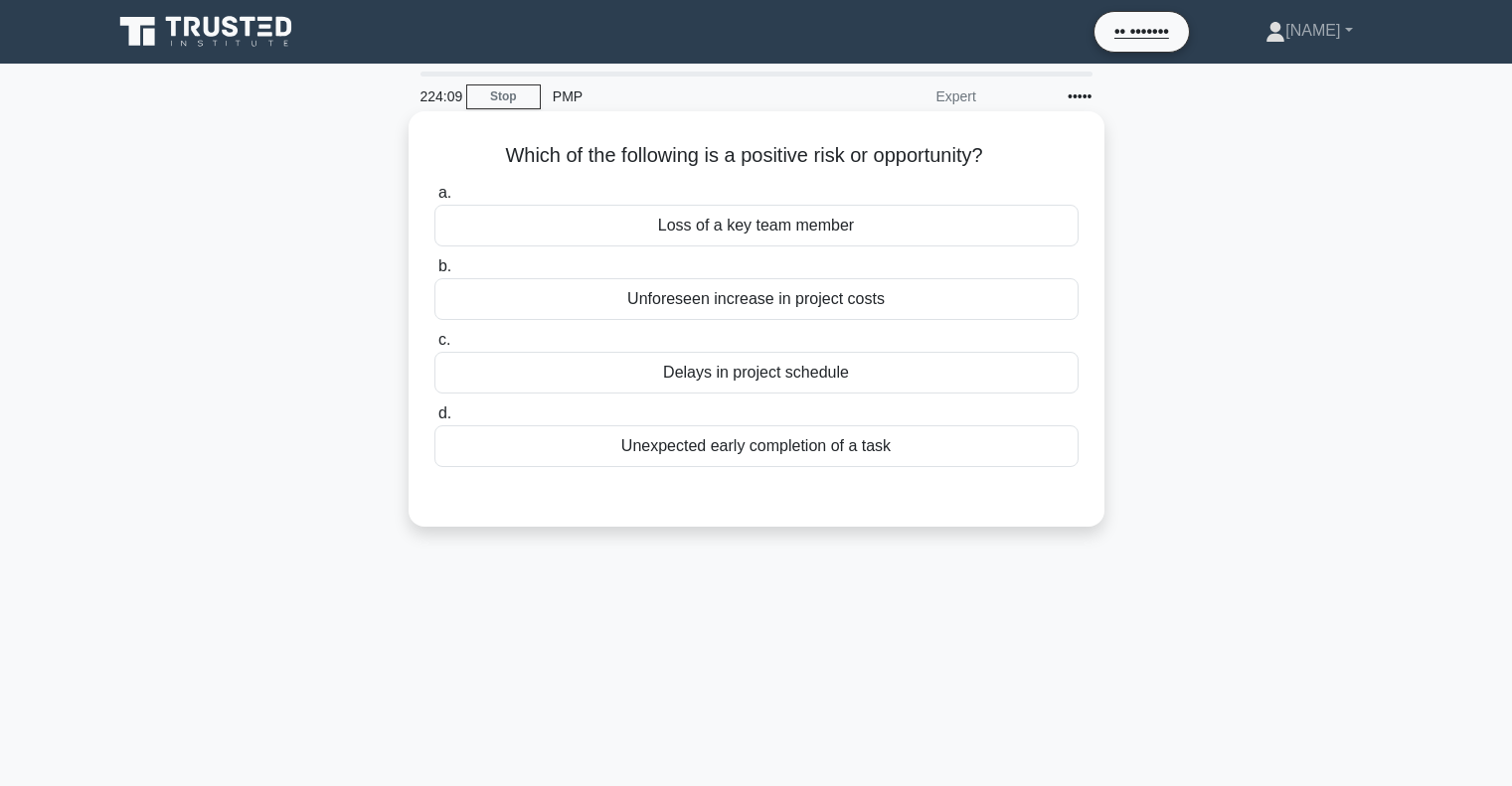 click on "Unexpected early completion of a task" at bounding box center [756, 446] 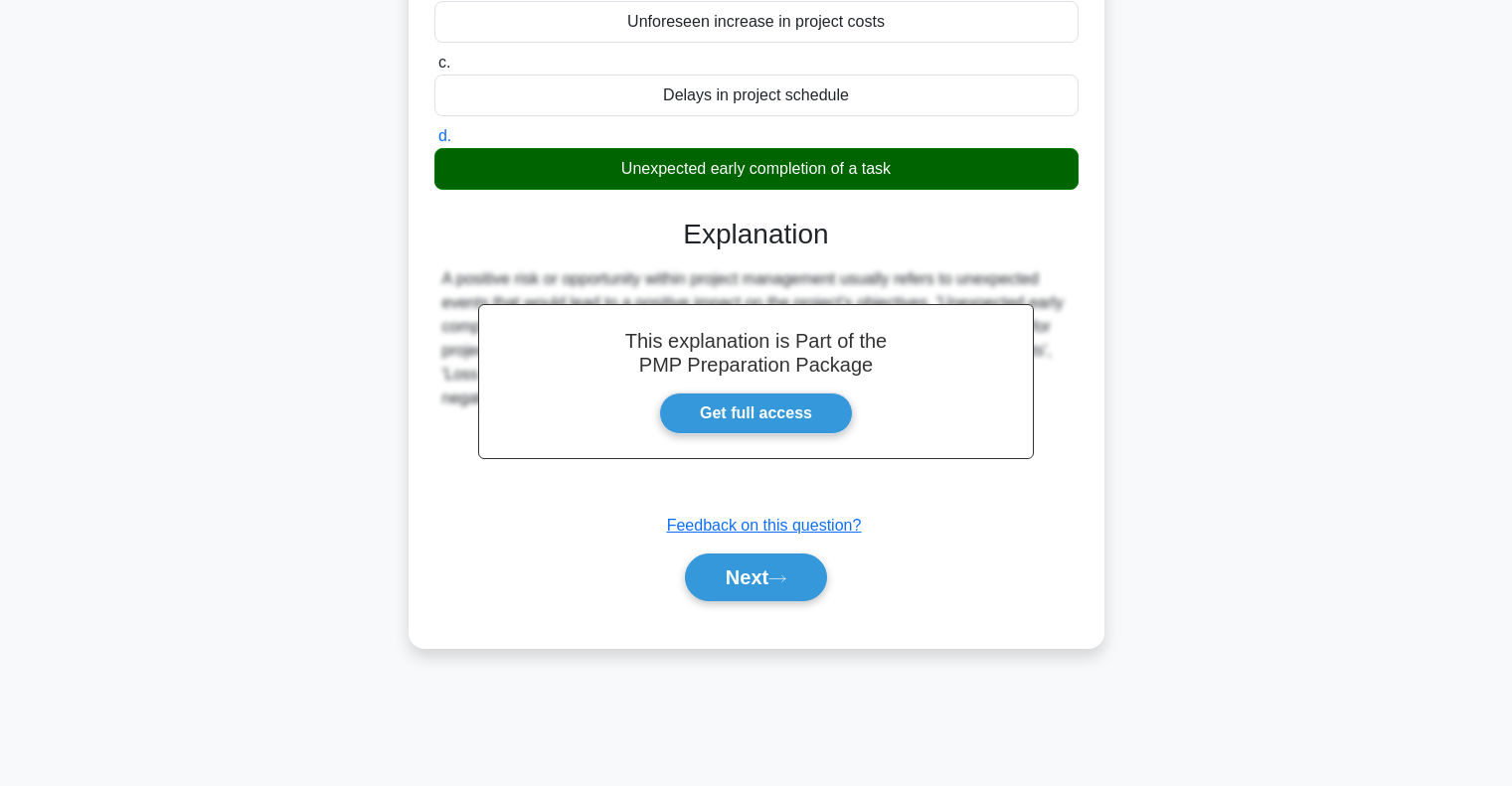 scroll, scrollTop: 287, scrollLeft: 0, axis: vertical 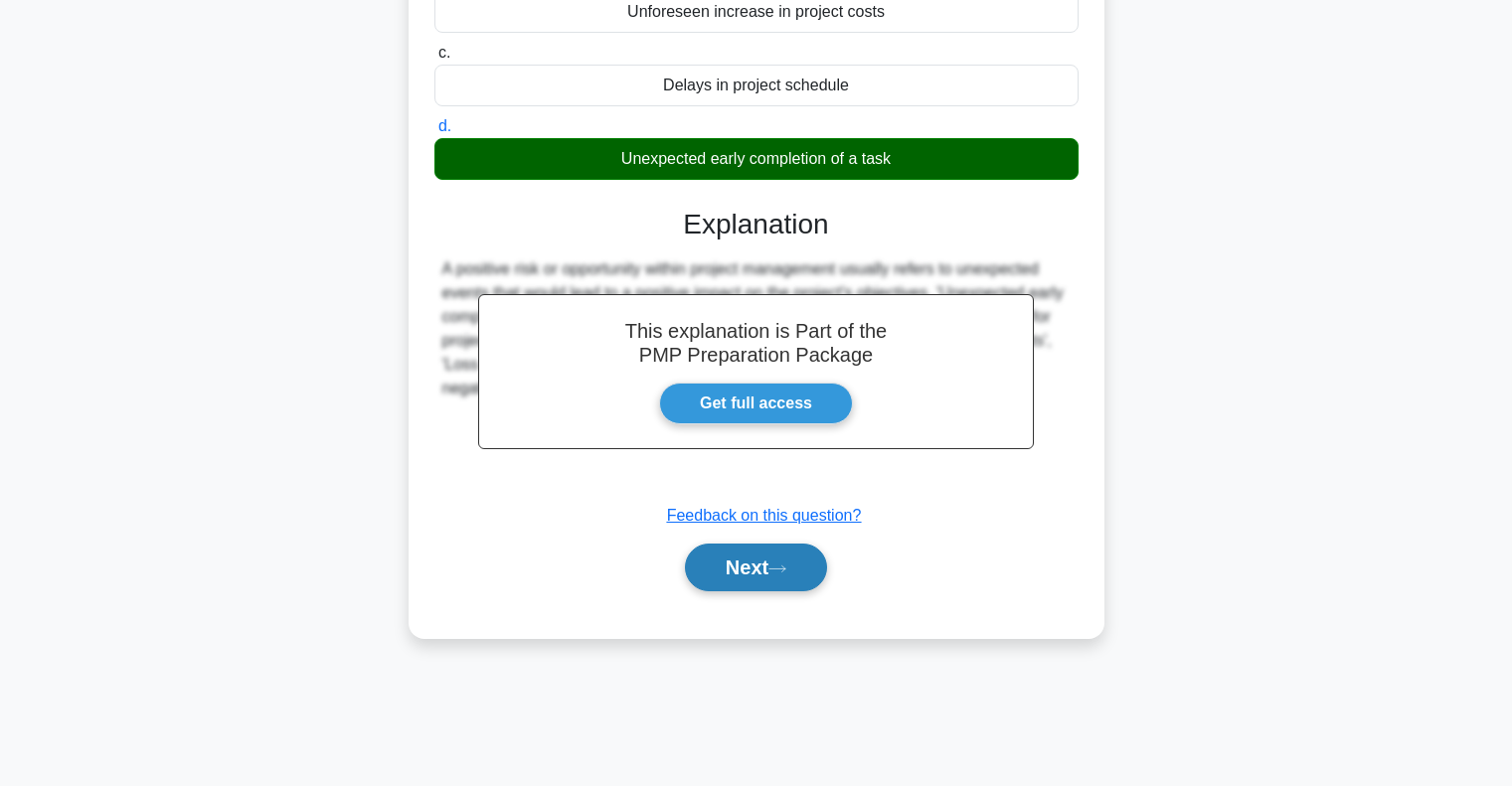 click on "Next" at bounding box center [756, 567] 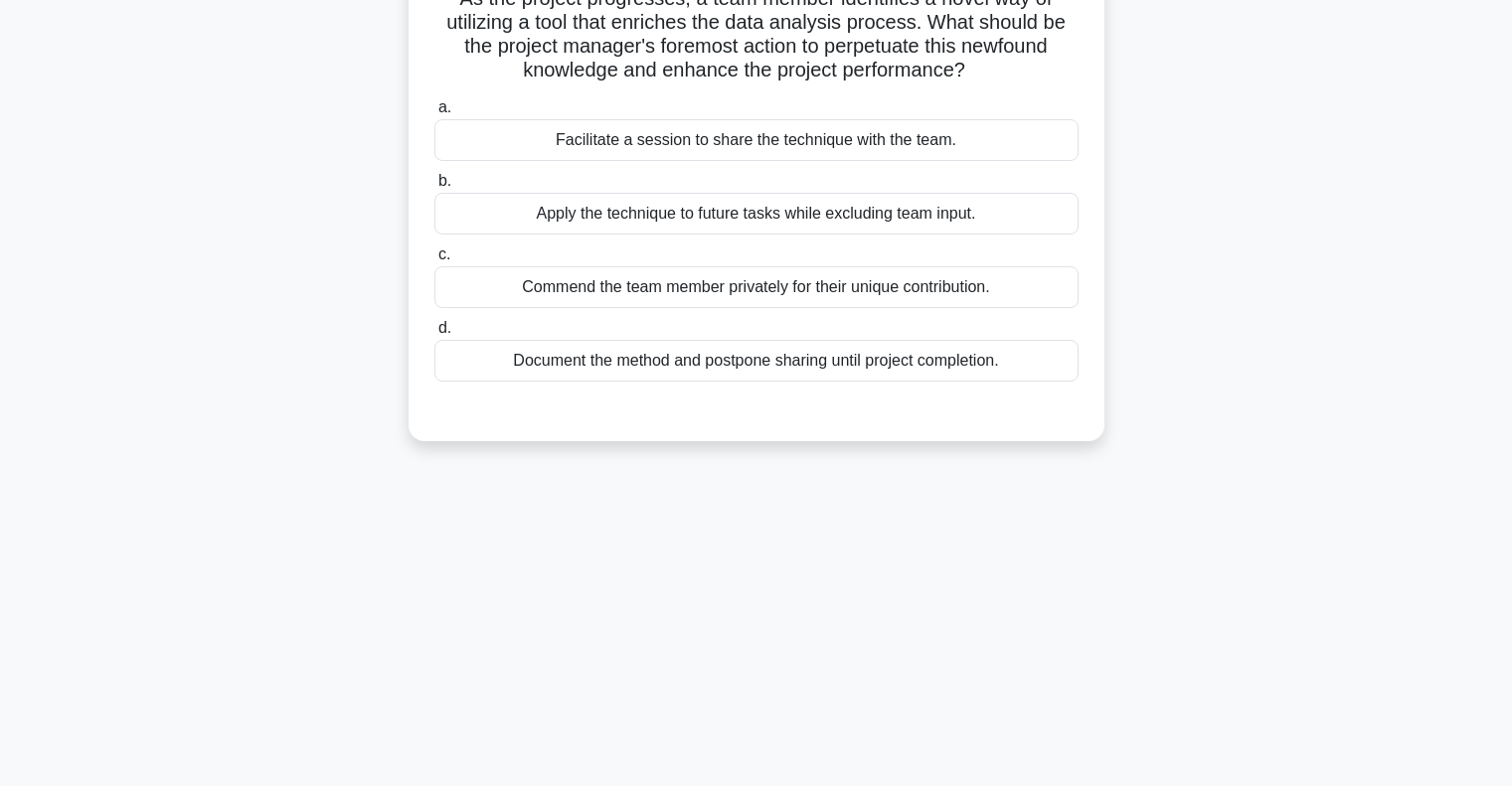 scroll, scrollTop: 0, scrollLeft: 0, axis: both 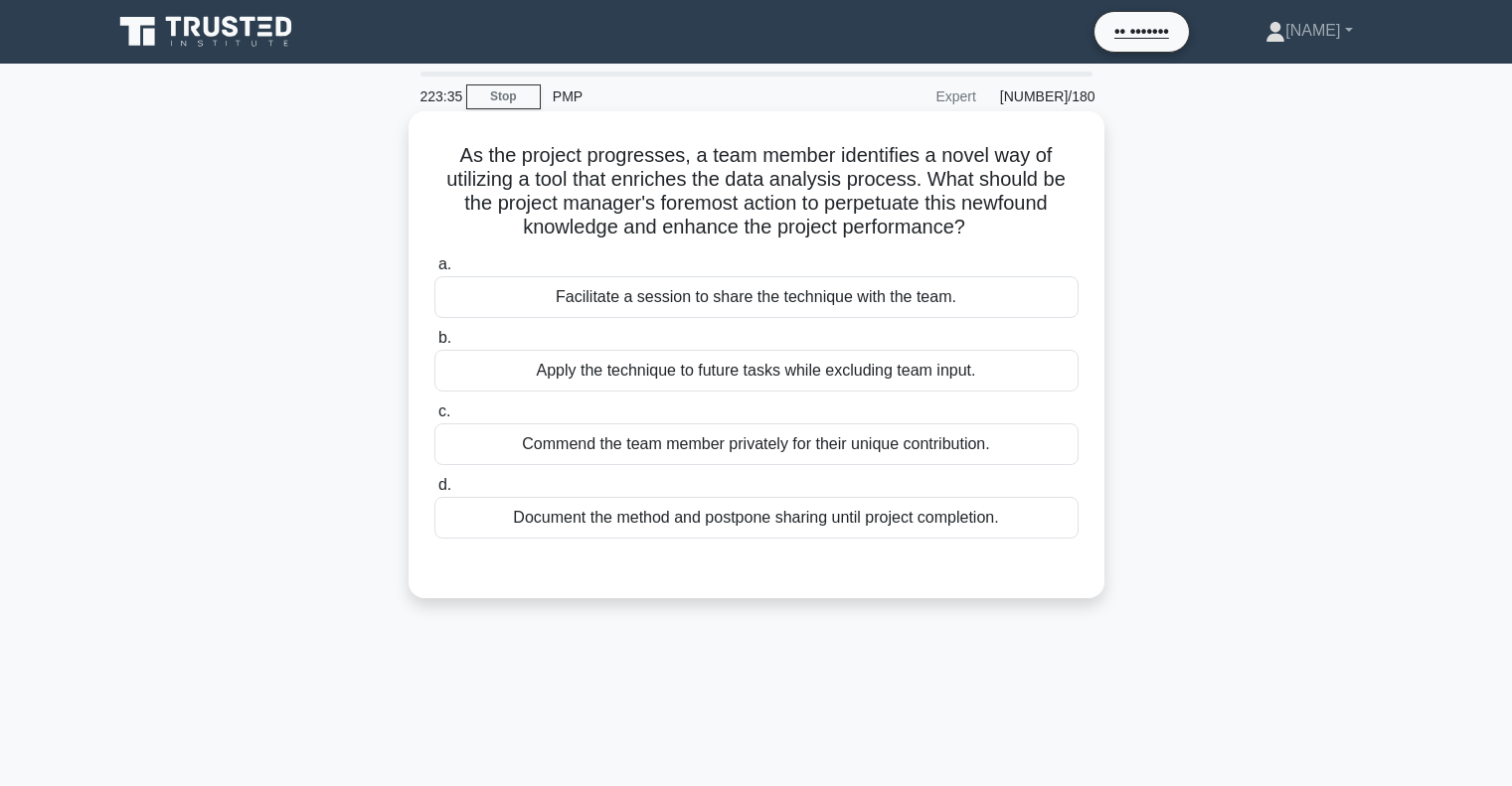 click on "Facilitate a session to share the technique with the team." at bounding box center (756, 297) 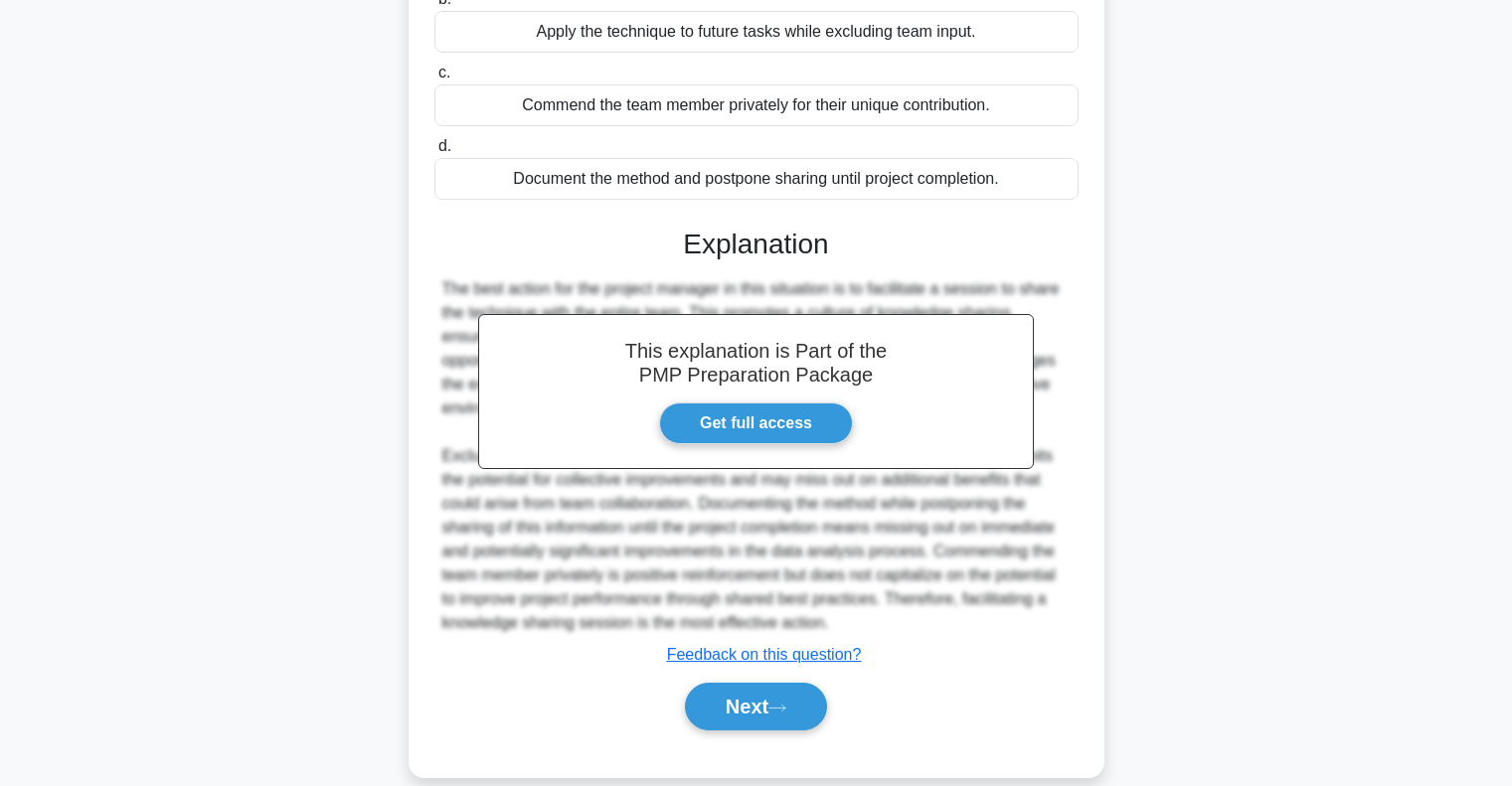 scroll, scrollTop: 369, scrollLeft: 0, axis: vertical 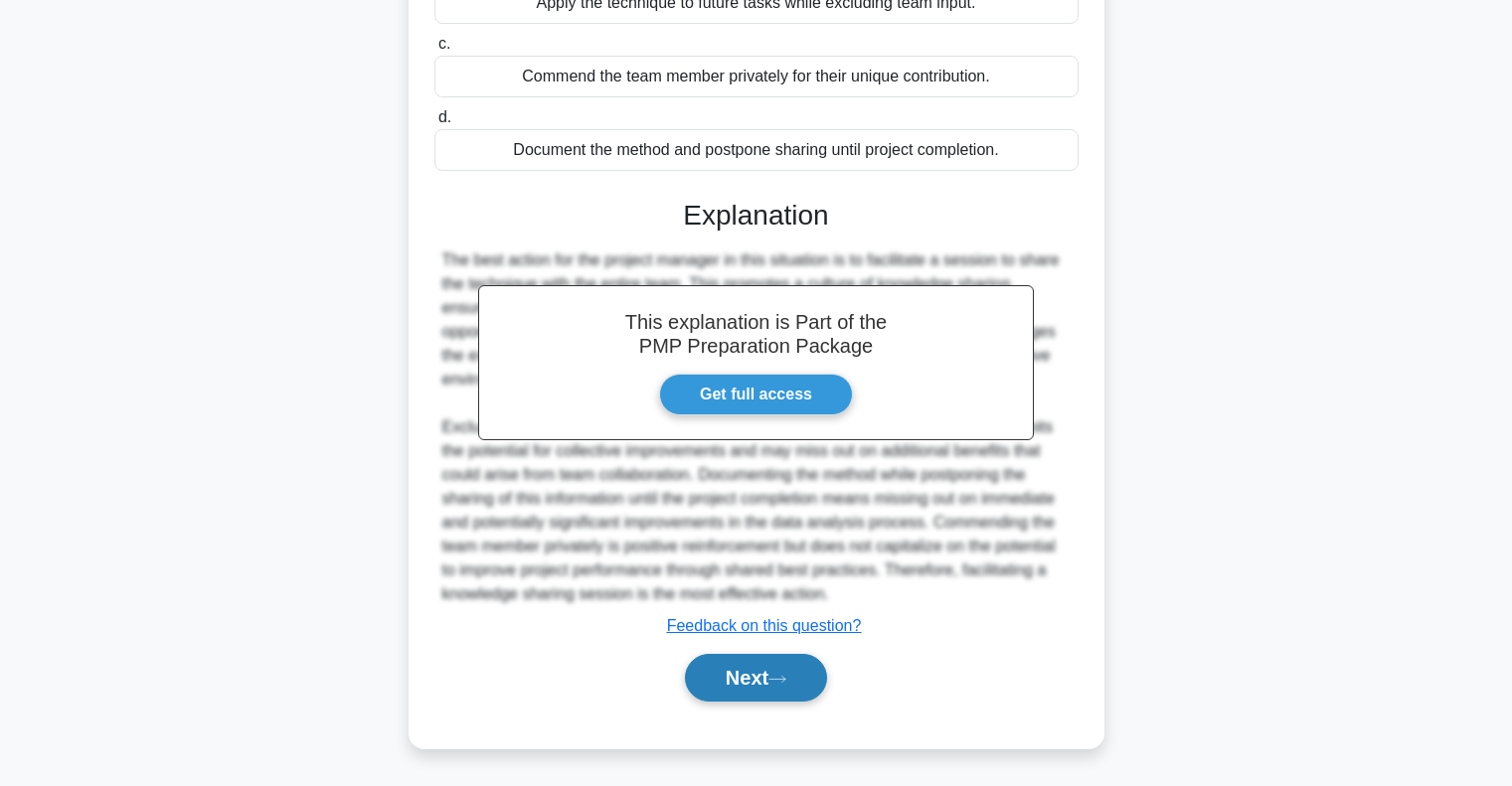 click at bounding box center (777, 679) 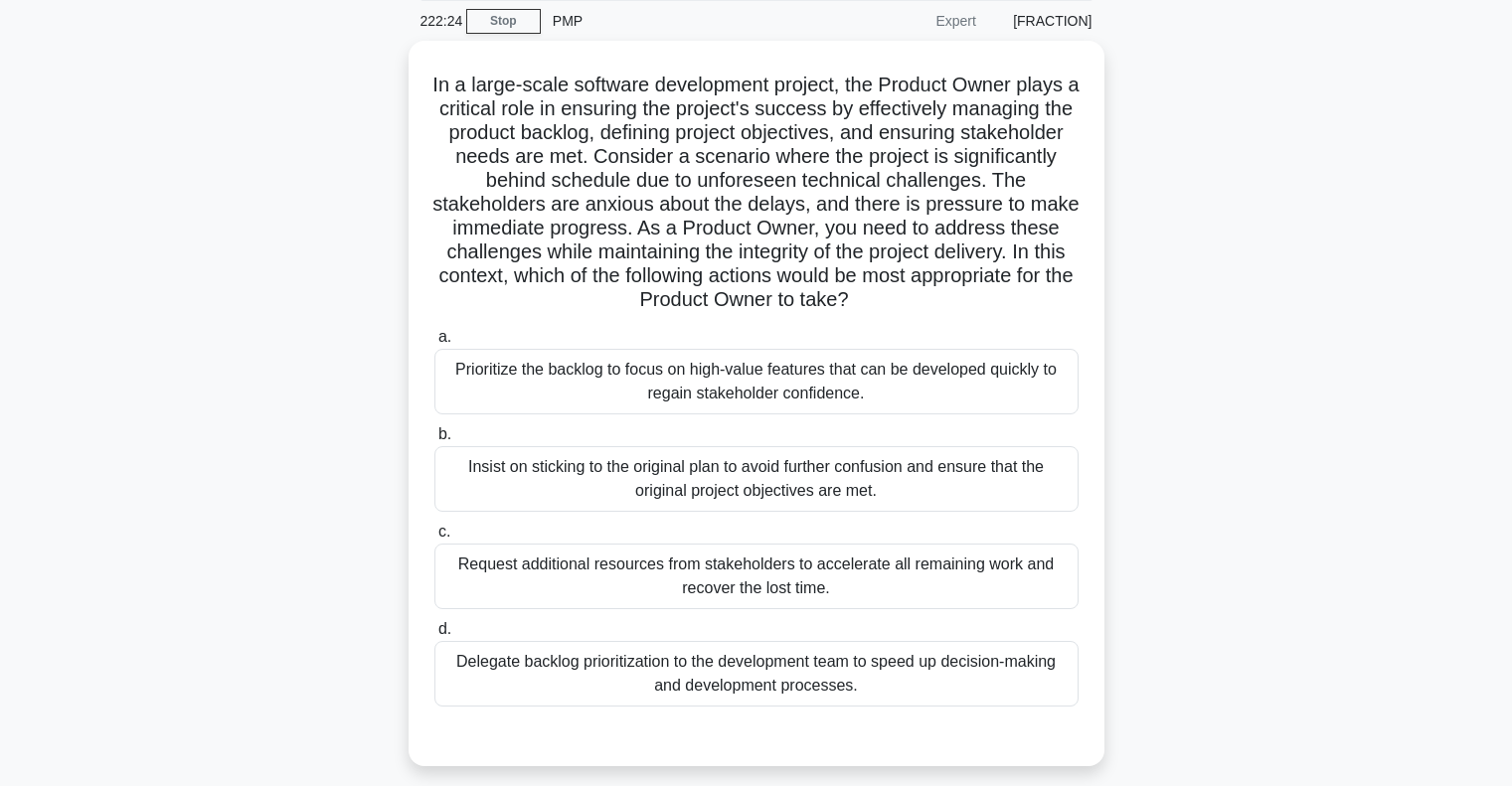 scroll, scrollTop: 99, scrollLeft: 0, axis: vertical 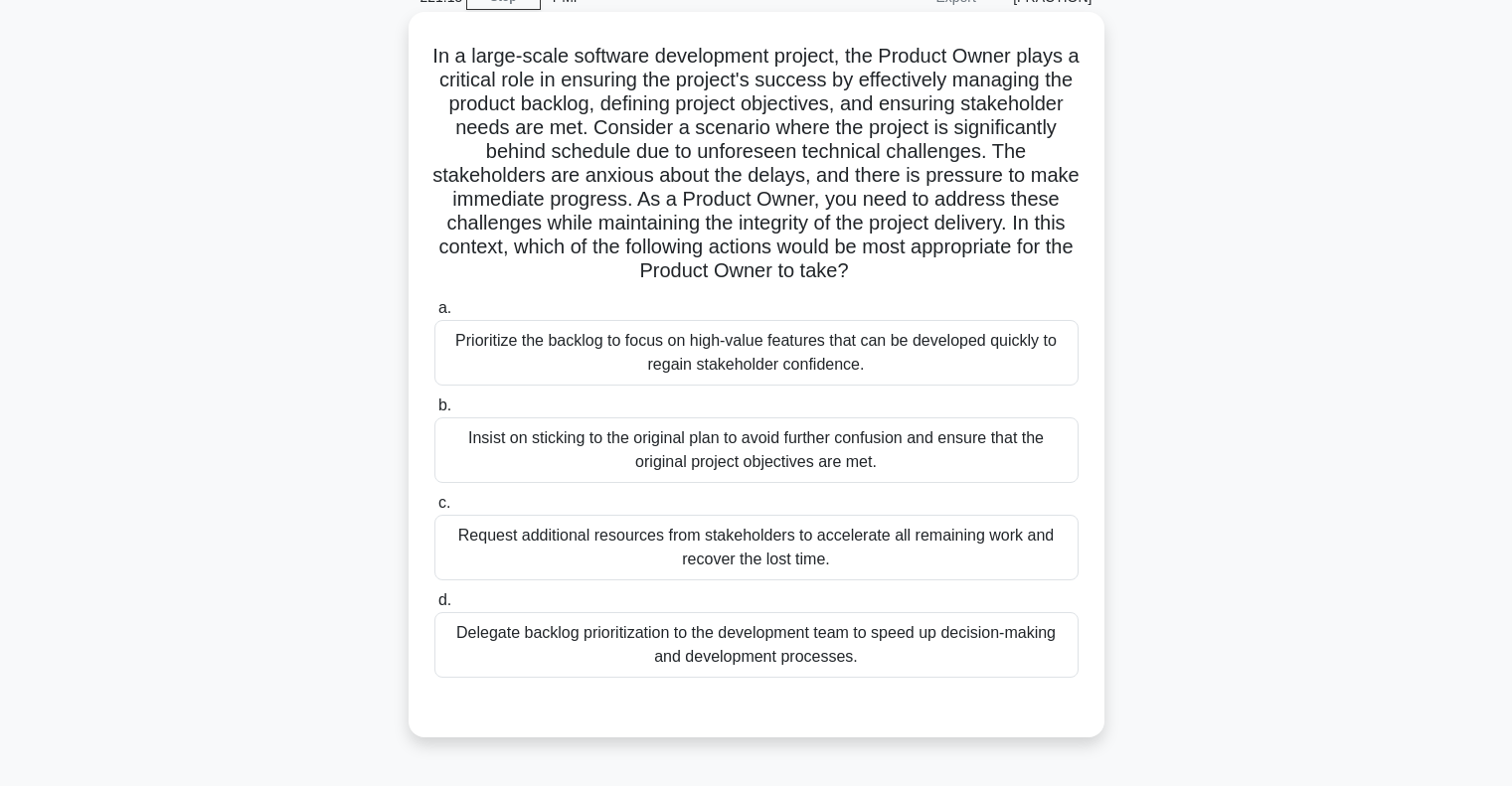 click on "Prioritize the backlog to focus on high-value features that can be developed quickly to regain stakeholder confidence." at bounding box center [756, 353] 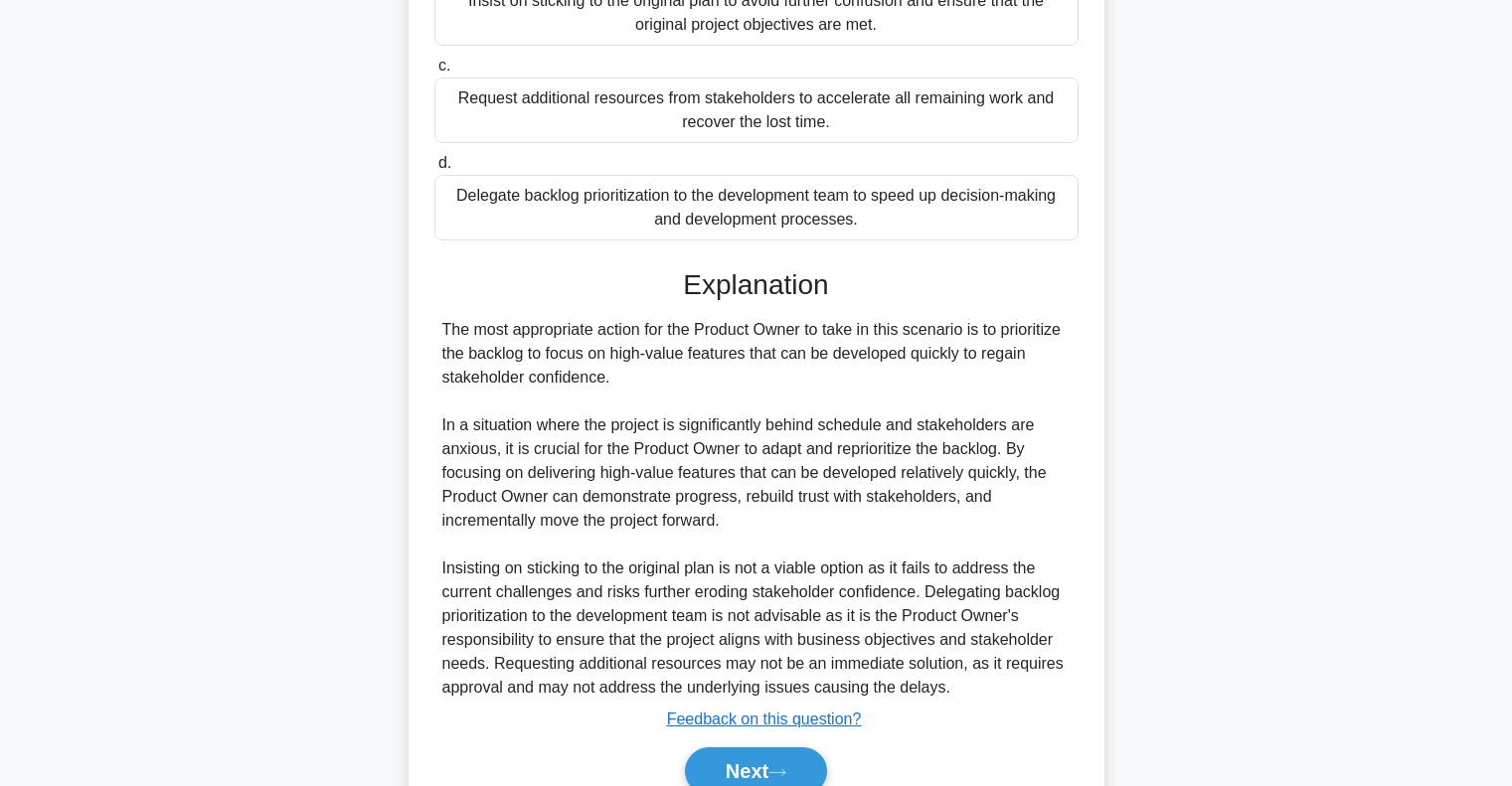 scroll, scrollTop: 596, scrollLeft: 0, axis: vertical 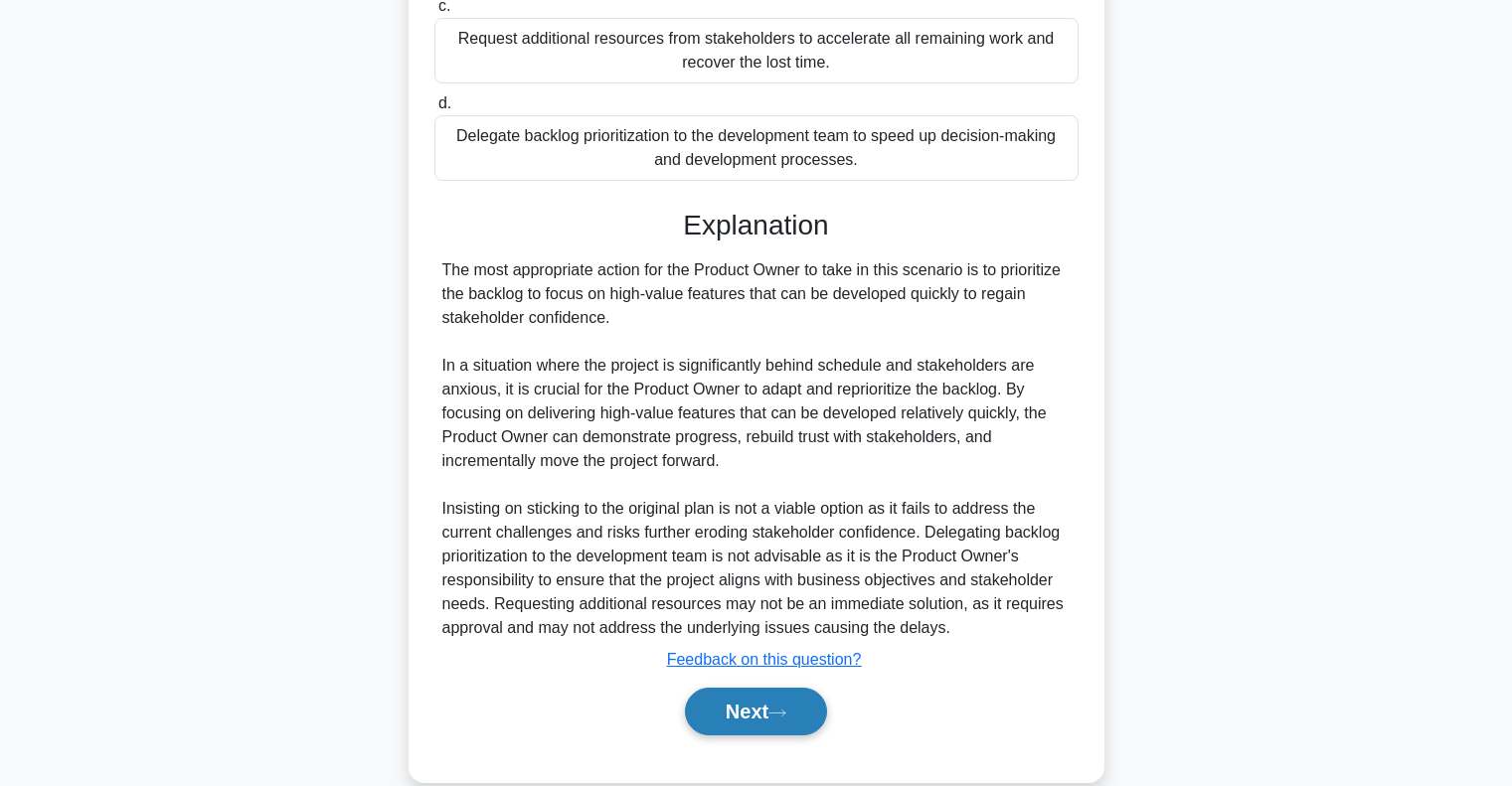click on "Next" at bounding box center [756, 711] 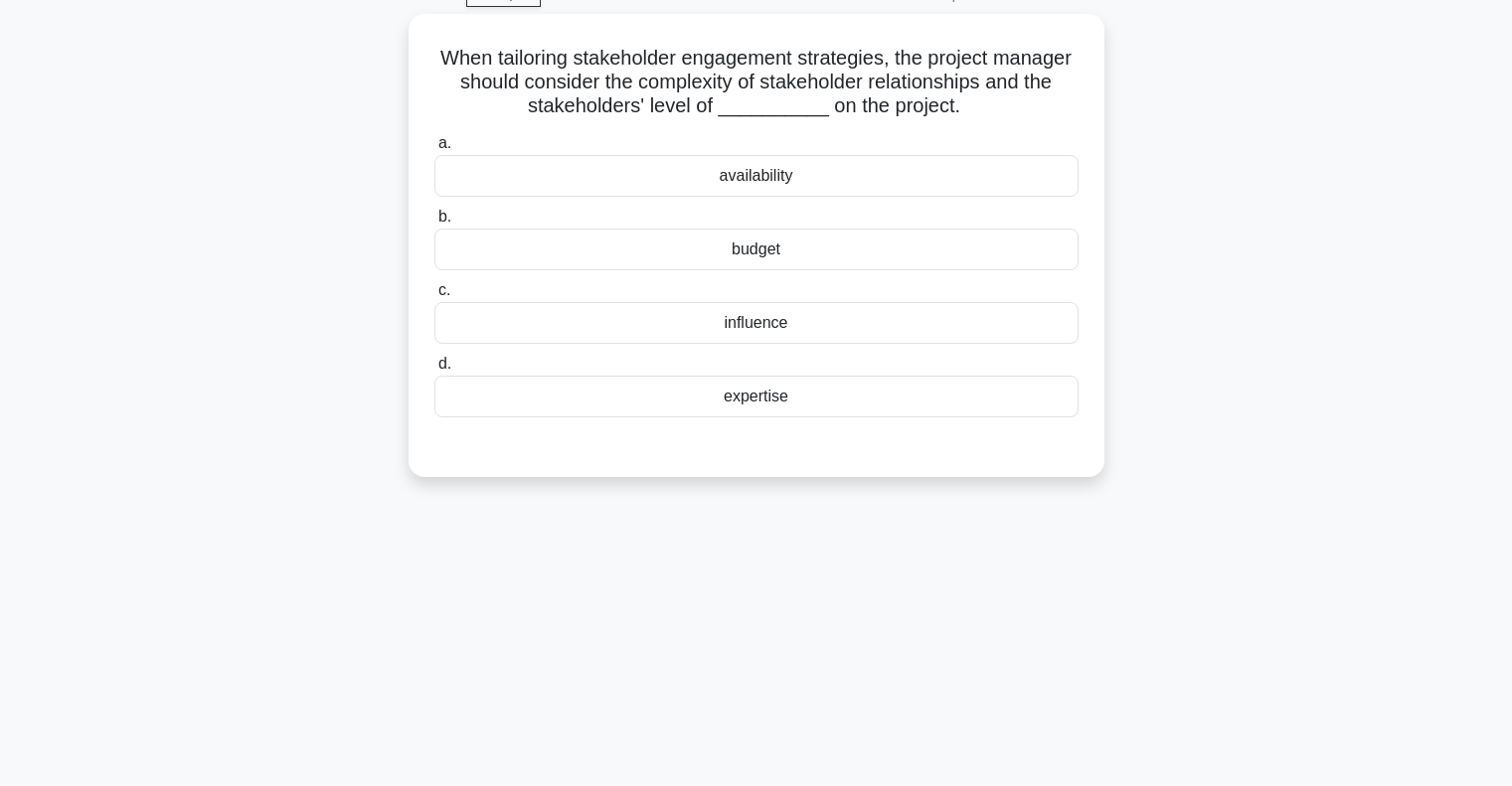 scroll, scrollTop: 0, scrollLeft: 0, axis: both 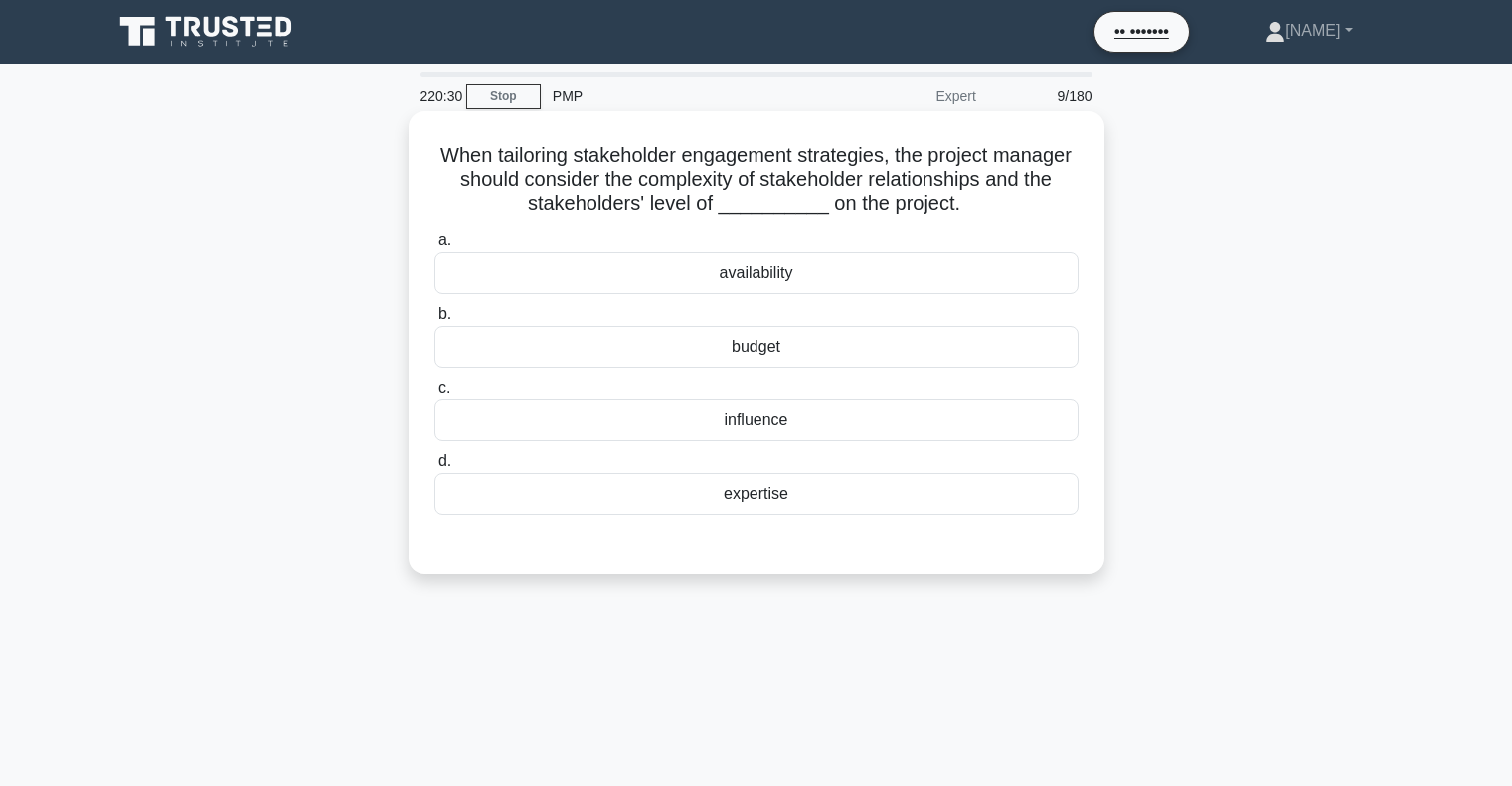 click on "influence" at bounding box center [756, 420] 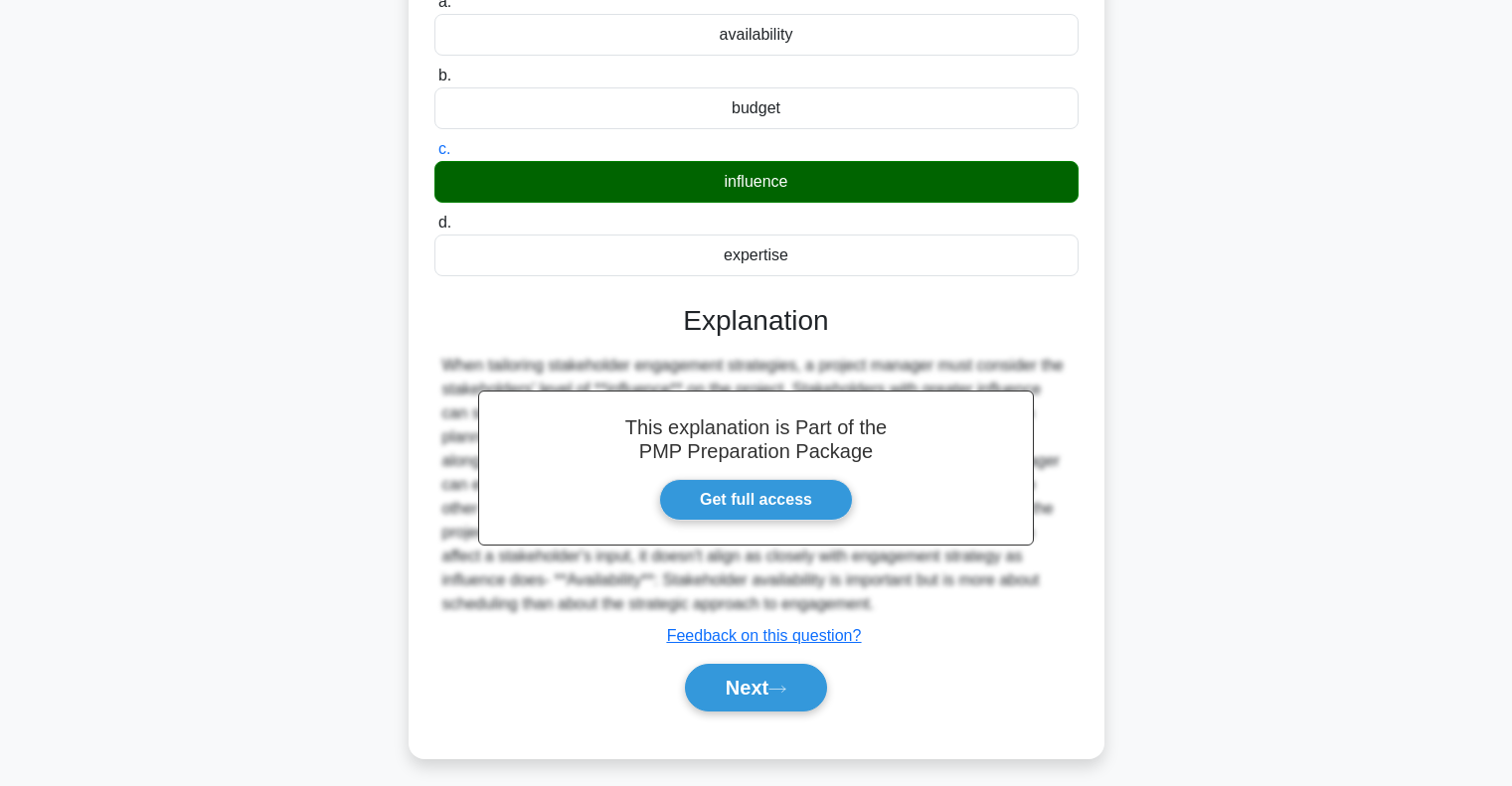 scroll, scrollTop: 287, scrollLeft: 0, axis: vertical 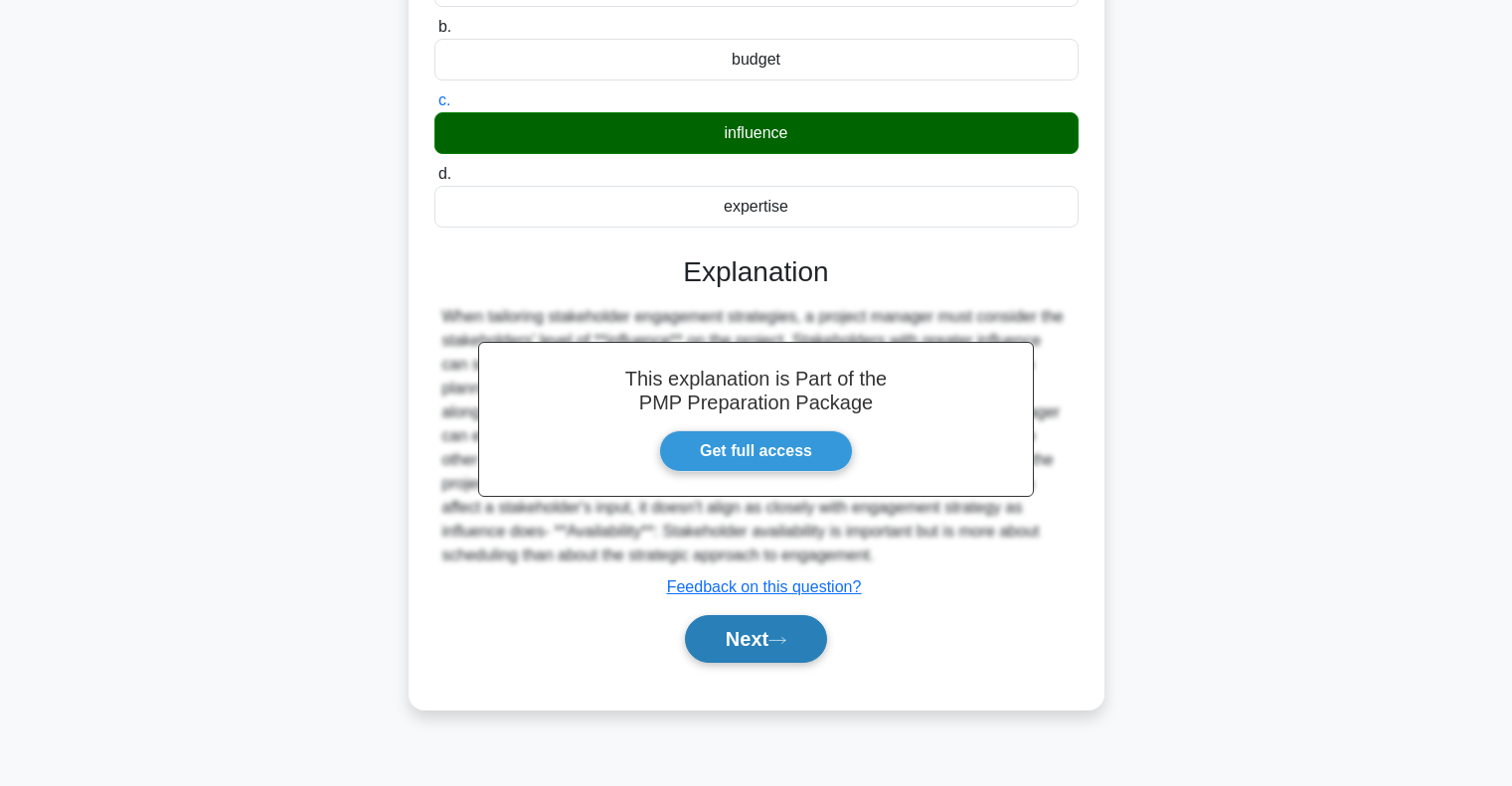 click on "Next" at bounding box center (756, 639) 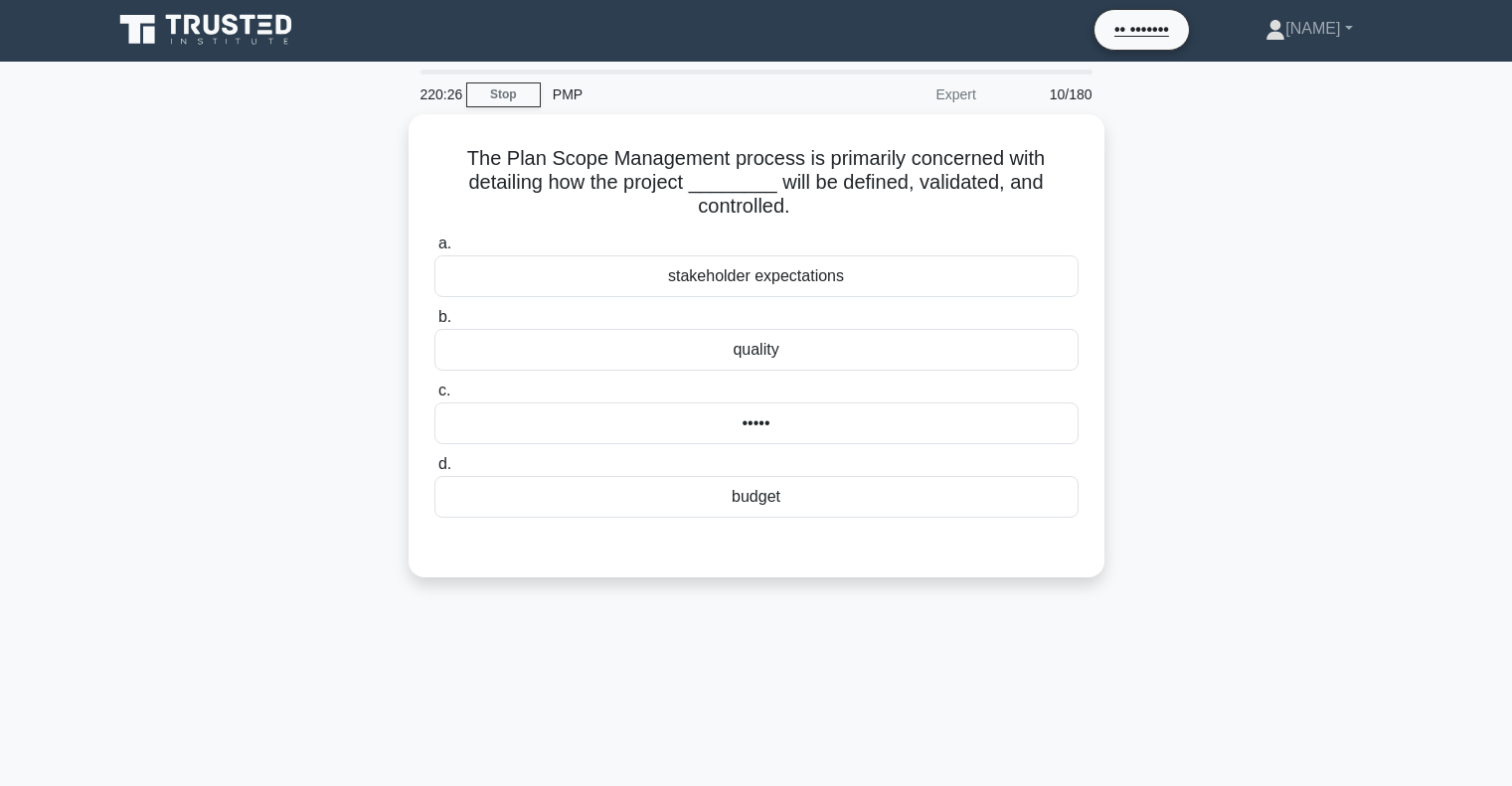 scroll, scrollTop: 0, scrollLeft: 0, axis: both 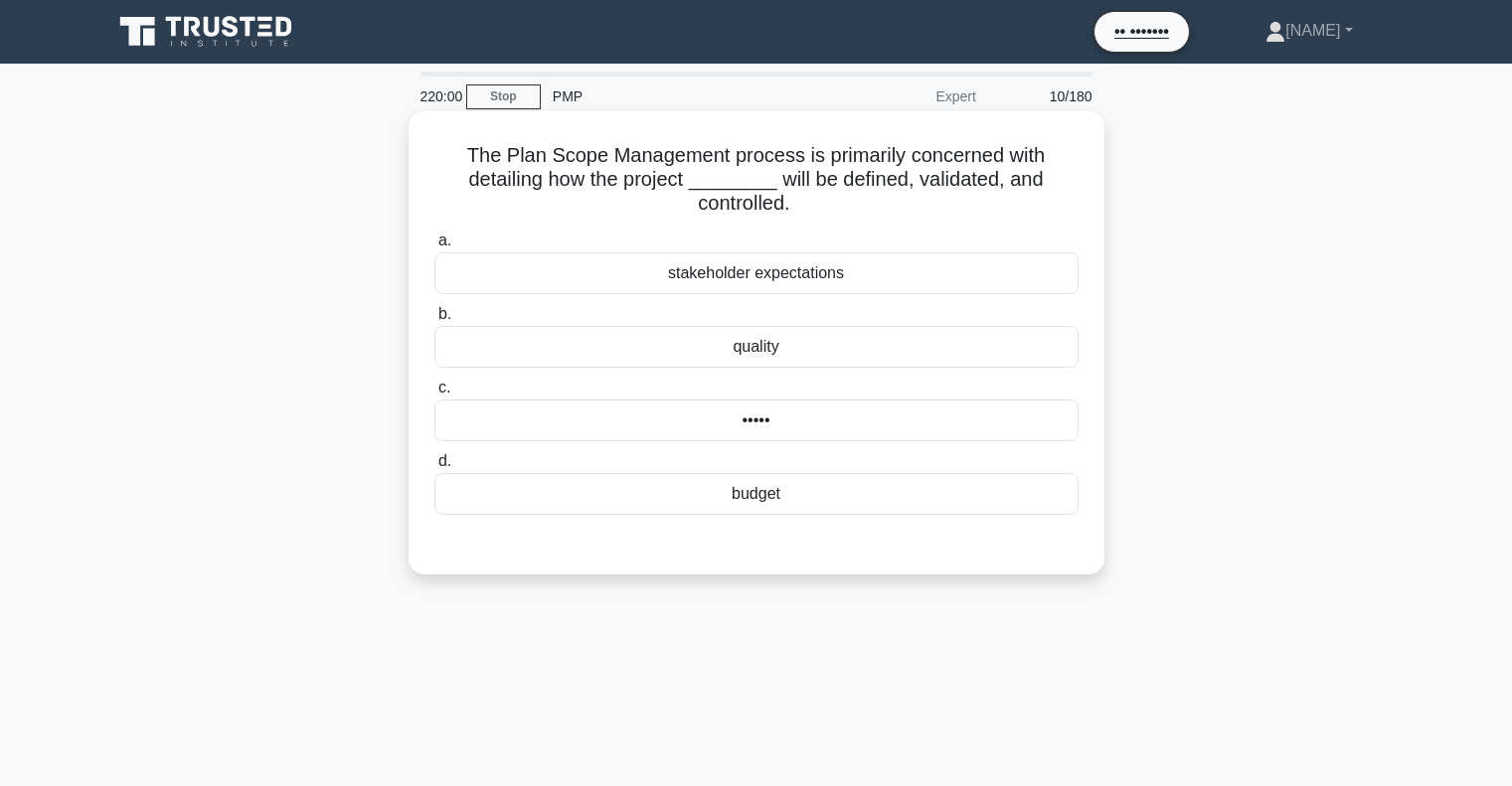 click on "•••••" at bounding box center (756, 420) 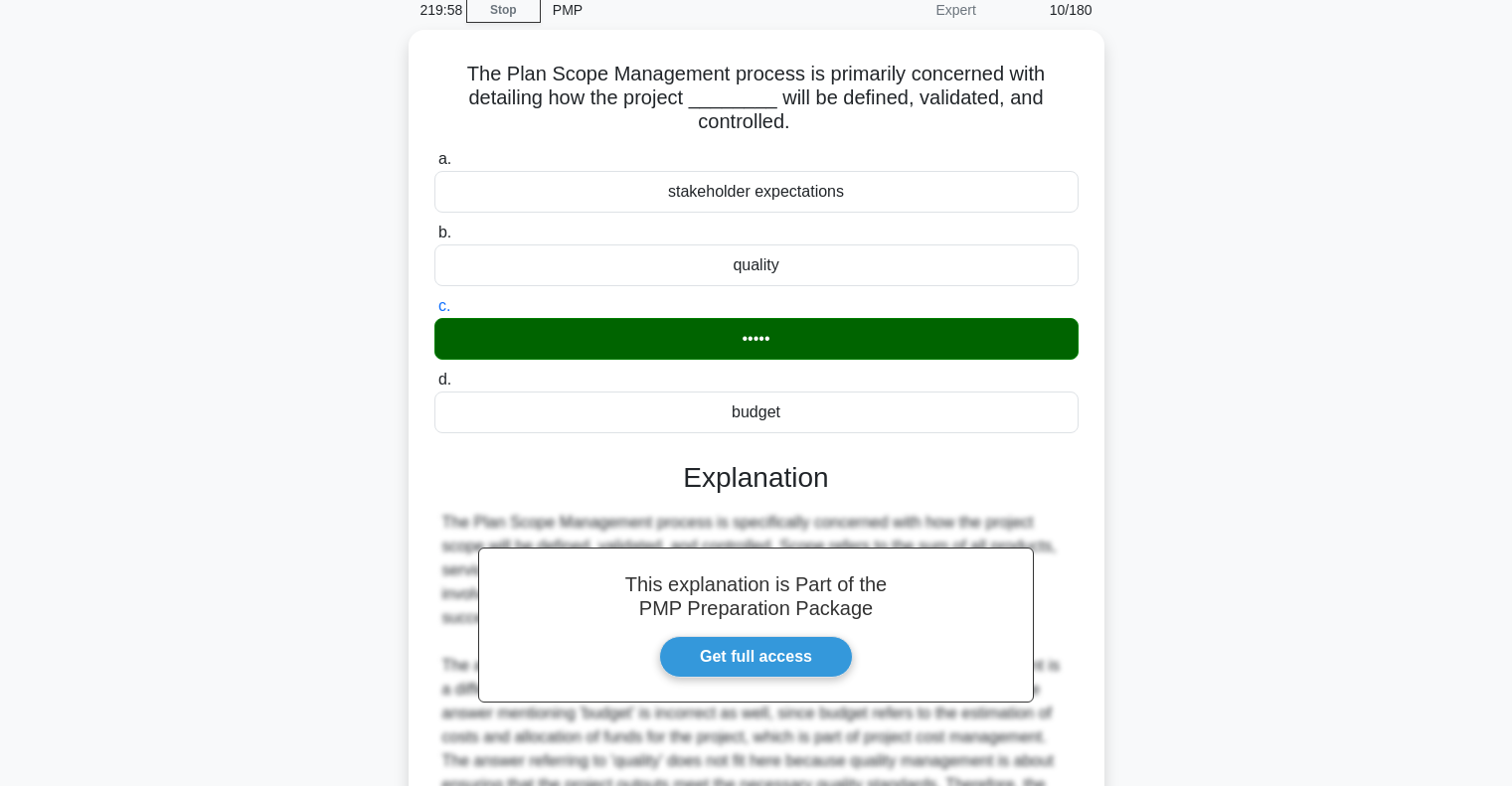scroll, scrollTop: 297, scrollLeft: 0, axis: vertical 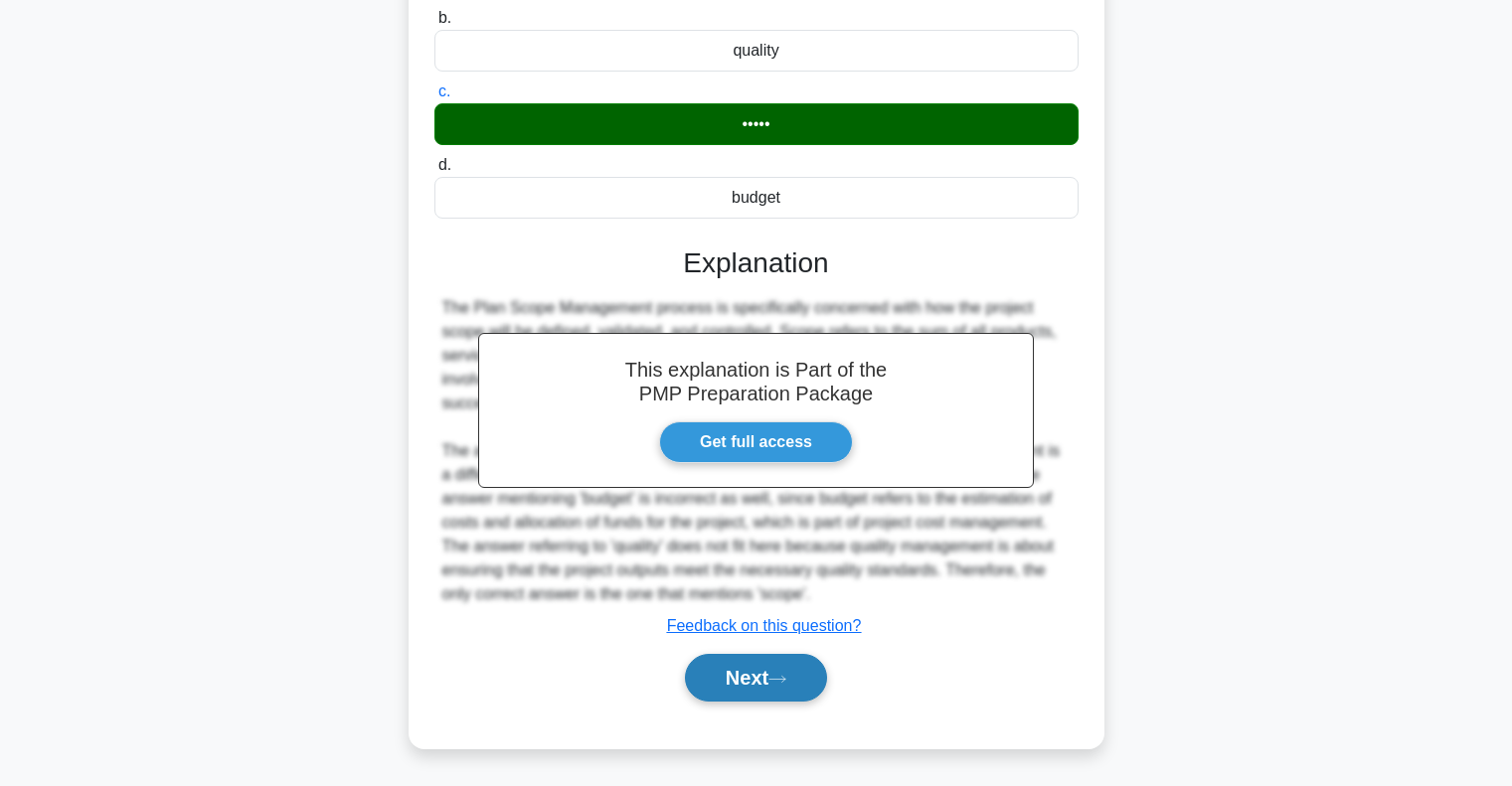 click on "Next" at bounding box center (756, 678) 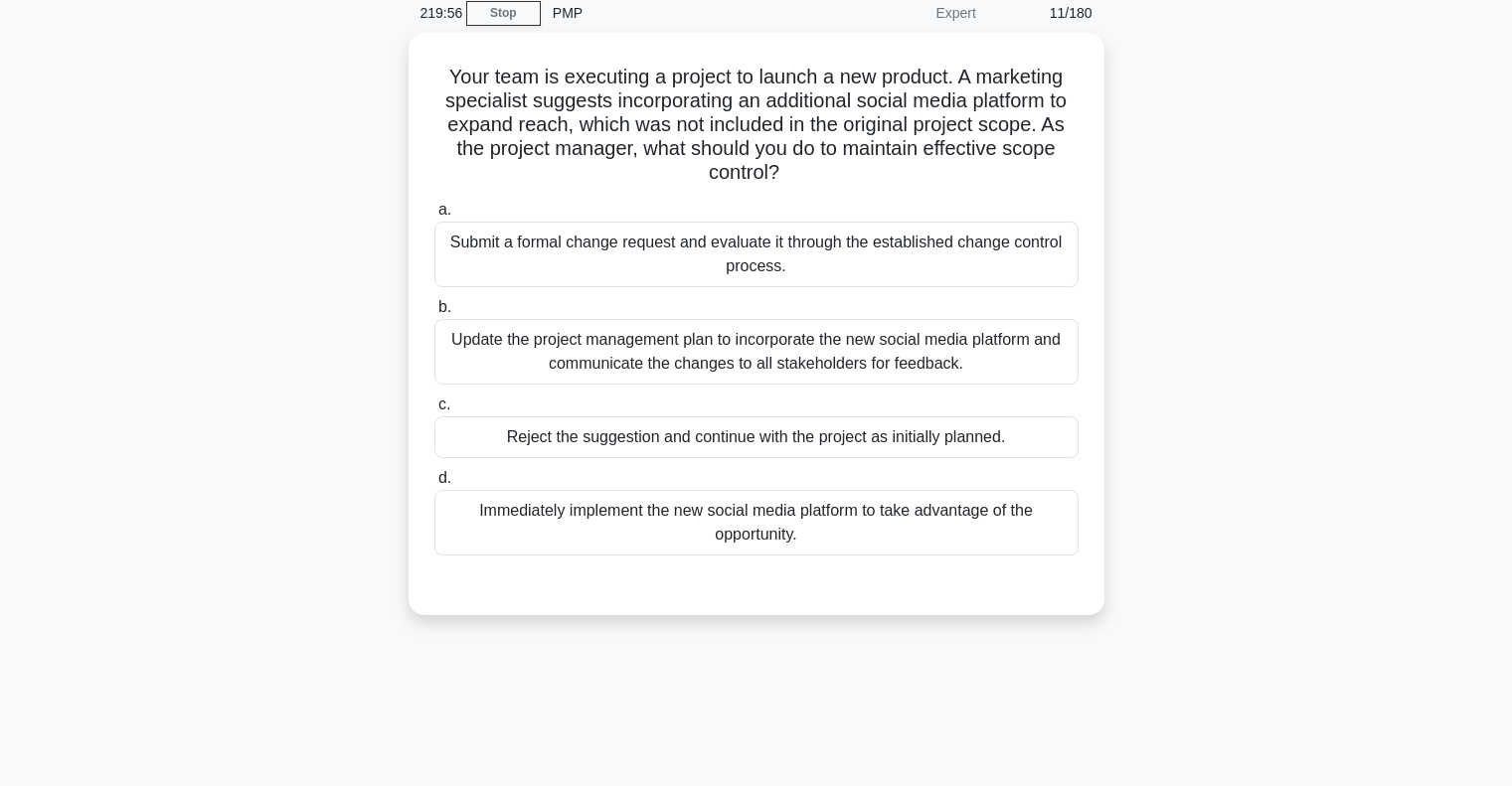scroll, scrollTop: 0, scrollLeft: 0, axis: both 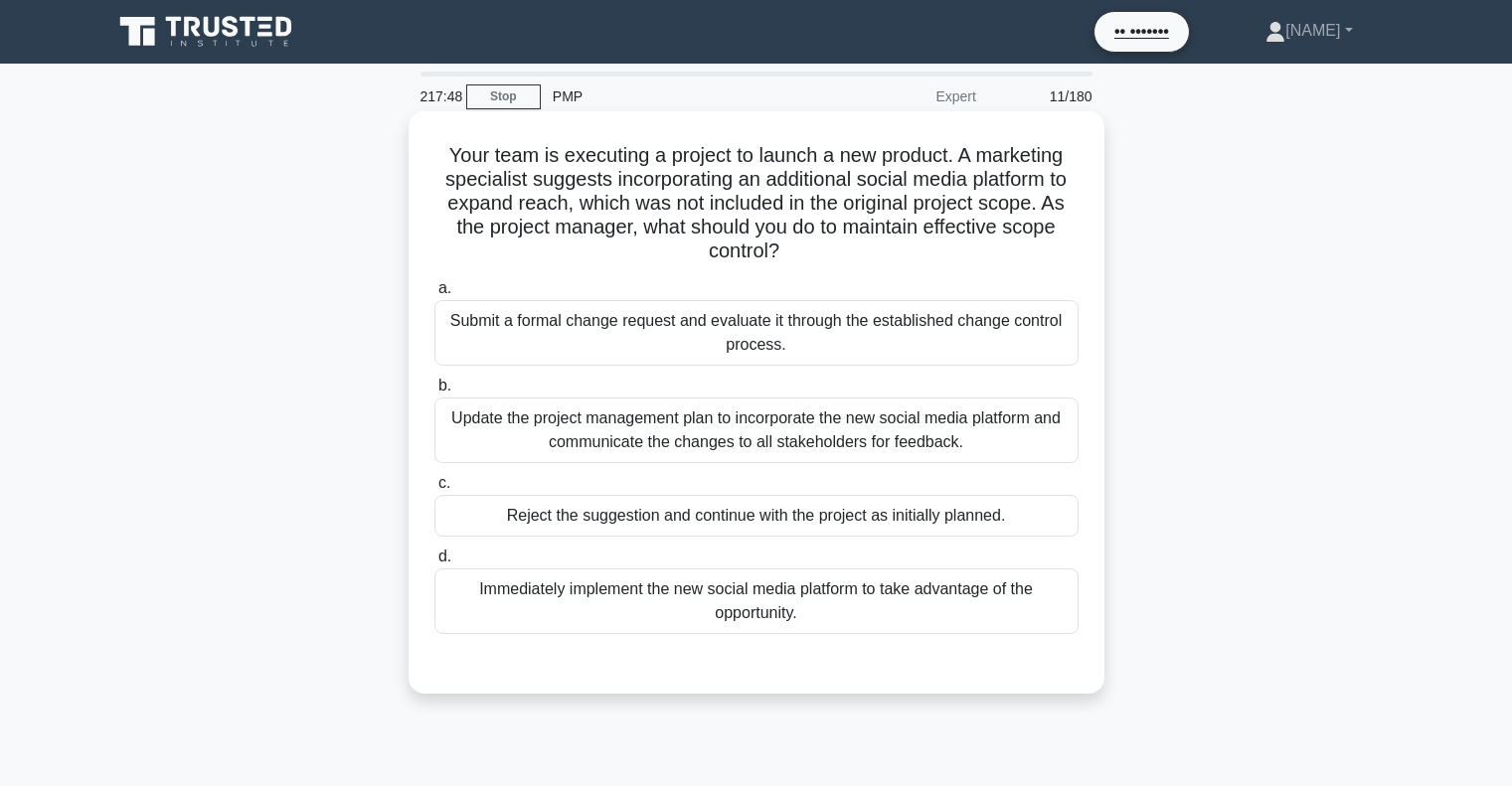click on "Submit a formal change request and evaluate it through the established change control process." at bounding box center (756, 333) 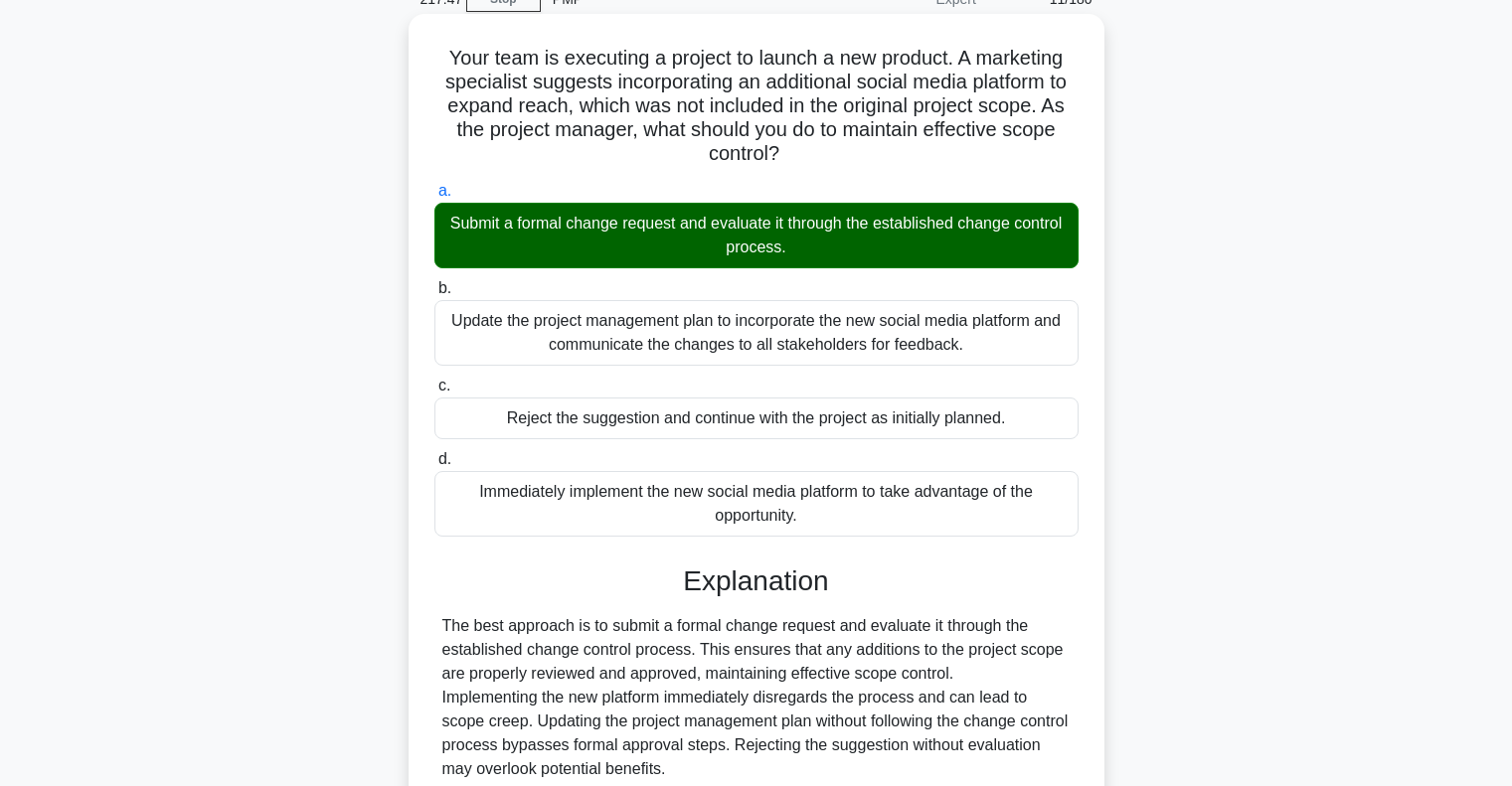 scroll, scrollTop: 287, scrollLeft: 0, axis: vertical 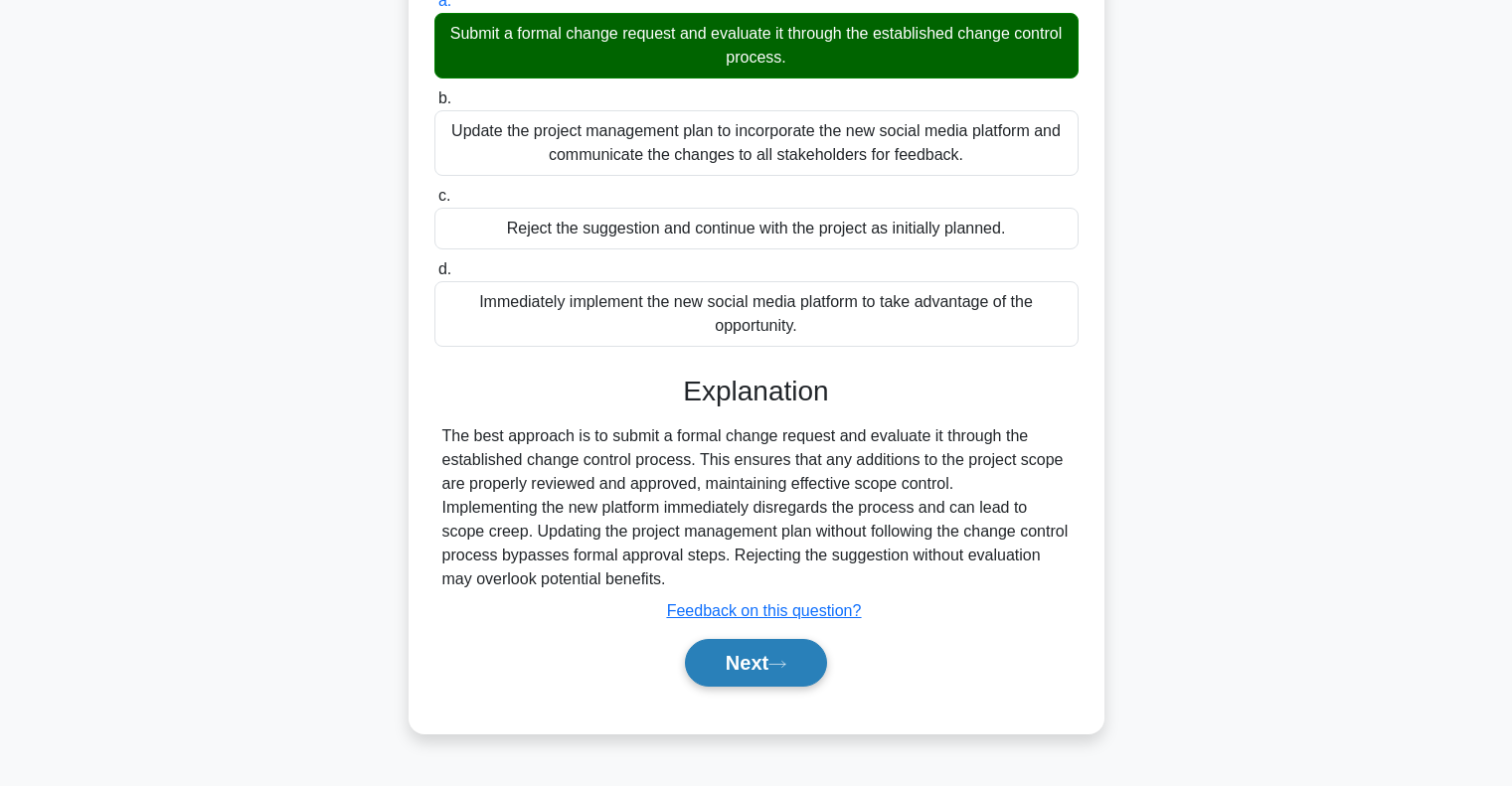 click on "Next" at bounding box center (756, 663) 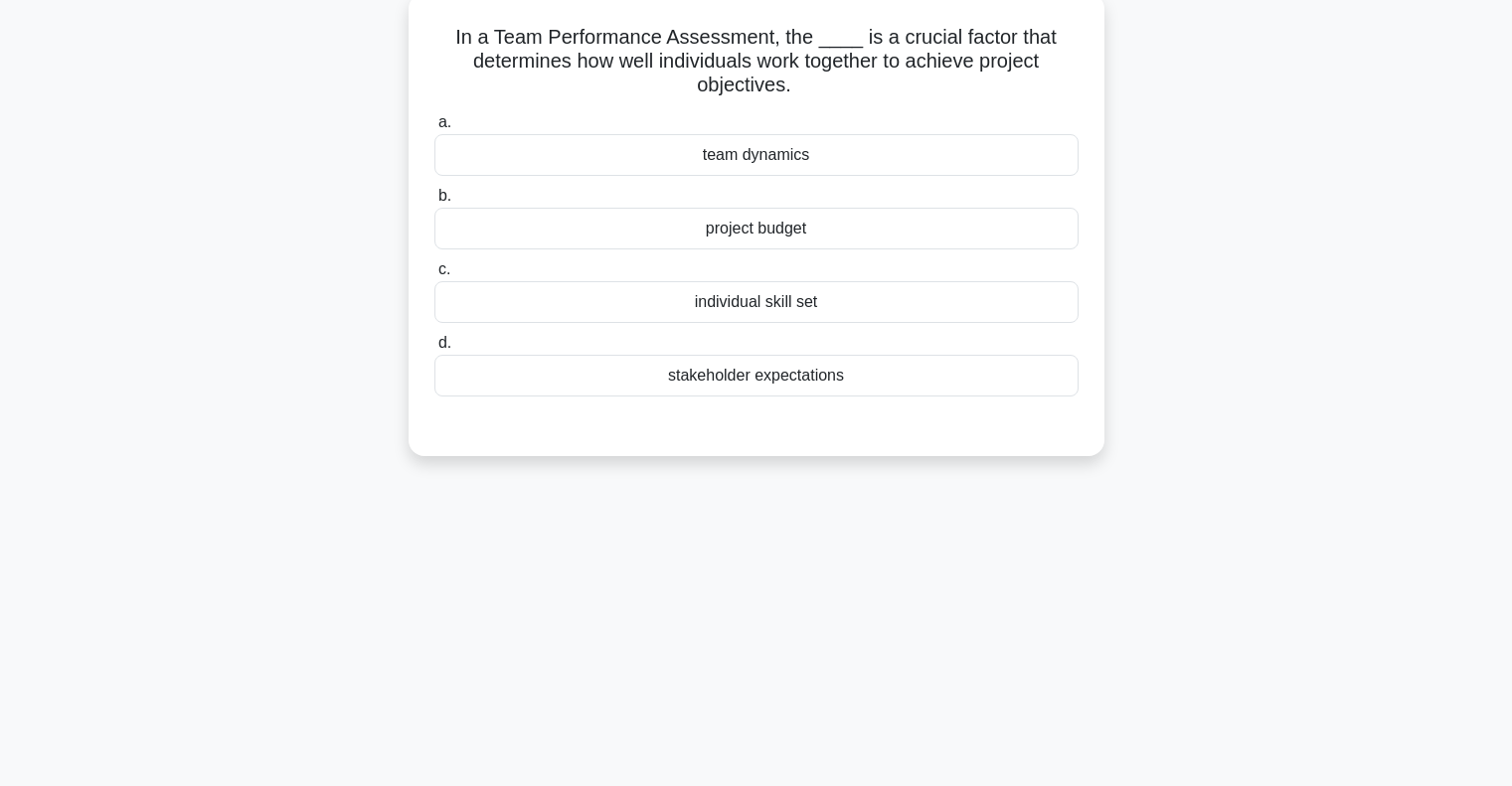 scroll, scrollTop: 99, scrollLeft: 0, axis: vertical 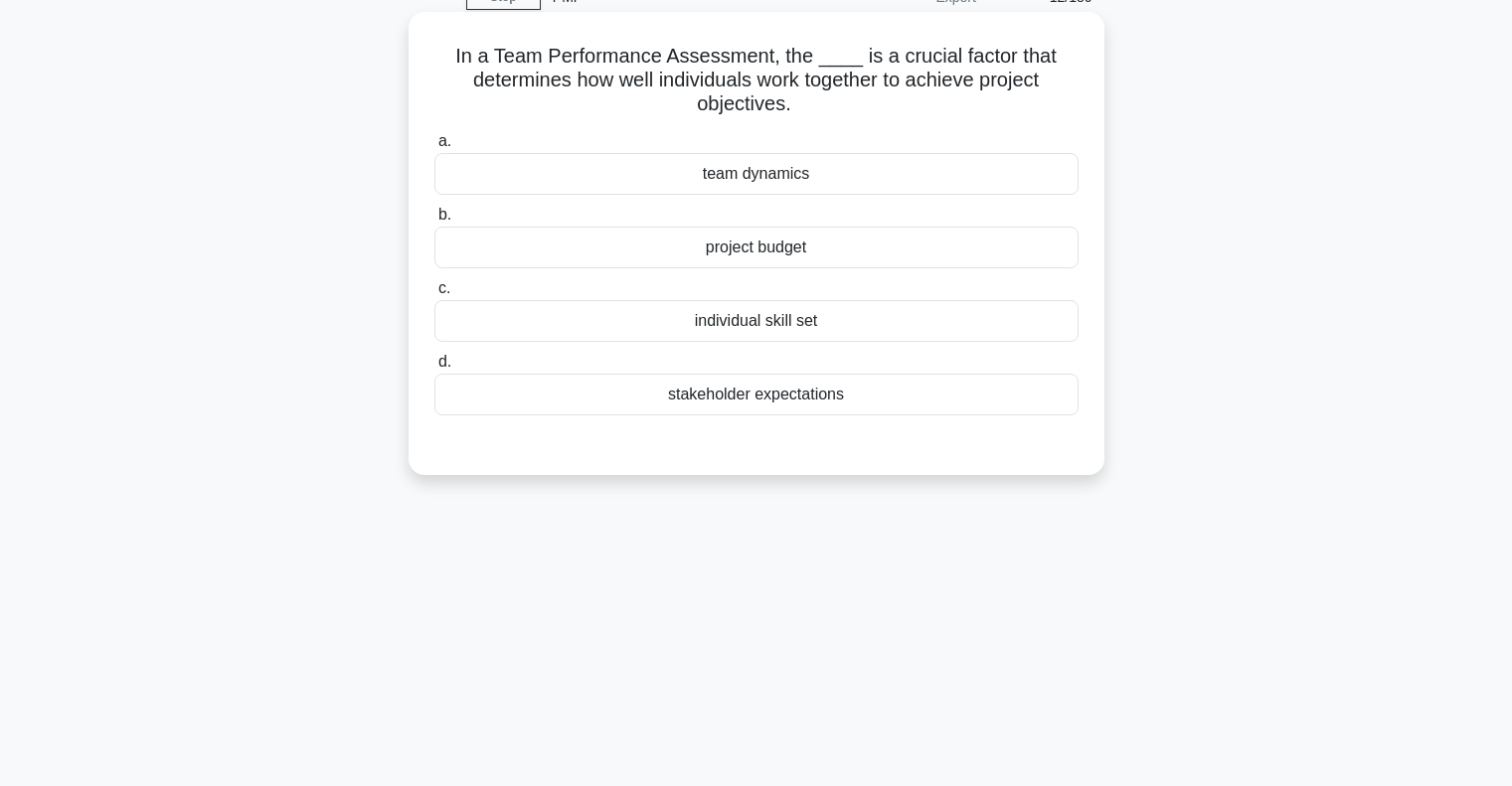 click on "individual skill set" at bounding box center (756, 321) 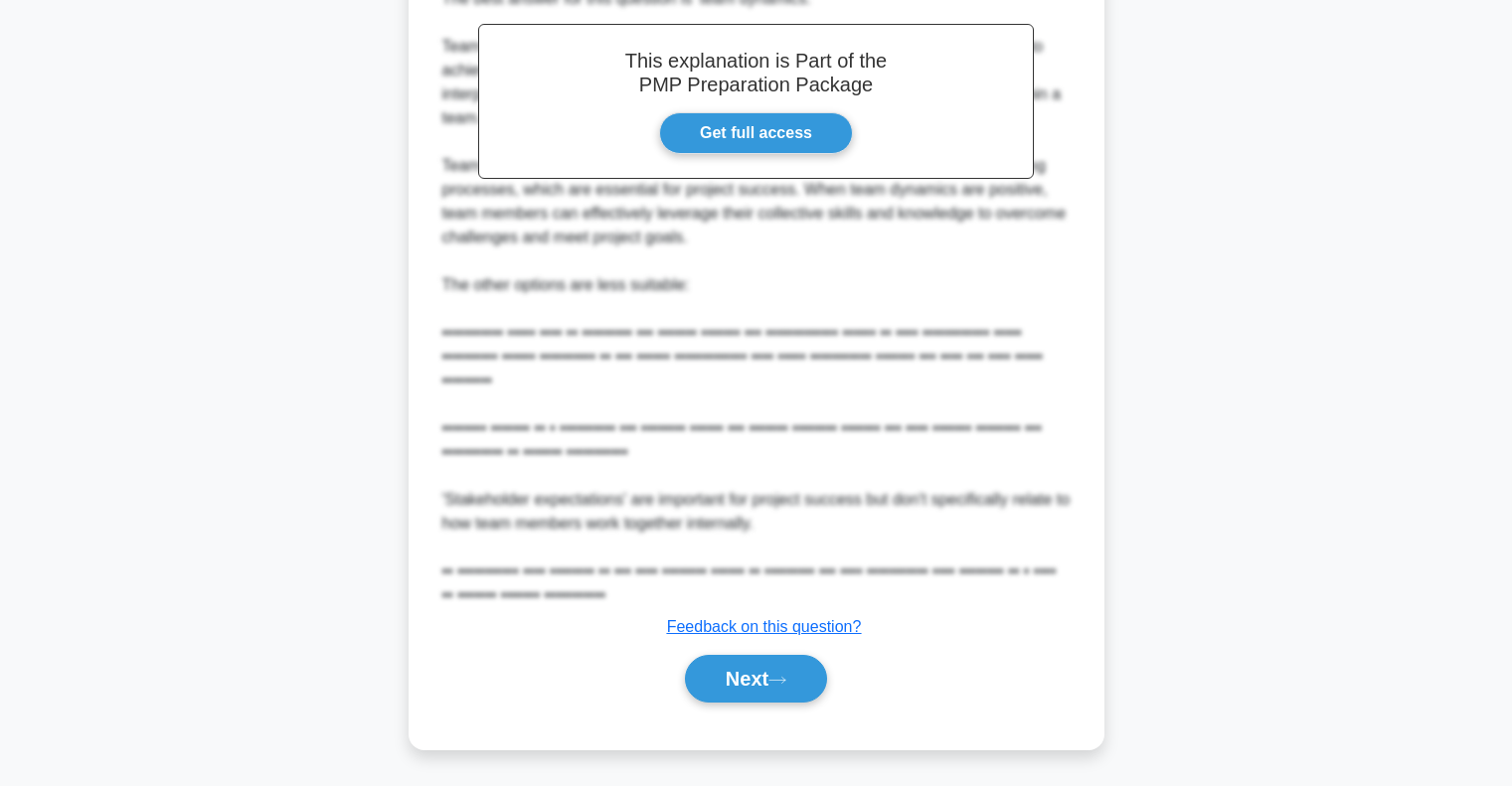 scroll, scrollTop: 609, scrollLeft: 0, axis: vertical 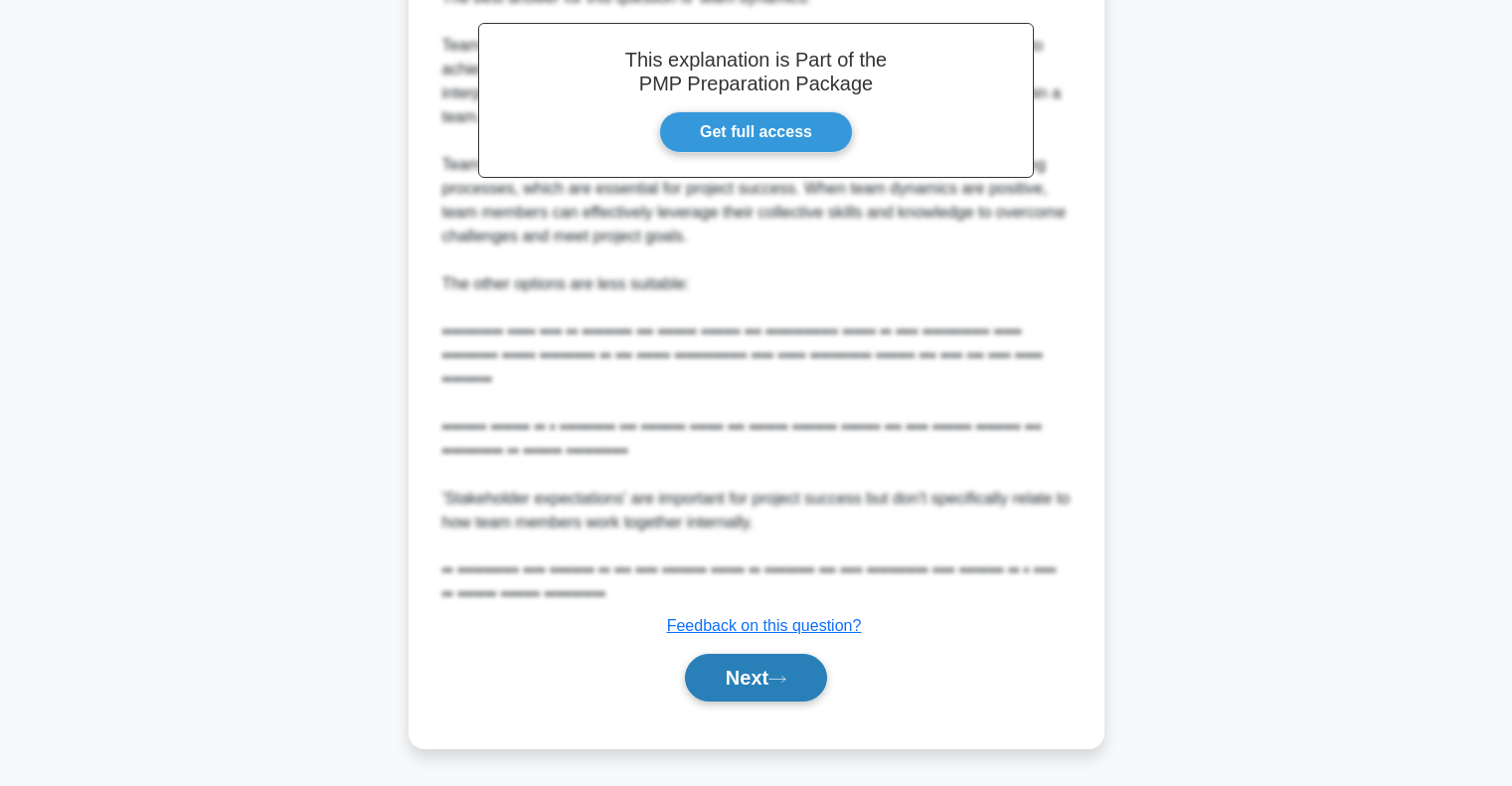 click on "Next" at bounding box center [756, 678] 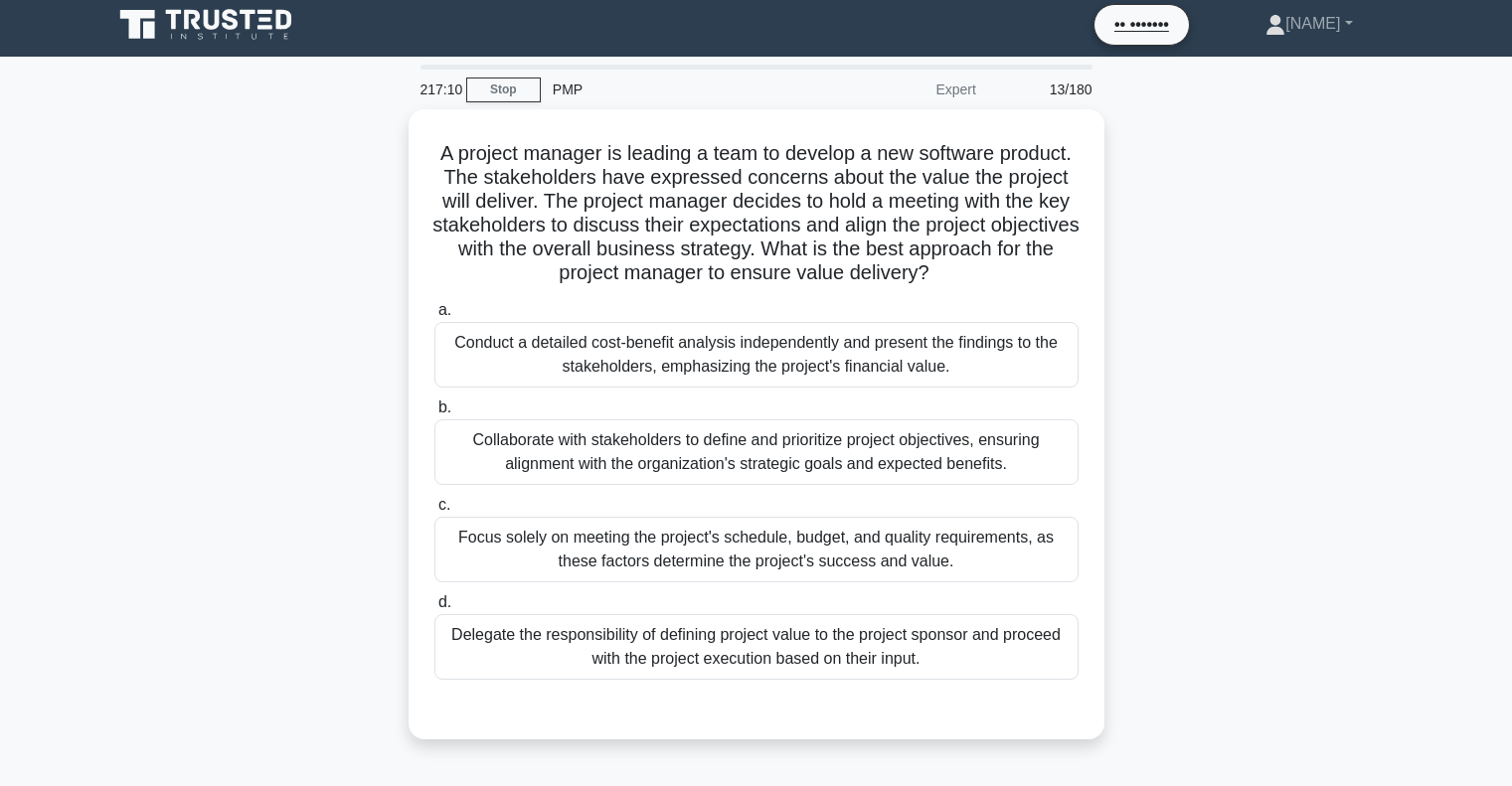 scroll, scrollTop: 0, scrollLeft: 0, axis: both 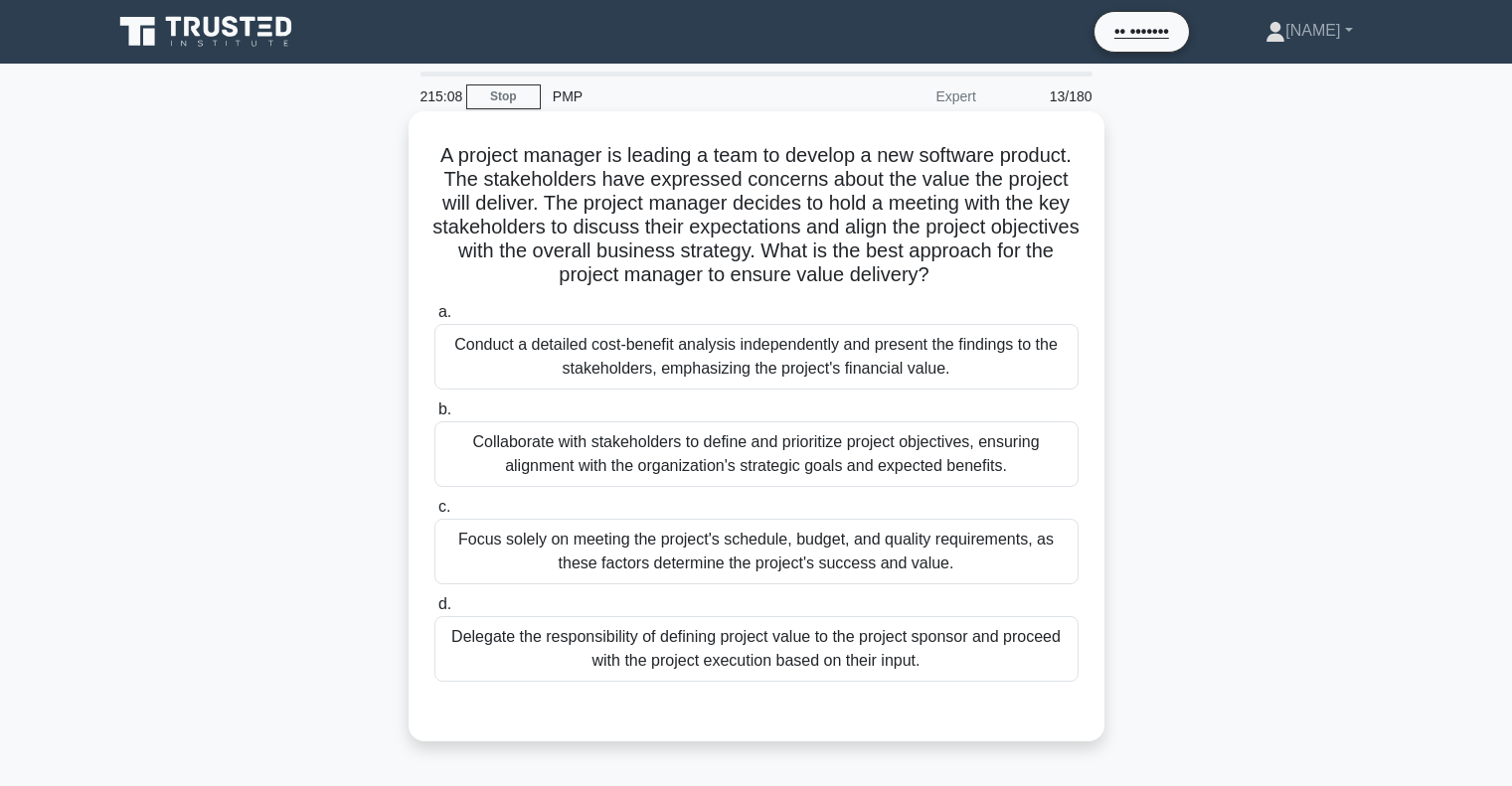 click on "Conduct a detailed cost-benefit analysis independently and present the findings to the stakeholders, emphasizing the project's financial value." at bounding box center [756, 357] 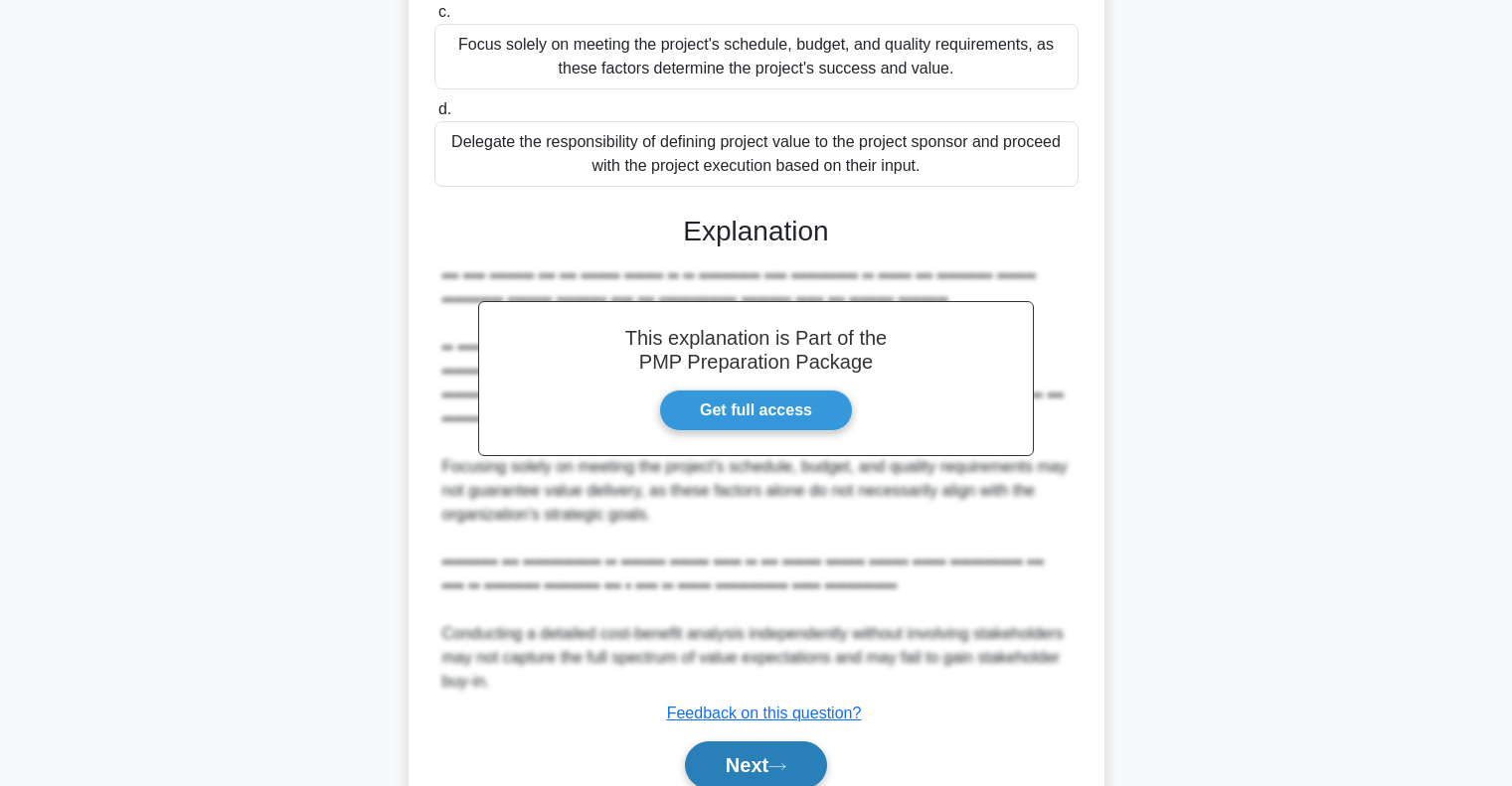 scroll, scrollTop: 633, scrollLeft: 0, axis: vertical 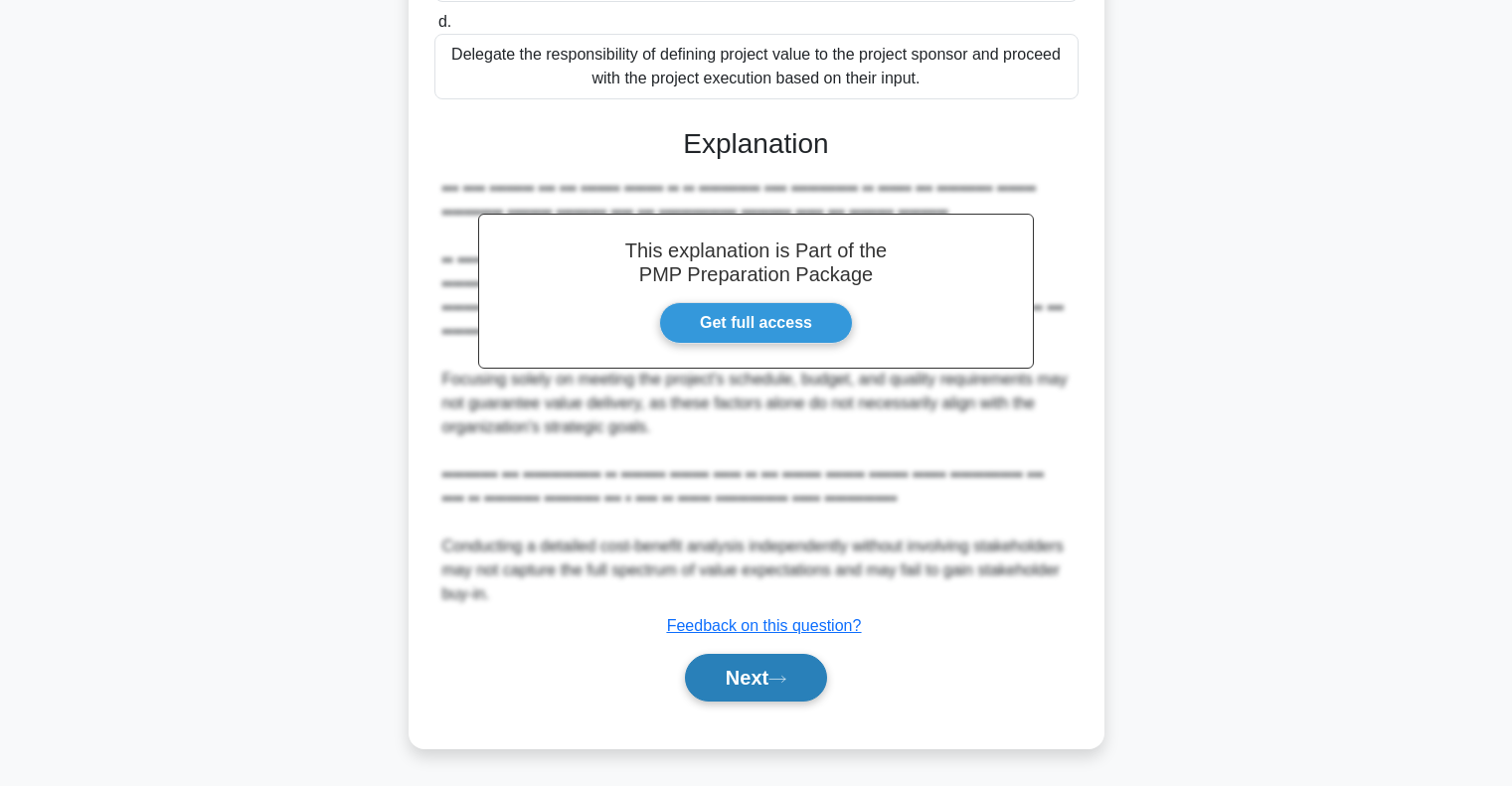 click on "Next" at bounding box center [756, 678] 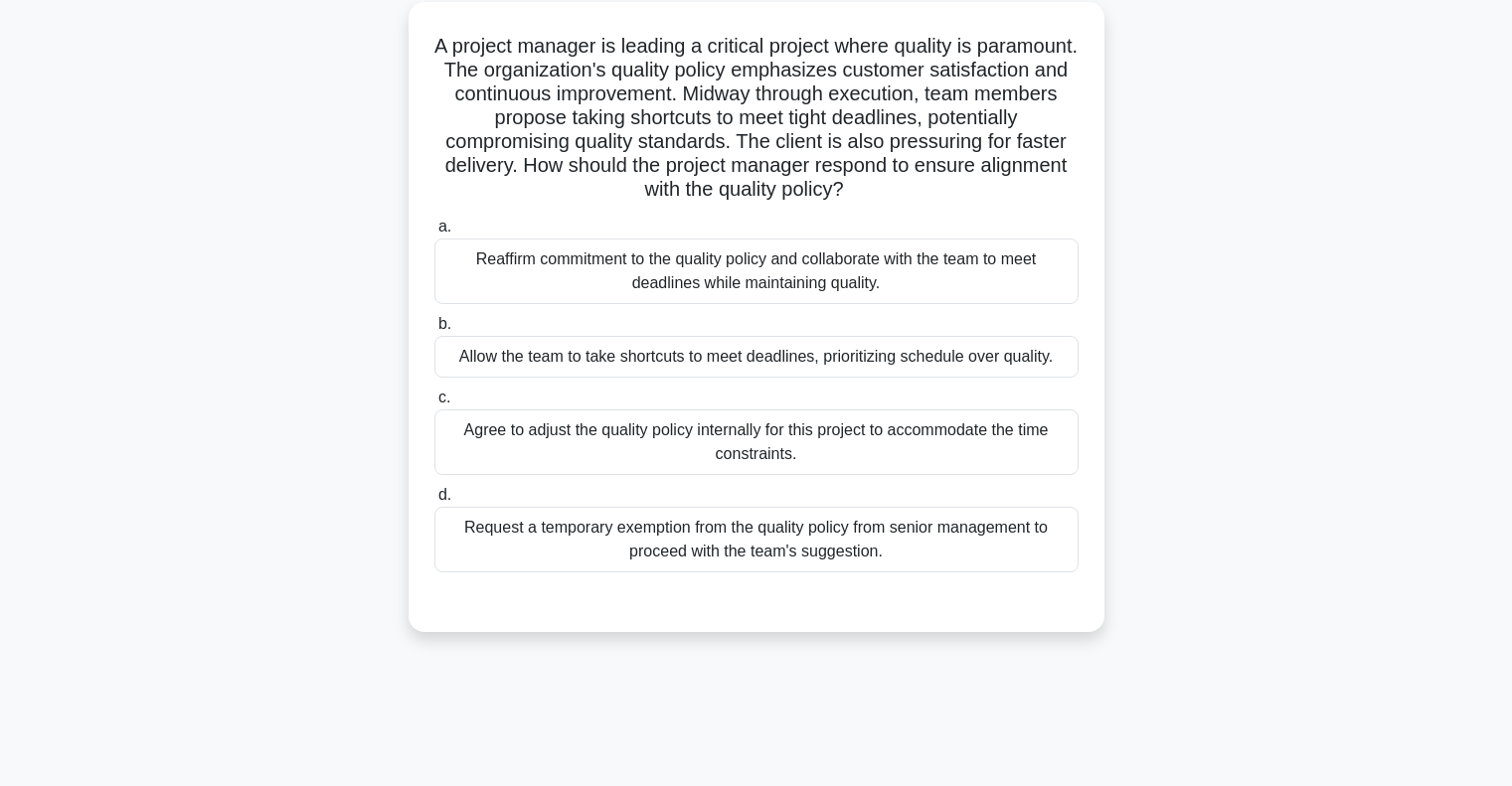 scroll, scrollTop: 0, scrollLeft: 0, axis: both 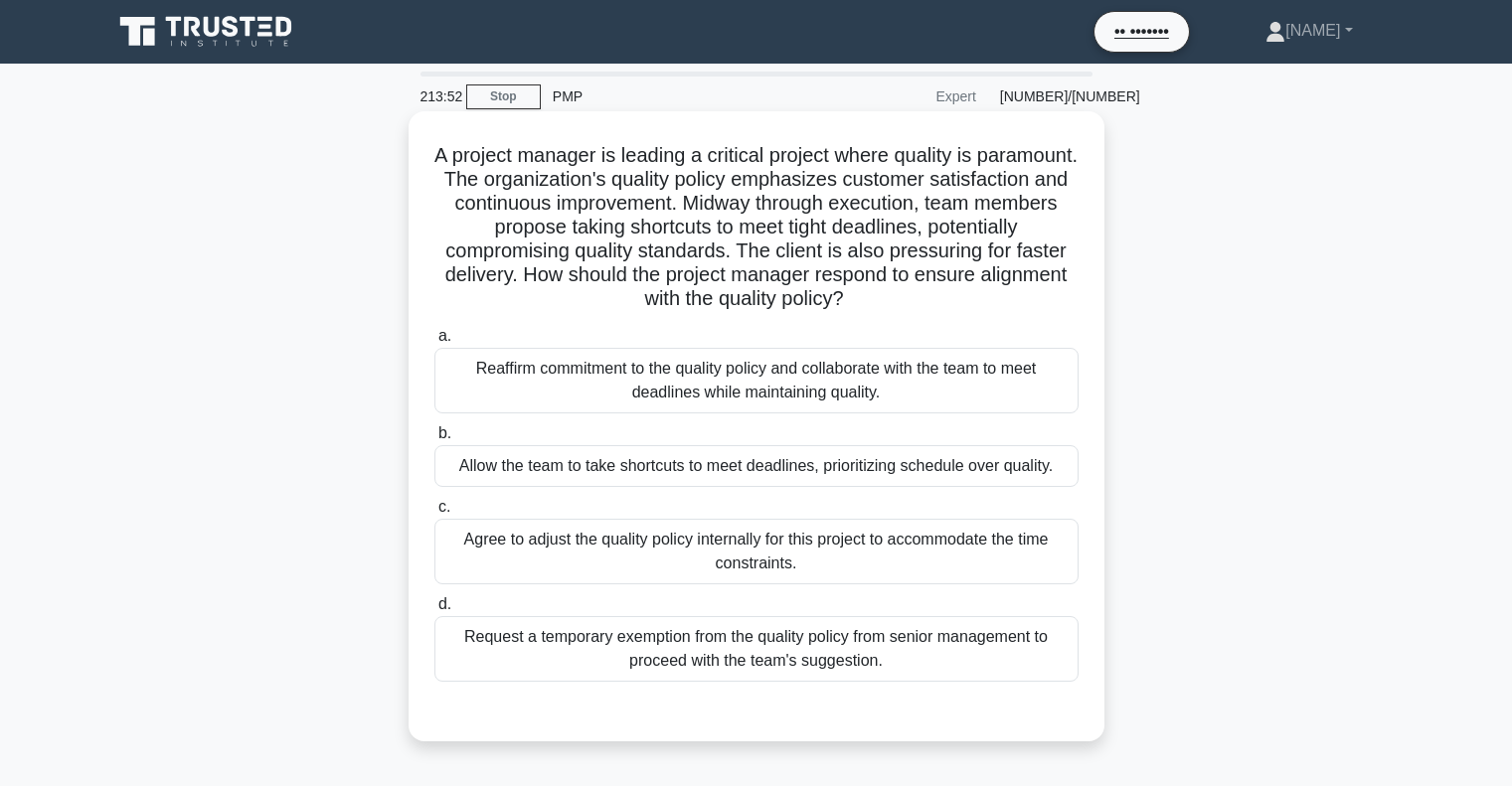 click on "Reaffirm commitment to the quality policy and collaborate with the team to meet deadlines while maintaining quality." at bounding box center (756, 381) 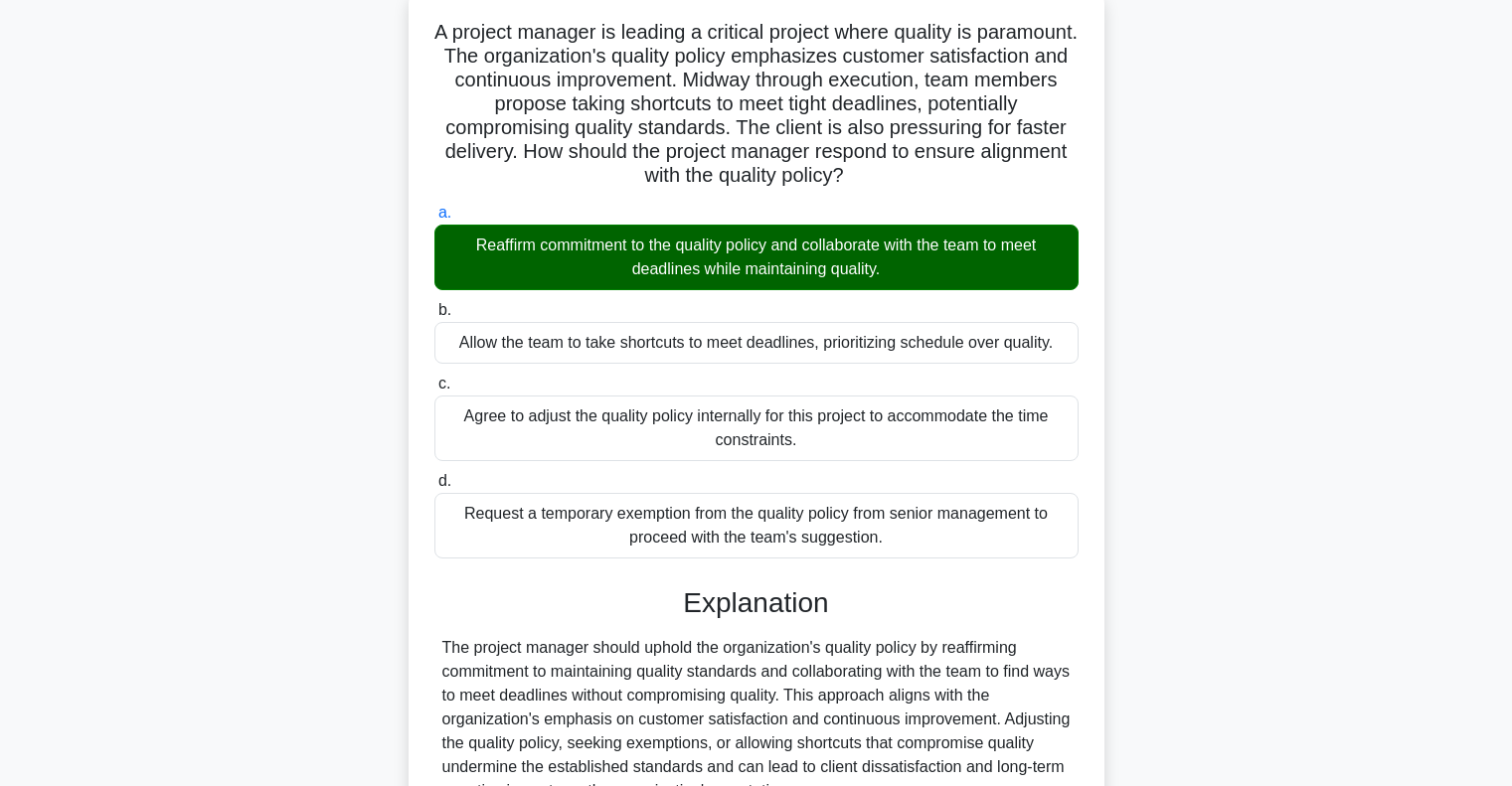 scroll, scrollTop: 321, scrollLeft: 0, axis: vertical 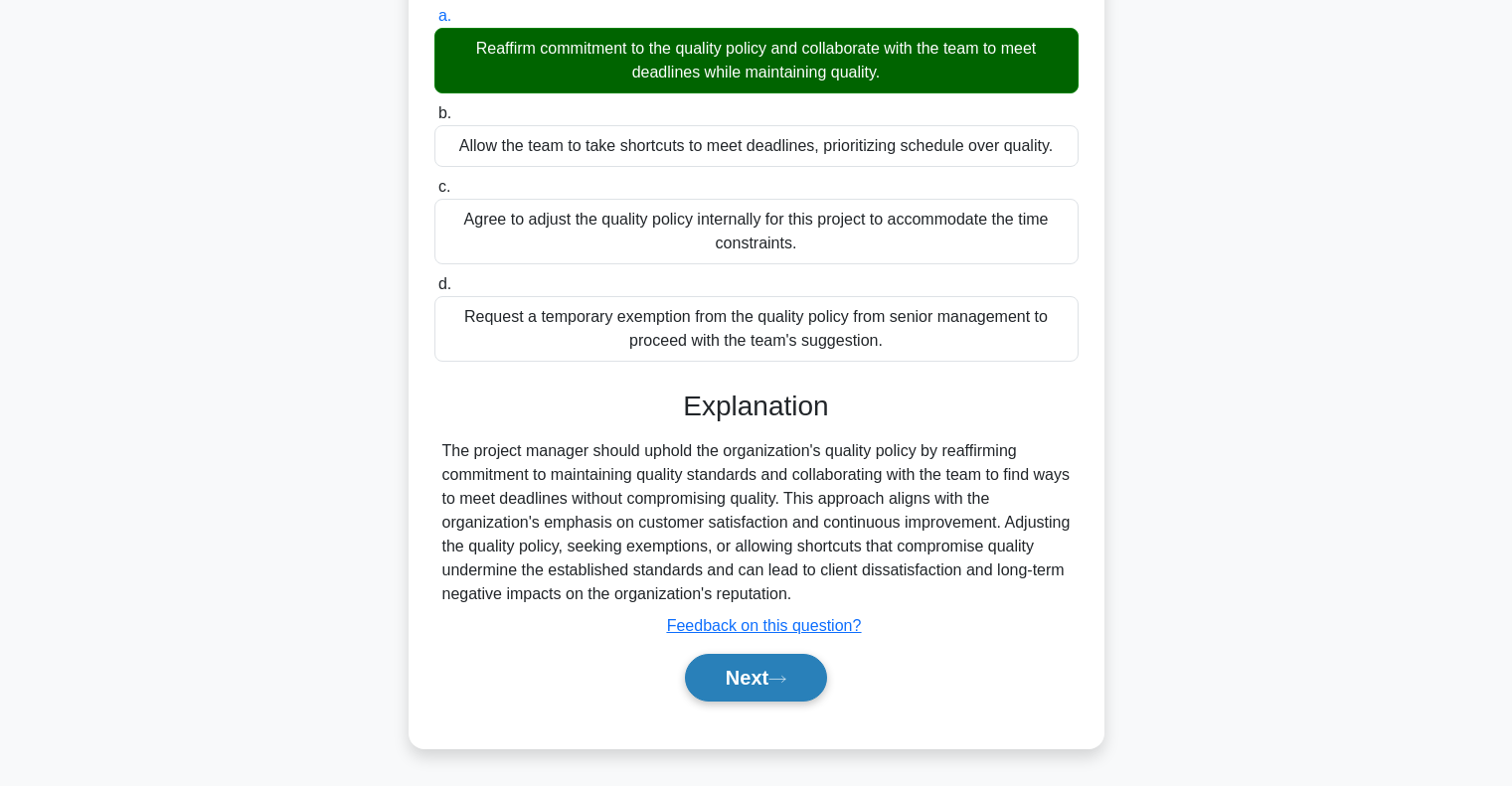 click at bounding box center (777, 679) 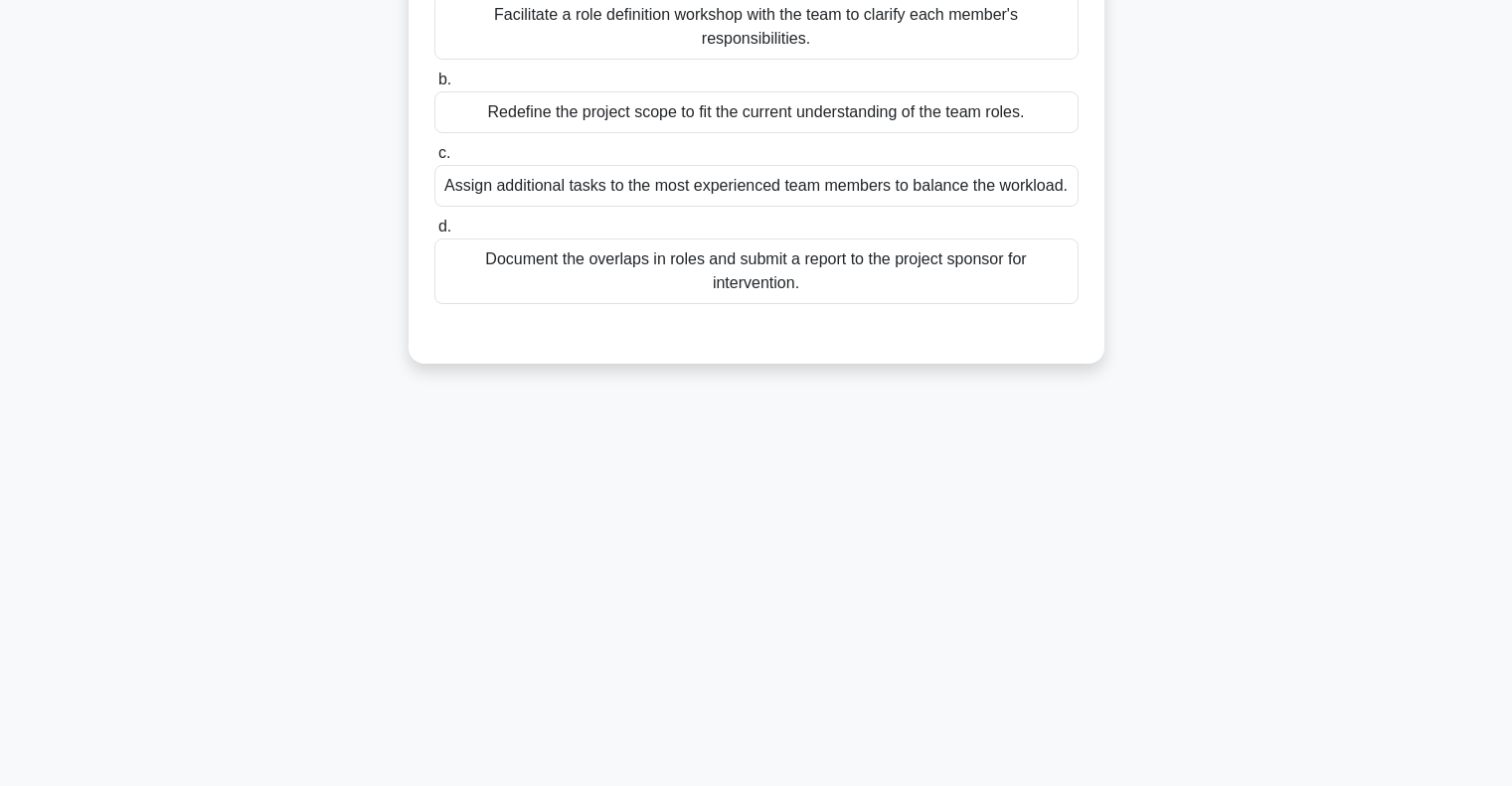 scroll, scrollTop: 0, scrollLeft: 0, axis: both 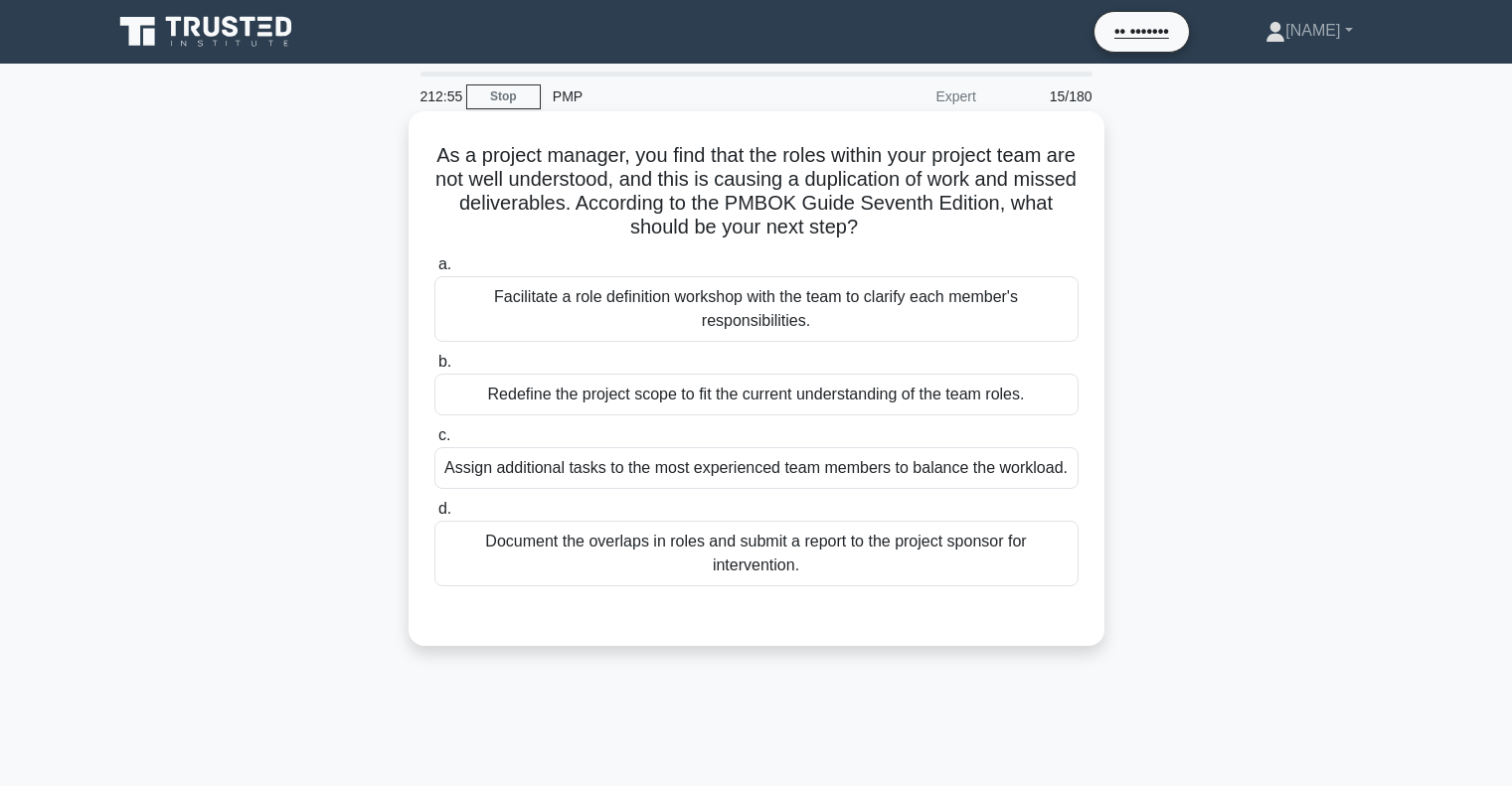 click on "Facilitate a role definition workshop with the team to clarify each member's responsibilities." at bounding box center (756, 309) 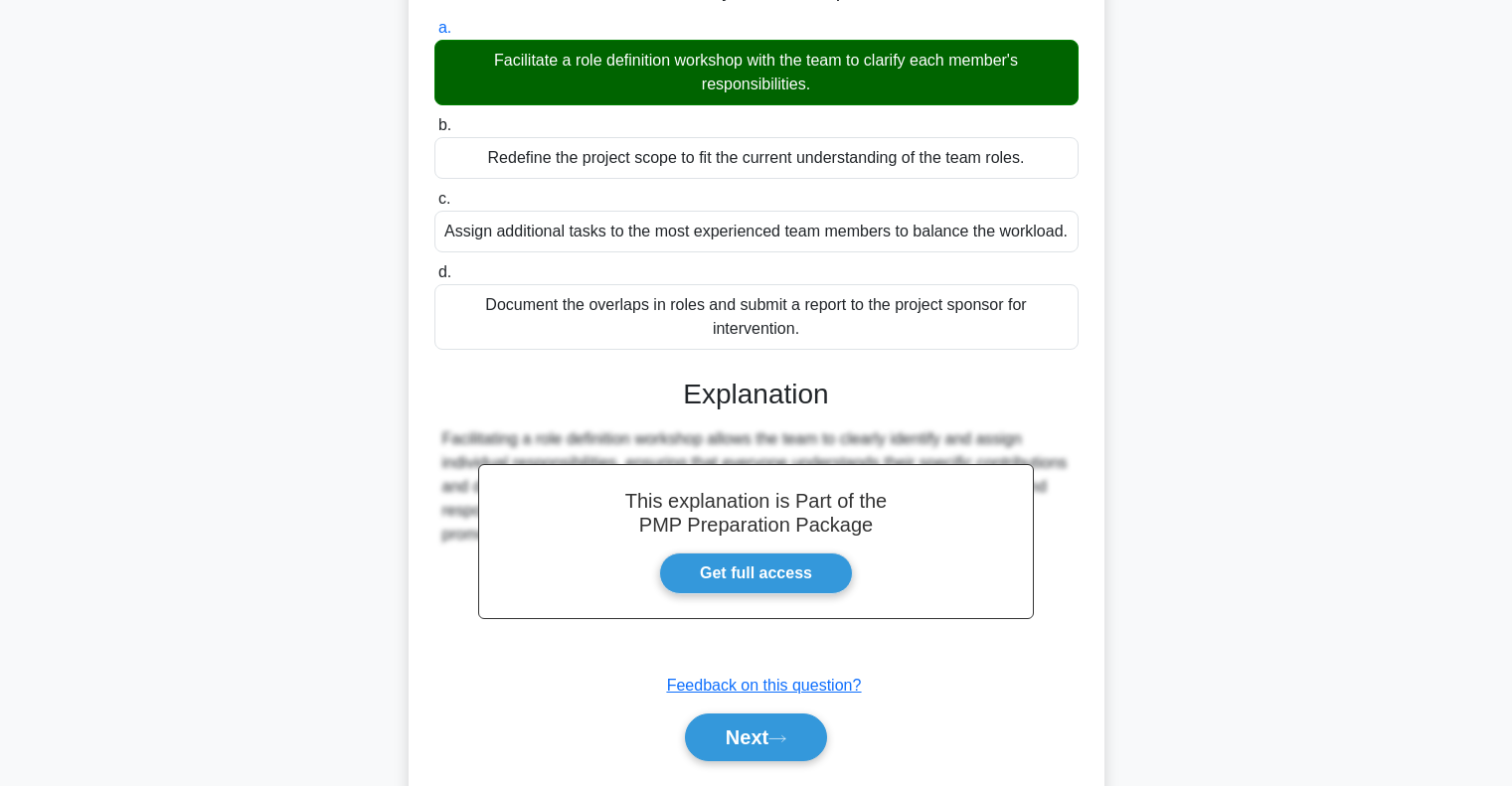 scroll, scrollTop: 297, scrollLeft: 0, axis: vertical 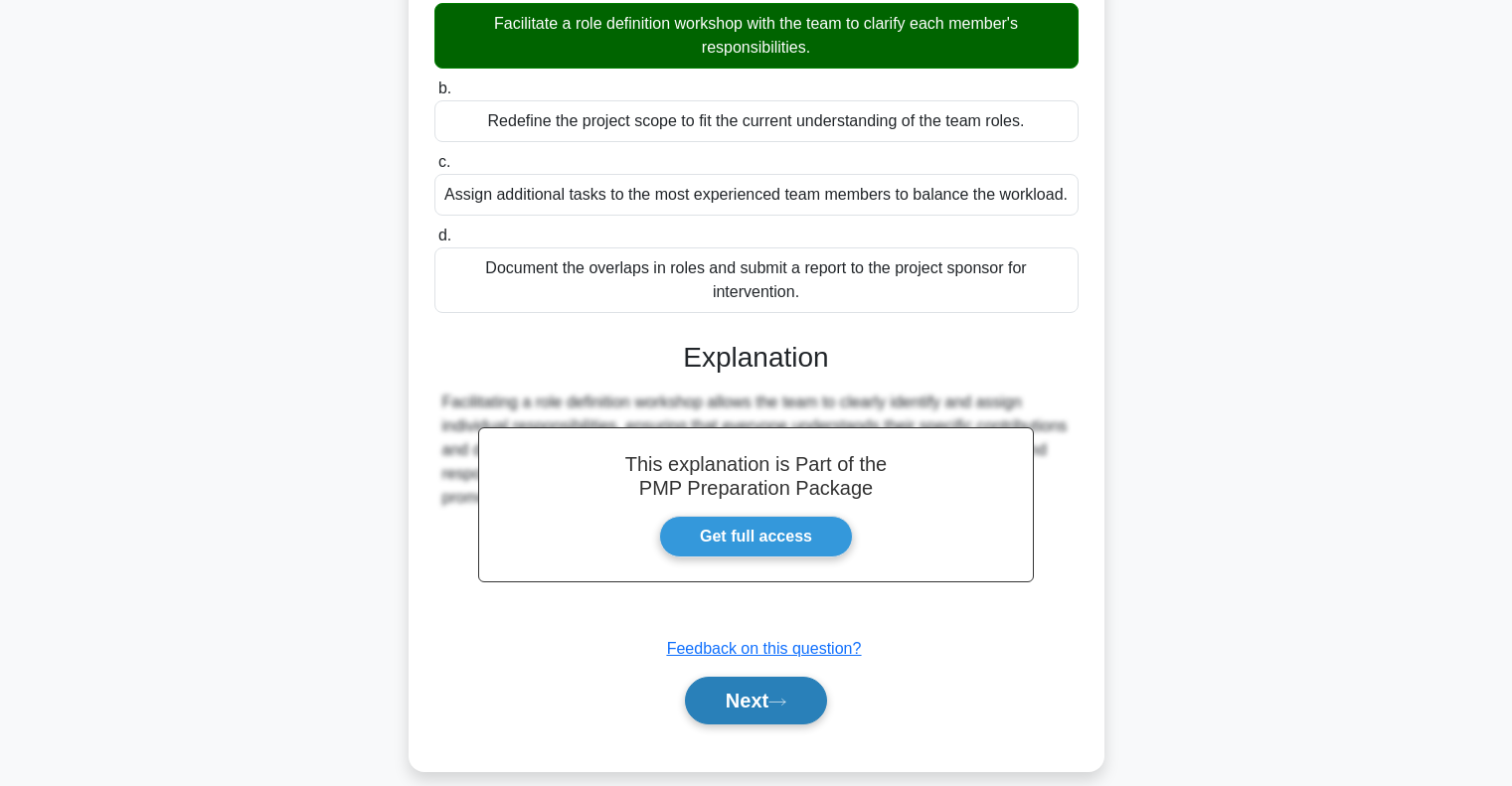 click on "Next" at bounding box center (756, 701) 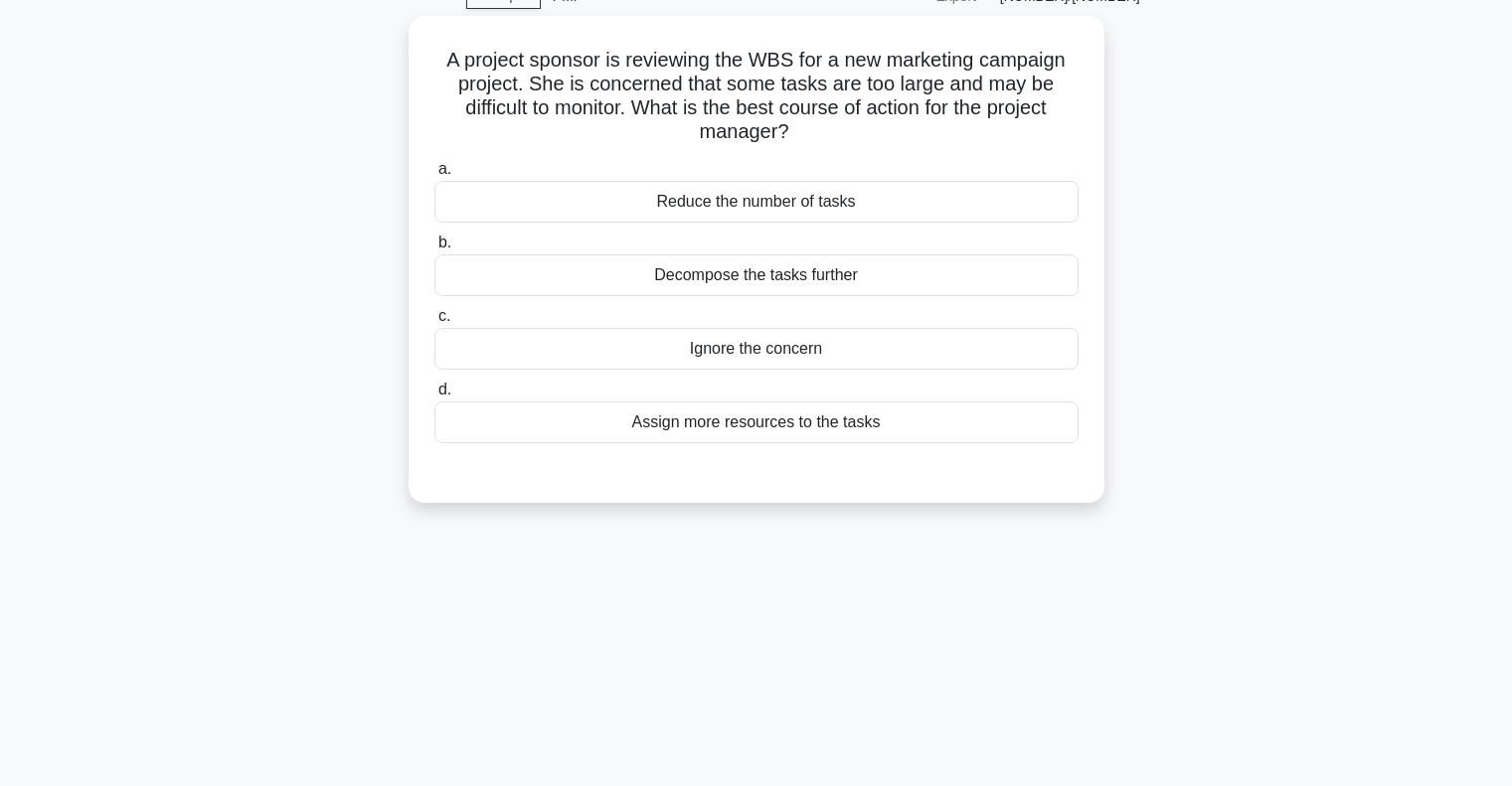 scroll, scrollTop: 0, scrollLeft: 0, axis: both 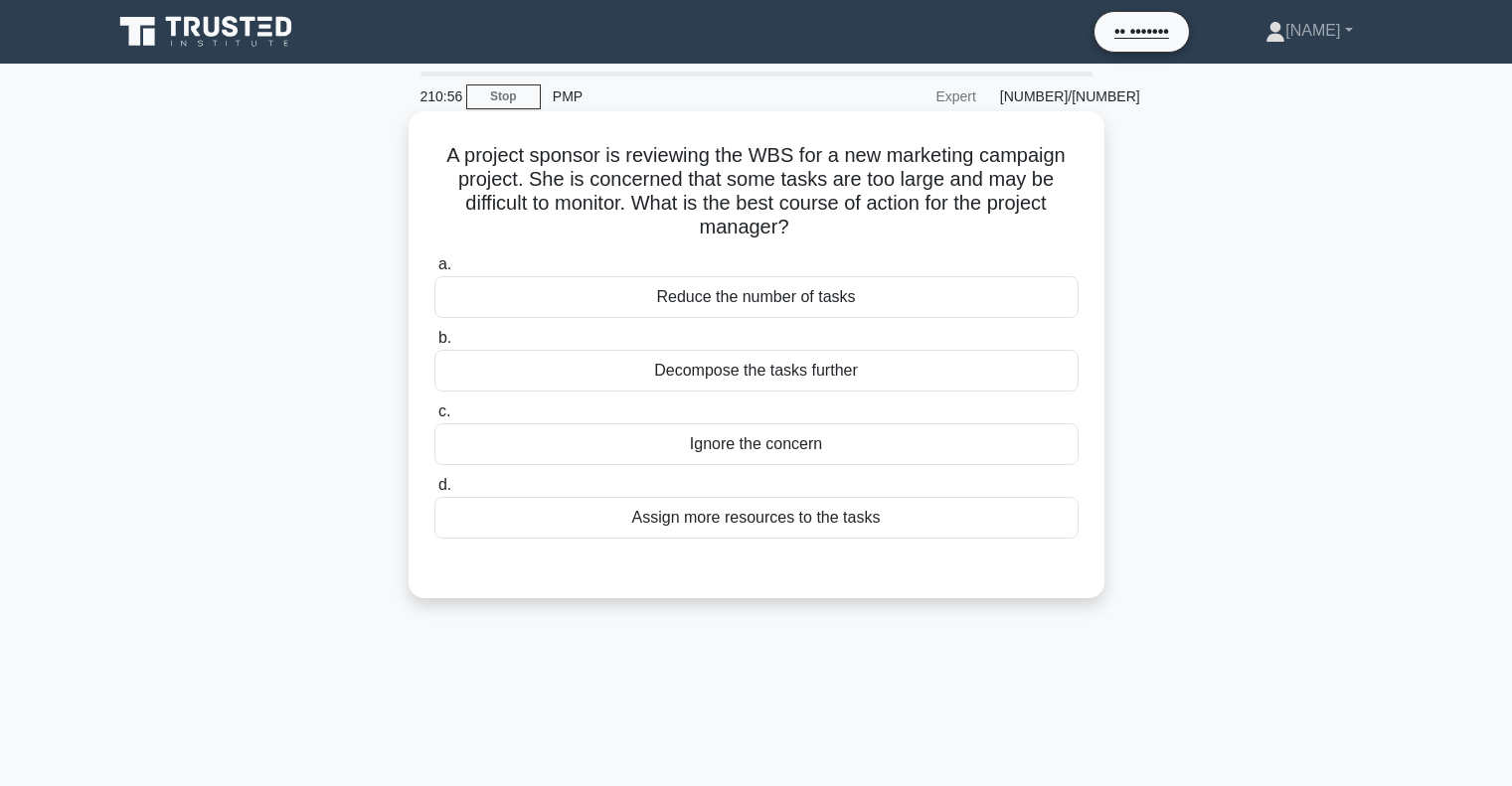 click on "Decompose the tasks further" at bounding box center (756, 371) 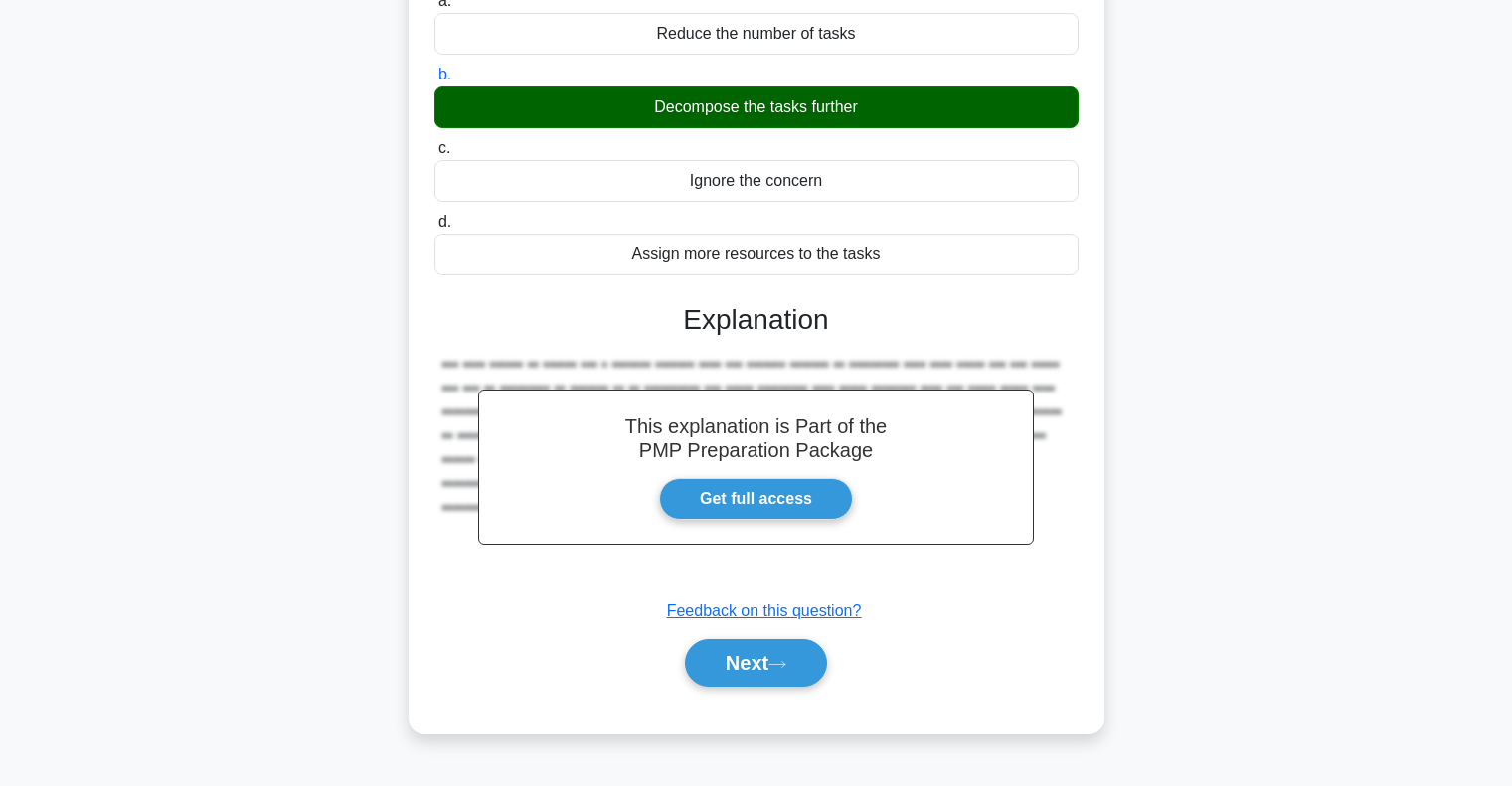 scroll, scrollTop: 287, scrollLeft: 0, axis: vertical 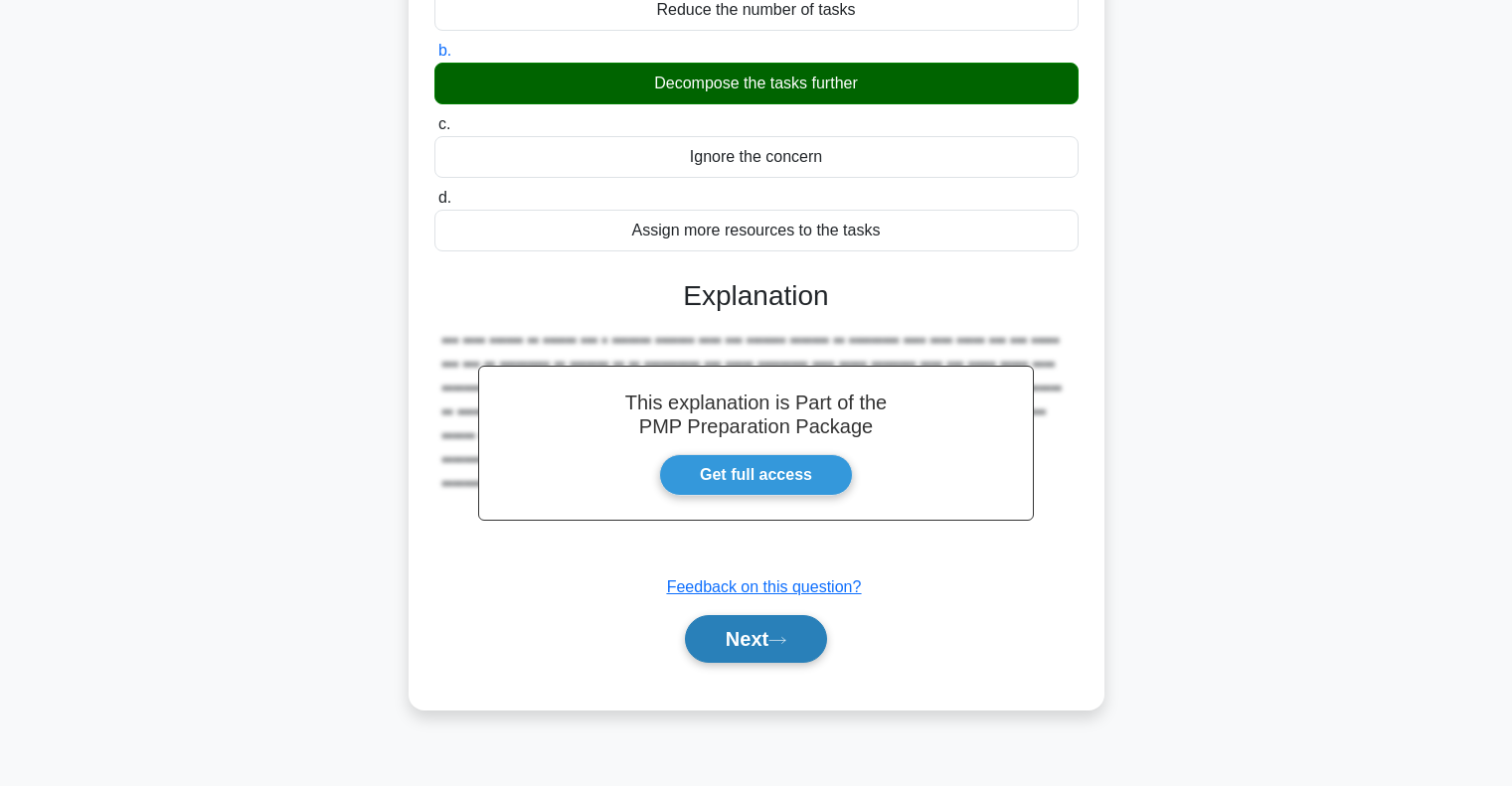 click on "Next" at bounding box center (756, 639) 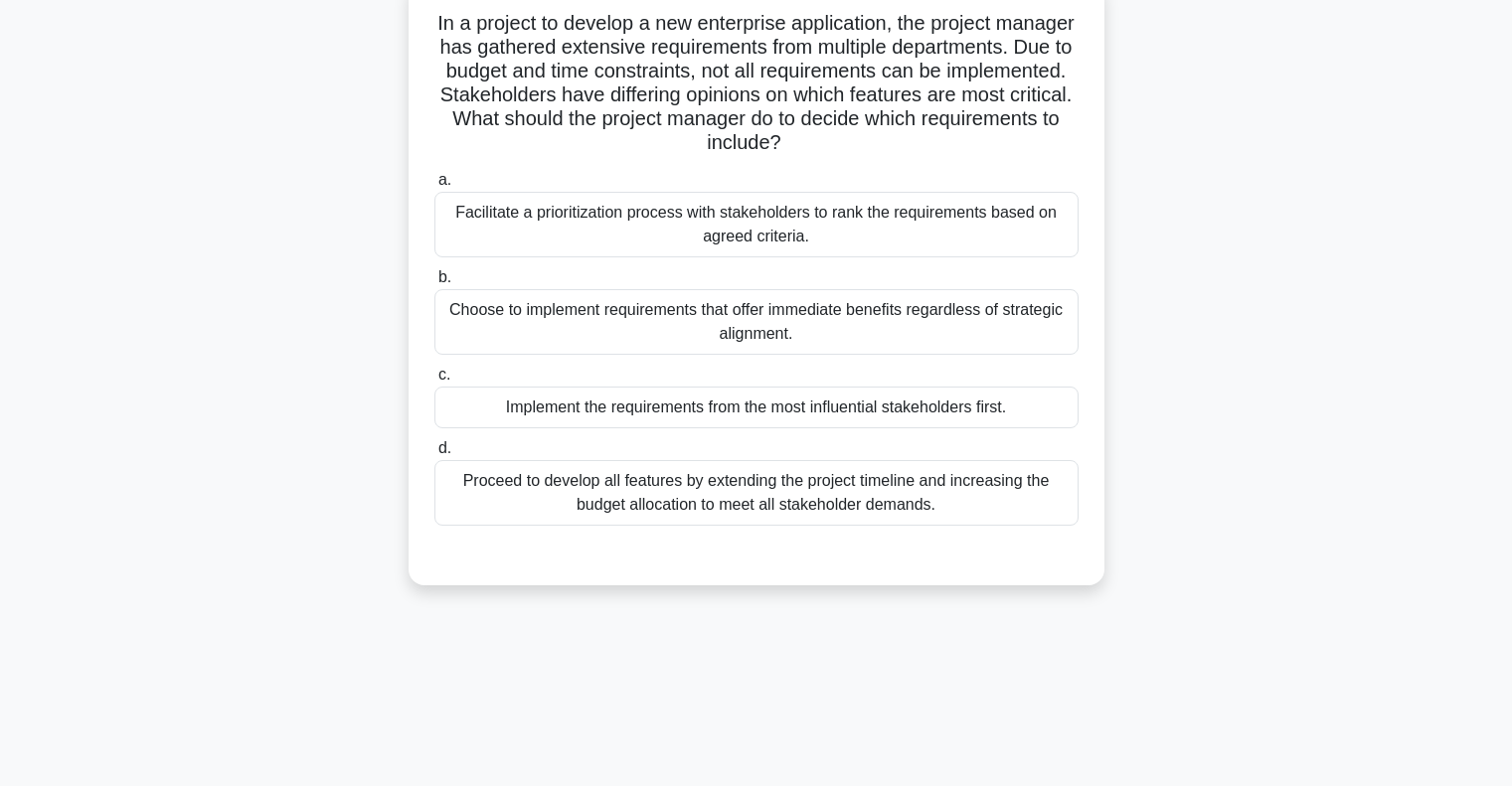 scroll, scrollTop: 0, scrollLeft: 0, axis: both 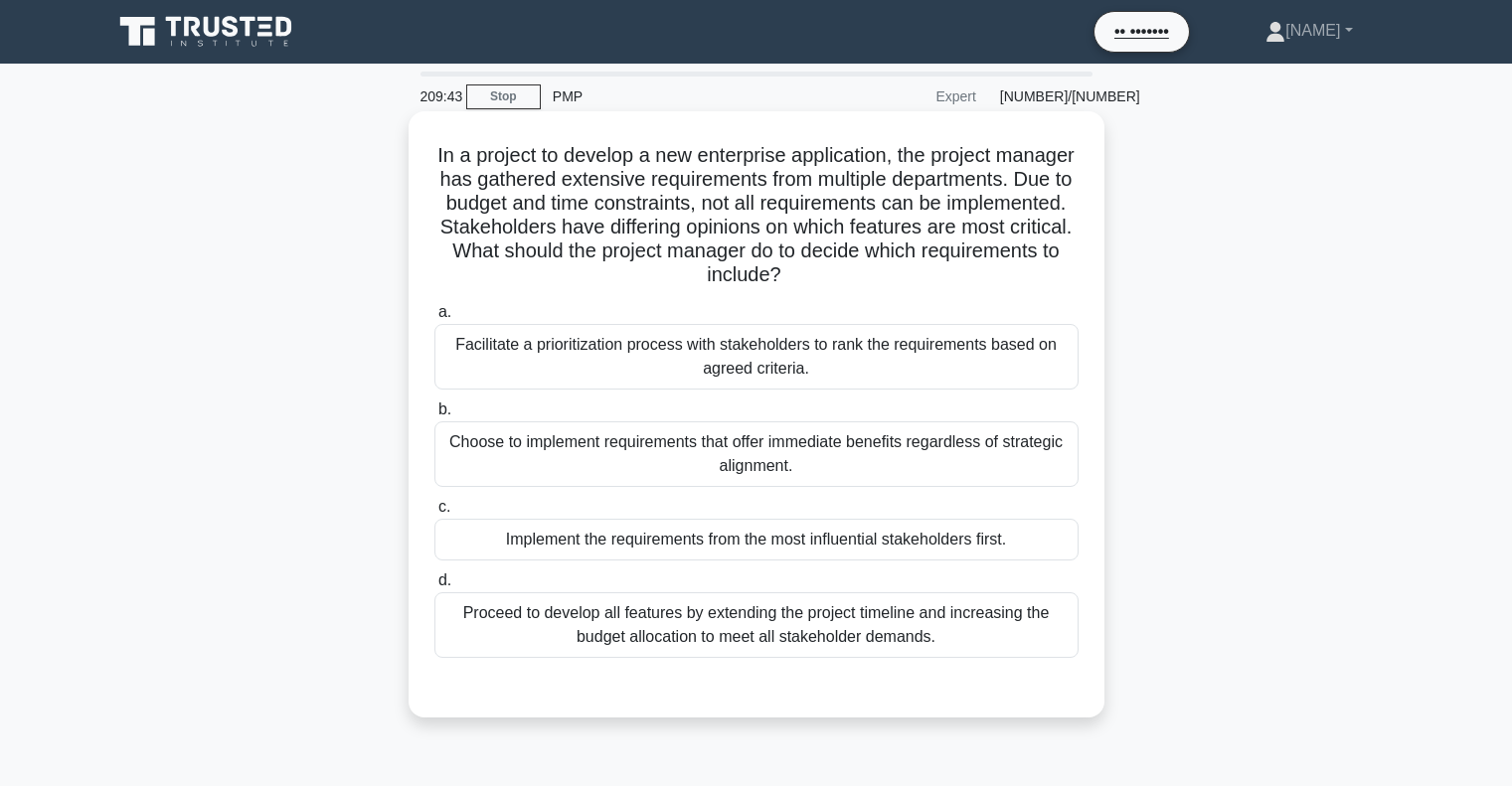 click on "Proceed to develop all features by extending the project timeline and increasing the budget allocation to meet all stakeholder demands." at bounding box center (756, 625) 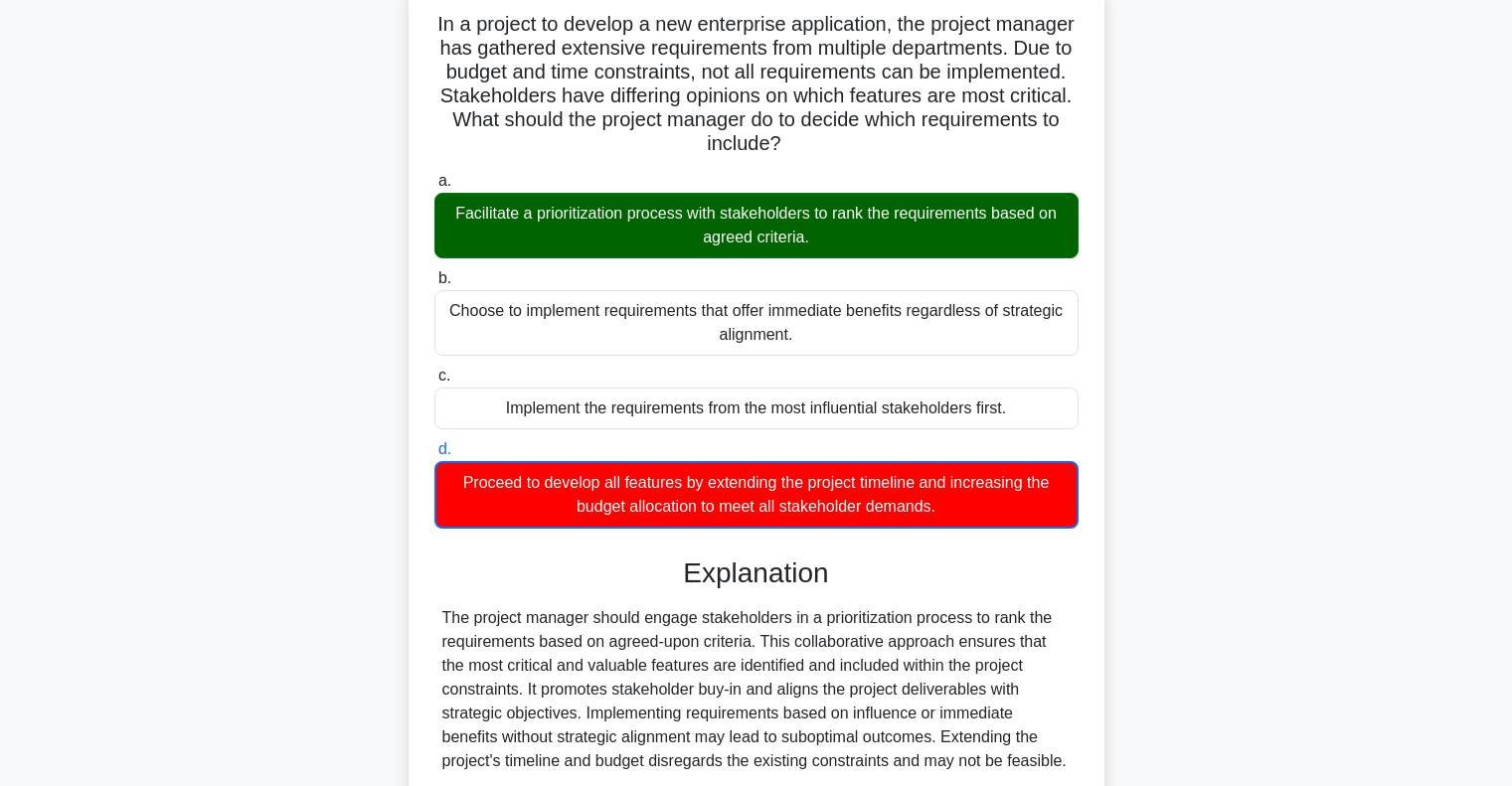 scroll, scrollTop: 298, scrollLeft: 0, axis: vertical 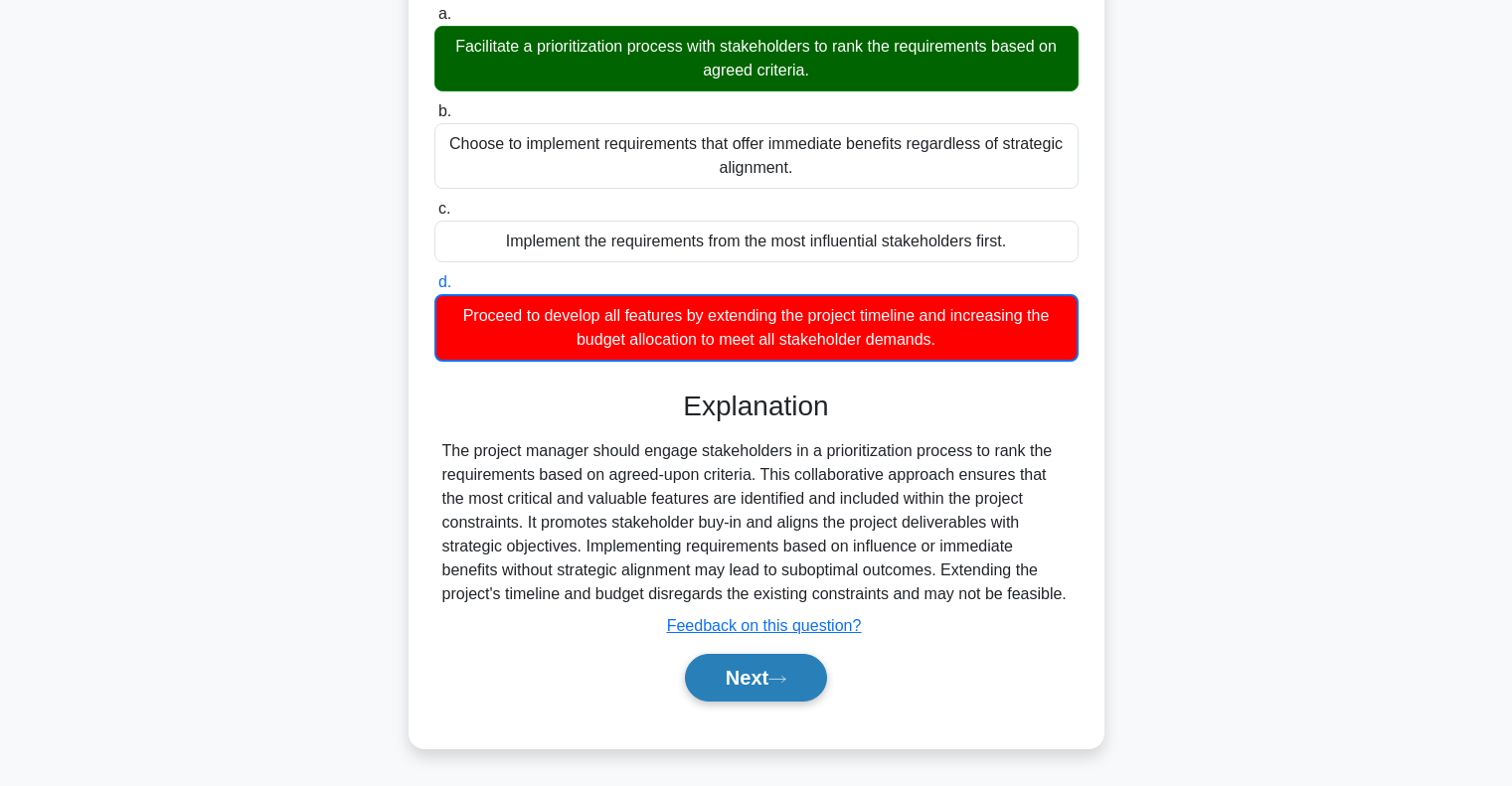 click on "Next" at bounding box center (756, 678) 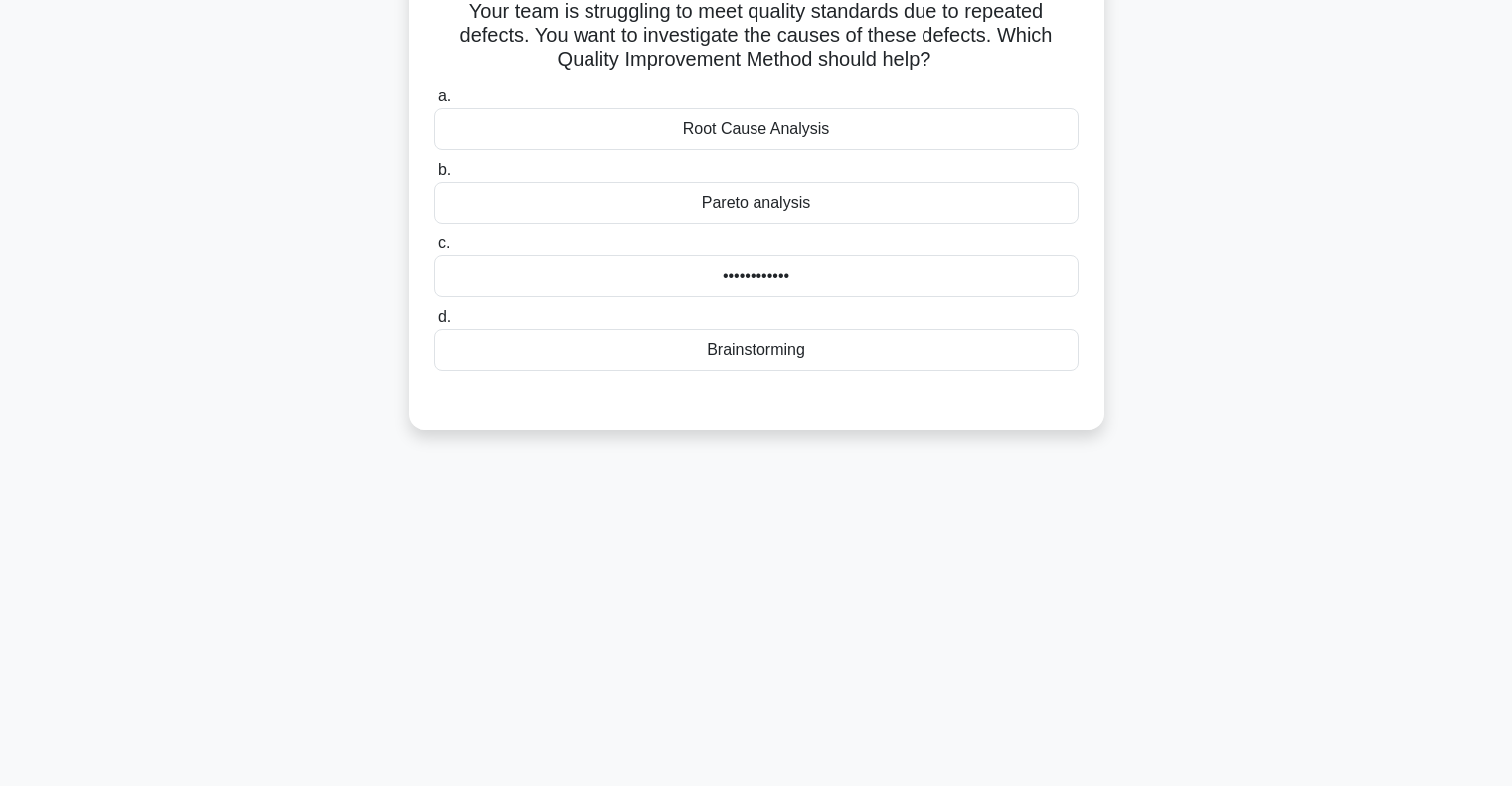 scroll, scrollTop: 0, scrollLeft: 0, axis: both 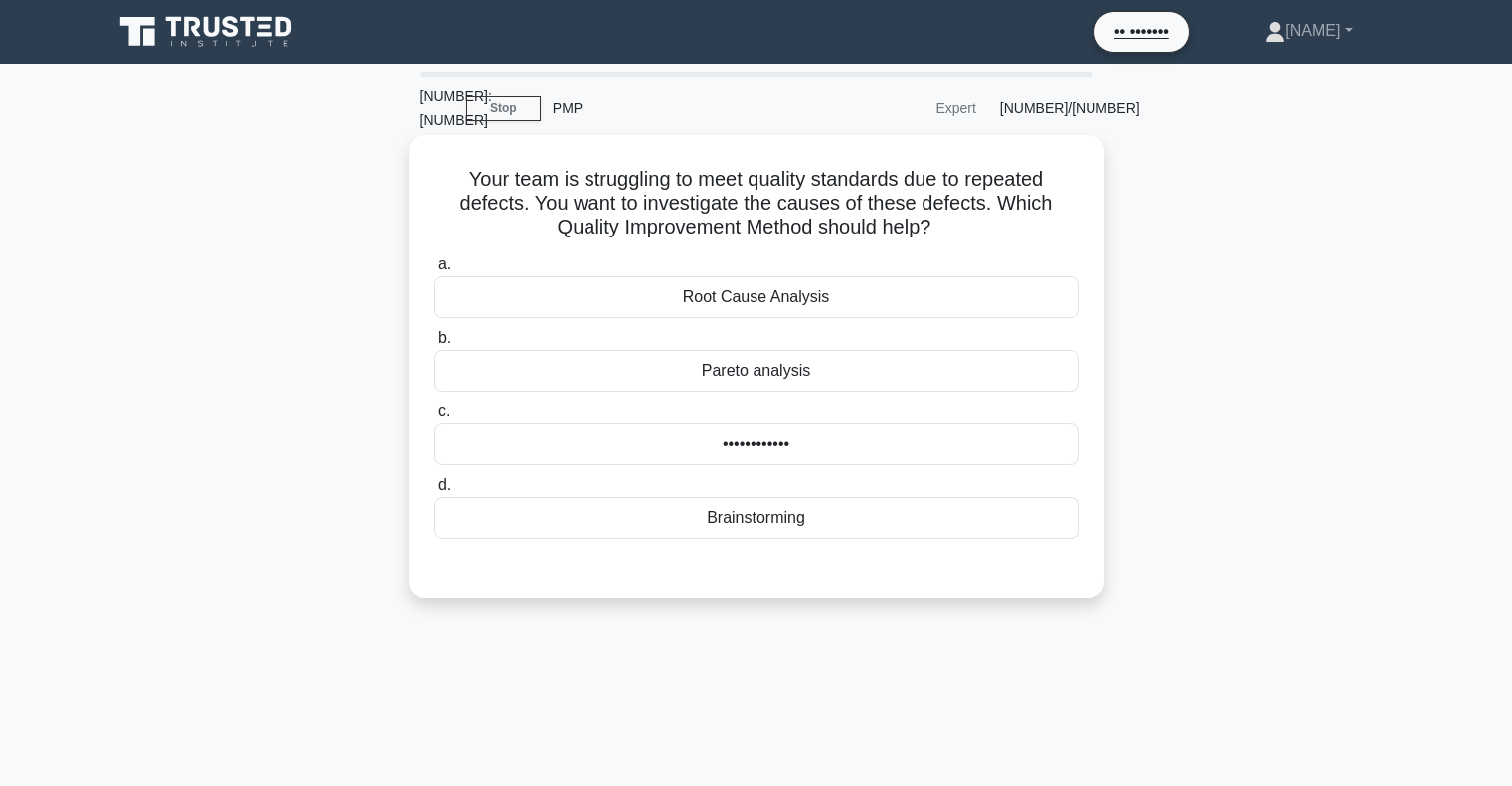 click on "Root Cause Analysis" at bounding box center [756, 297] 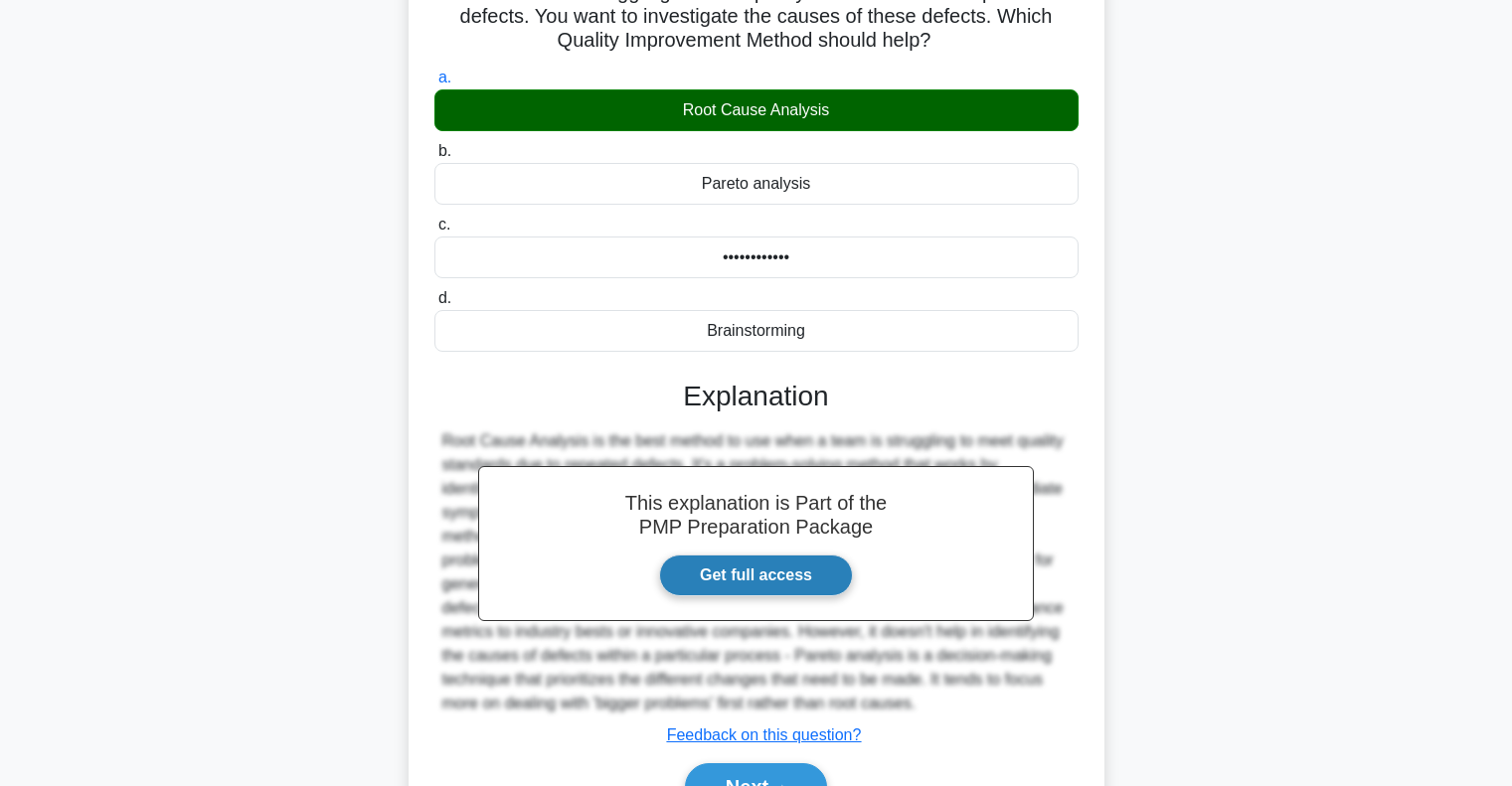 scroll, scrollTop: 287, scrollLeft: 0, axis: vertical 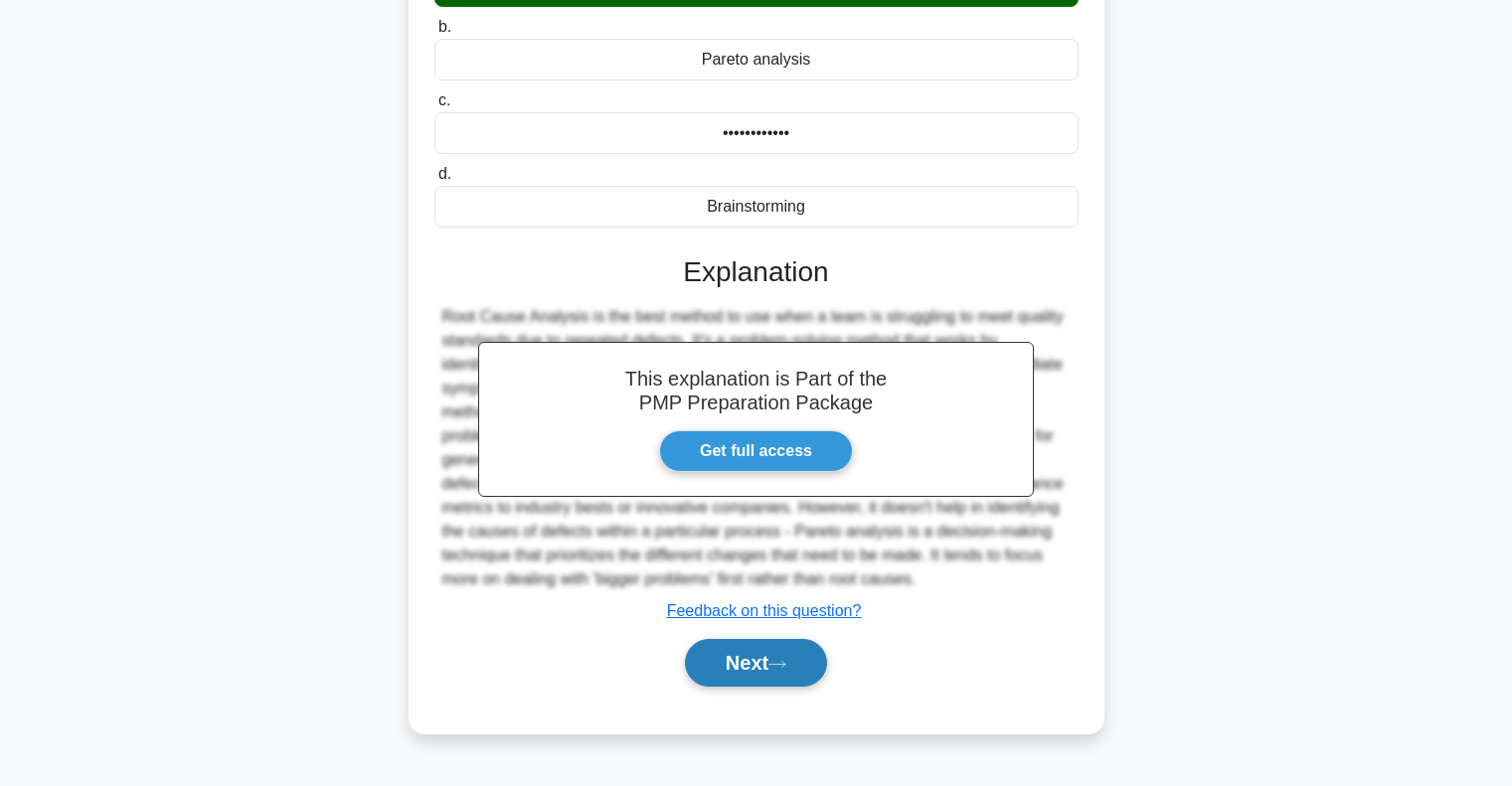 click on "Next" at bounding box center (756, 663) 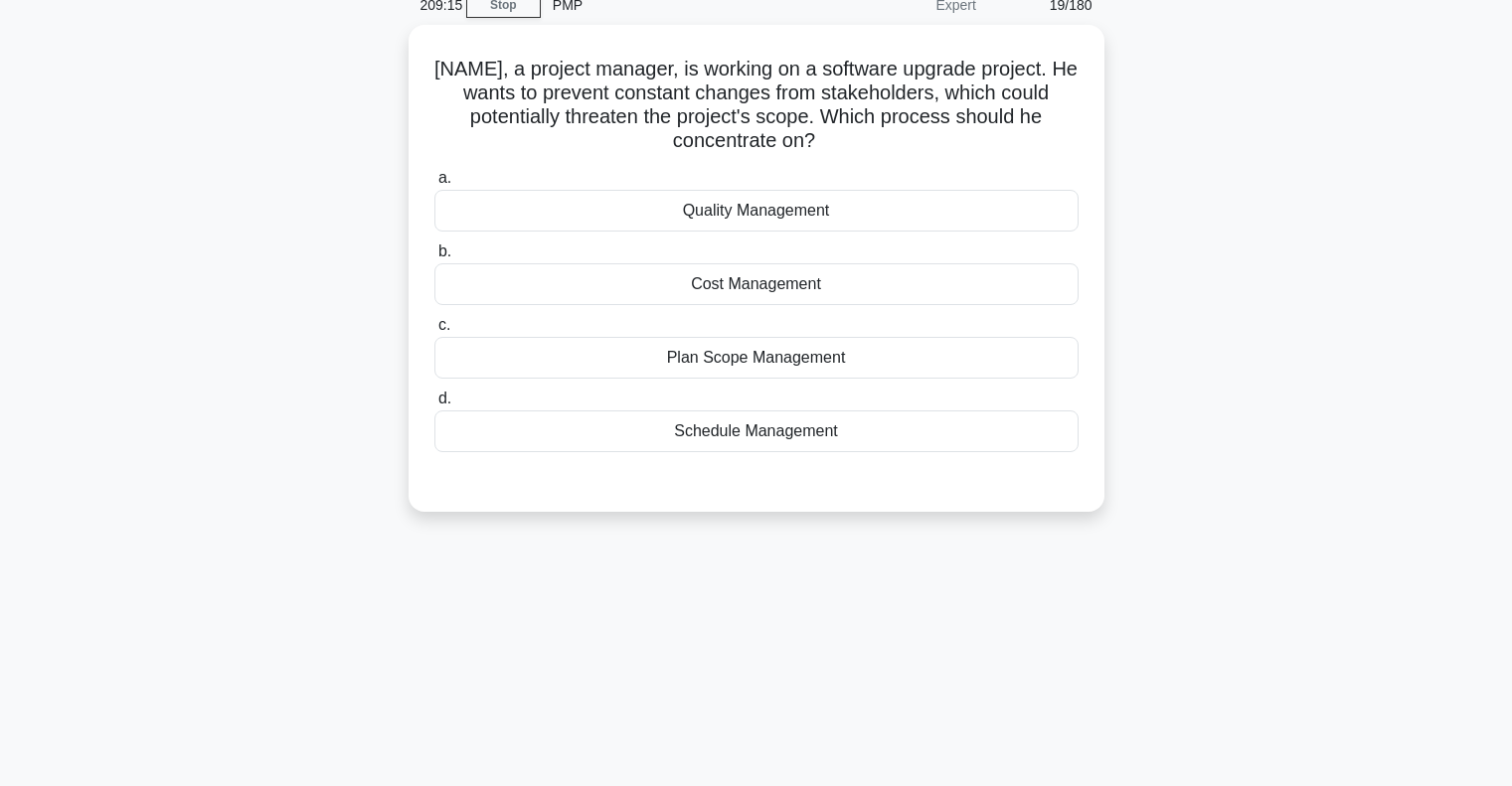 scroll, scrollTop: 0, scrollLeft: 0, axis: both 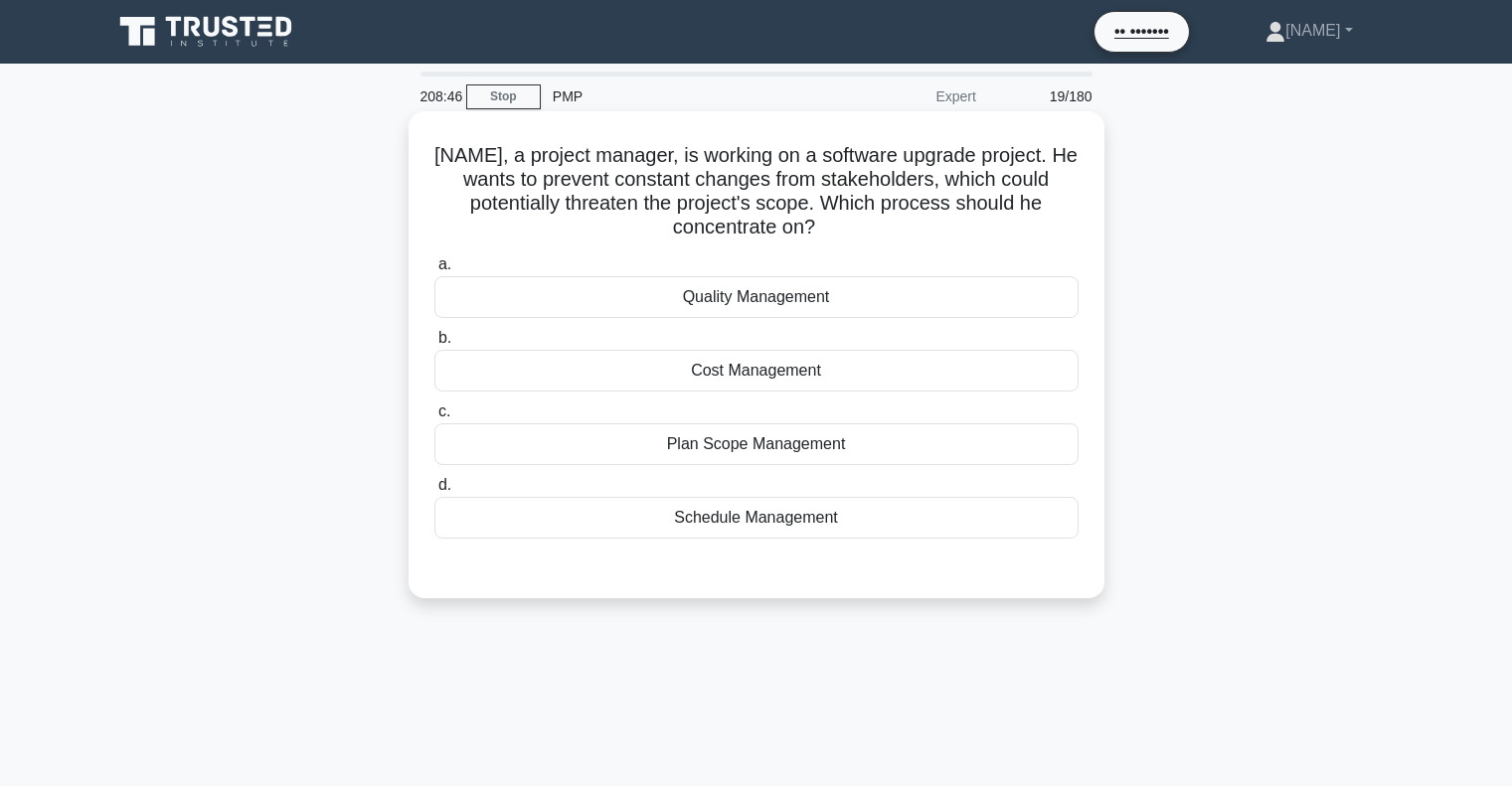 click on "Quality Management" at bounding box center (756, 297) 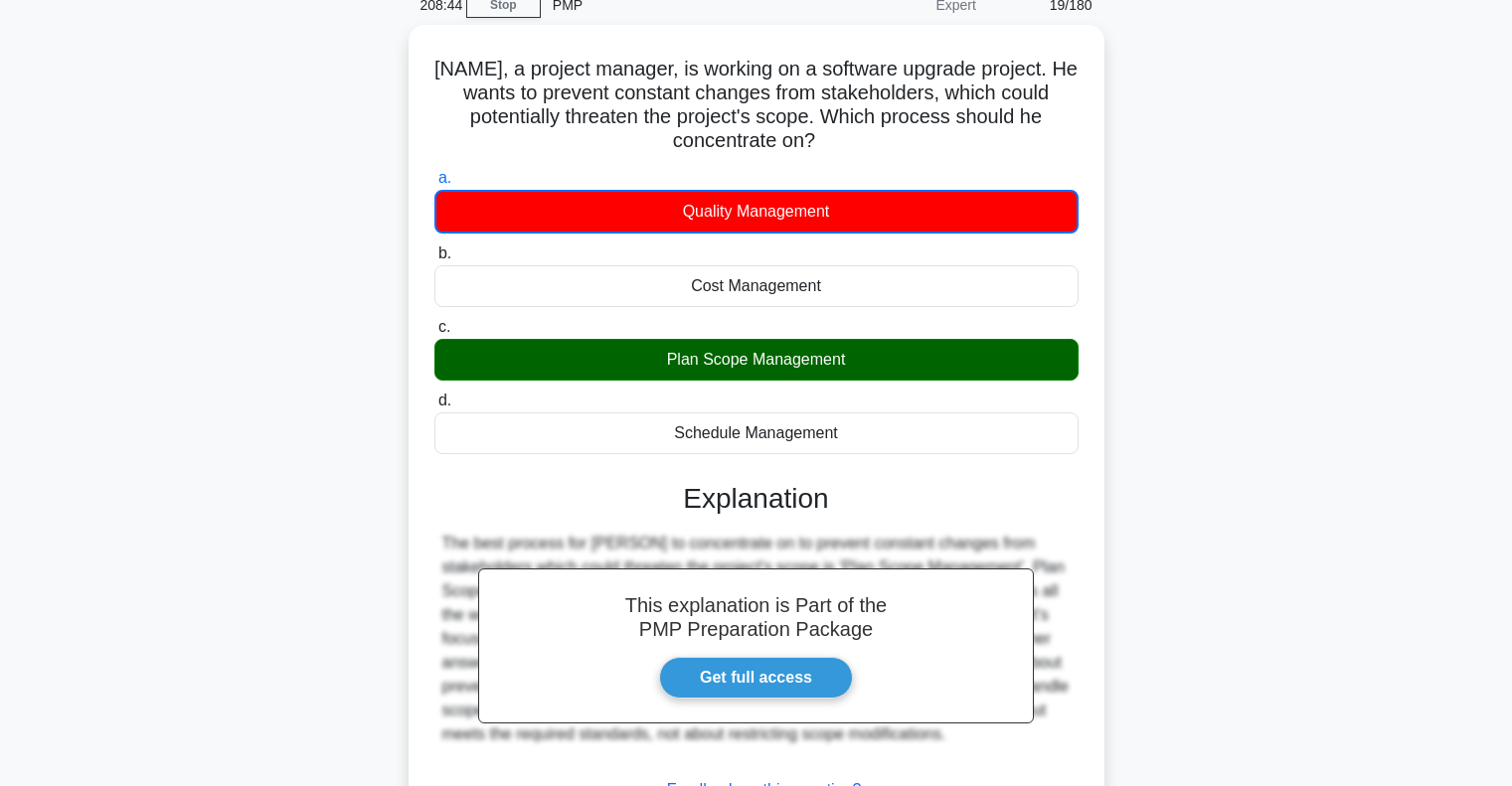 scroll, scrollTop: 287, scrollLeft: 0, axis: vertical 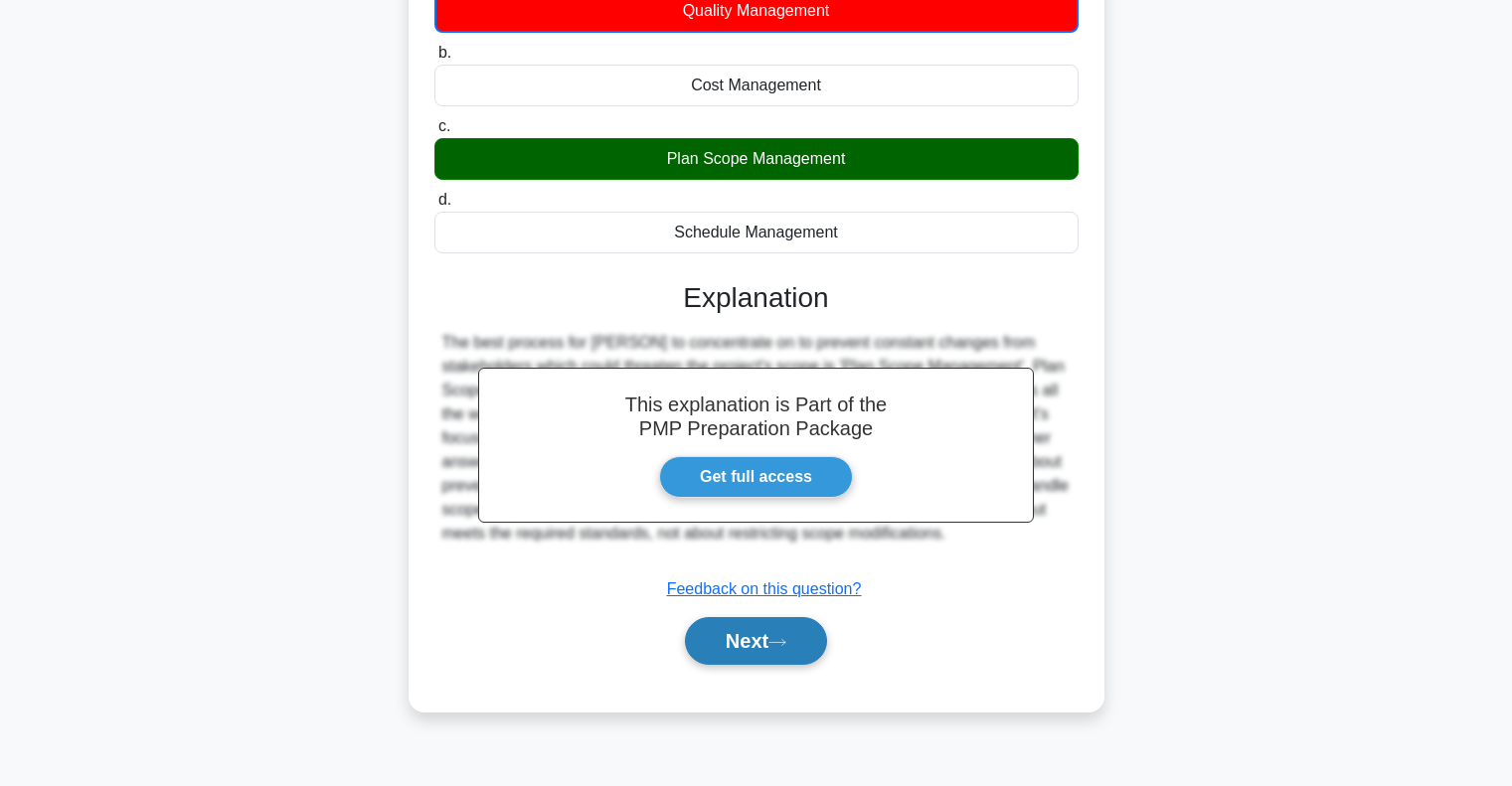 click on "Next" at bounding box center [756, 641] 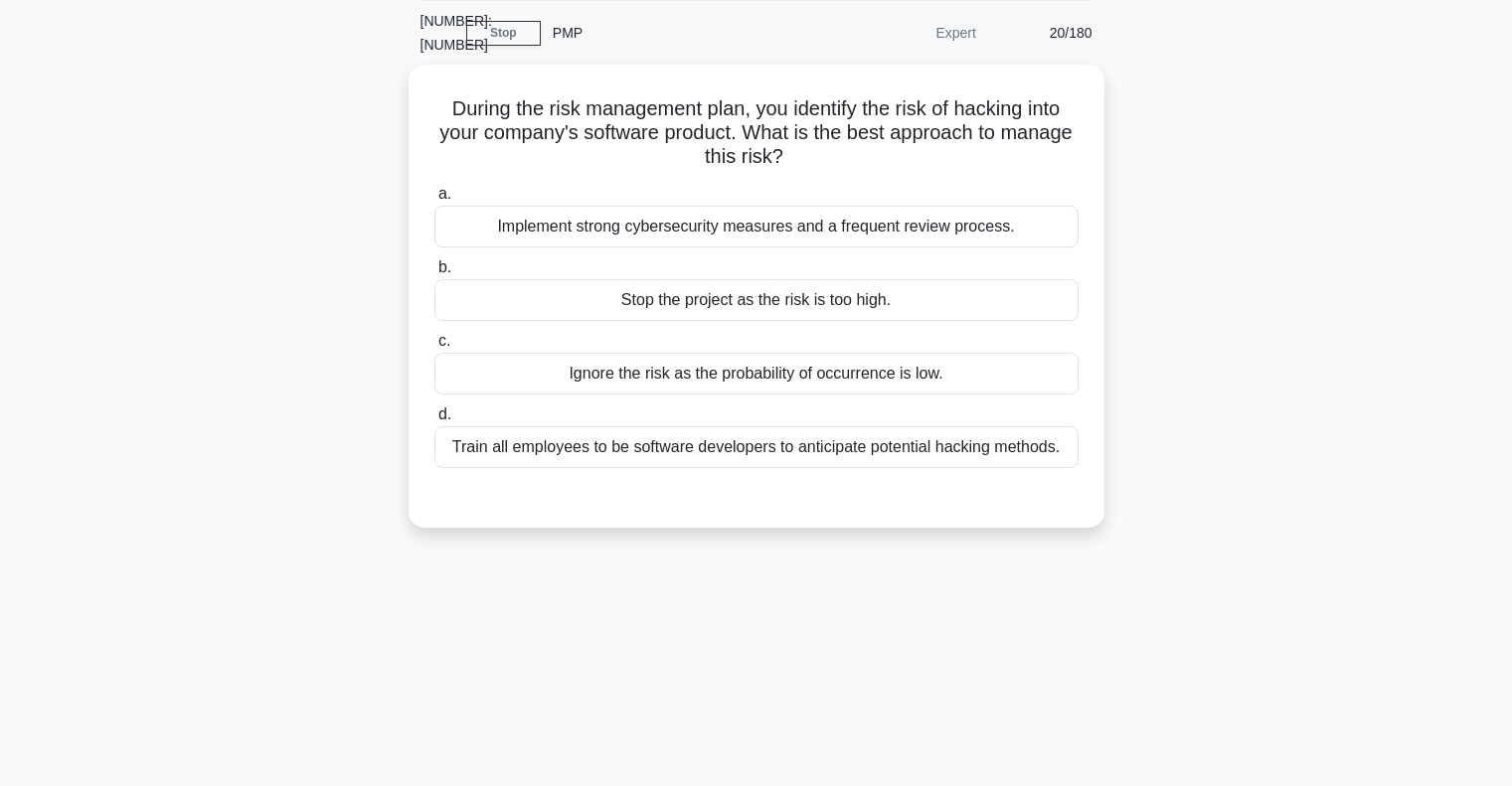 scroll, scrollTop: 99, scrollLeft: 0, axis: vertical 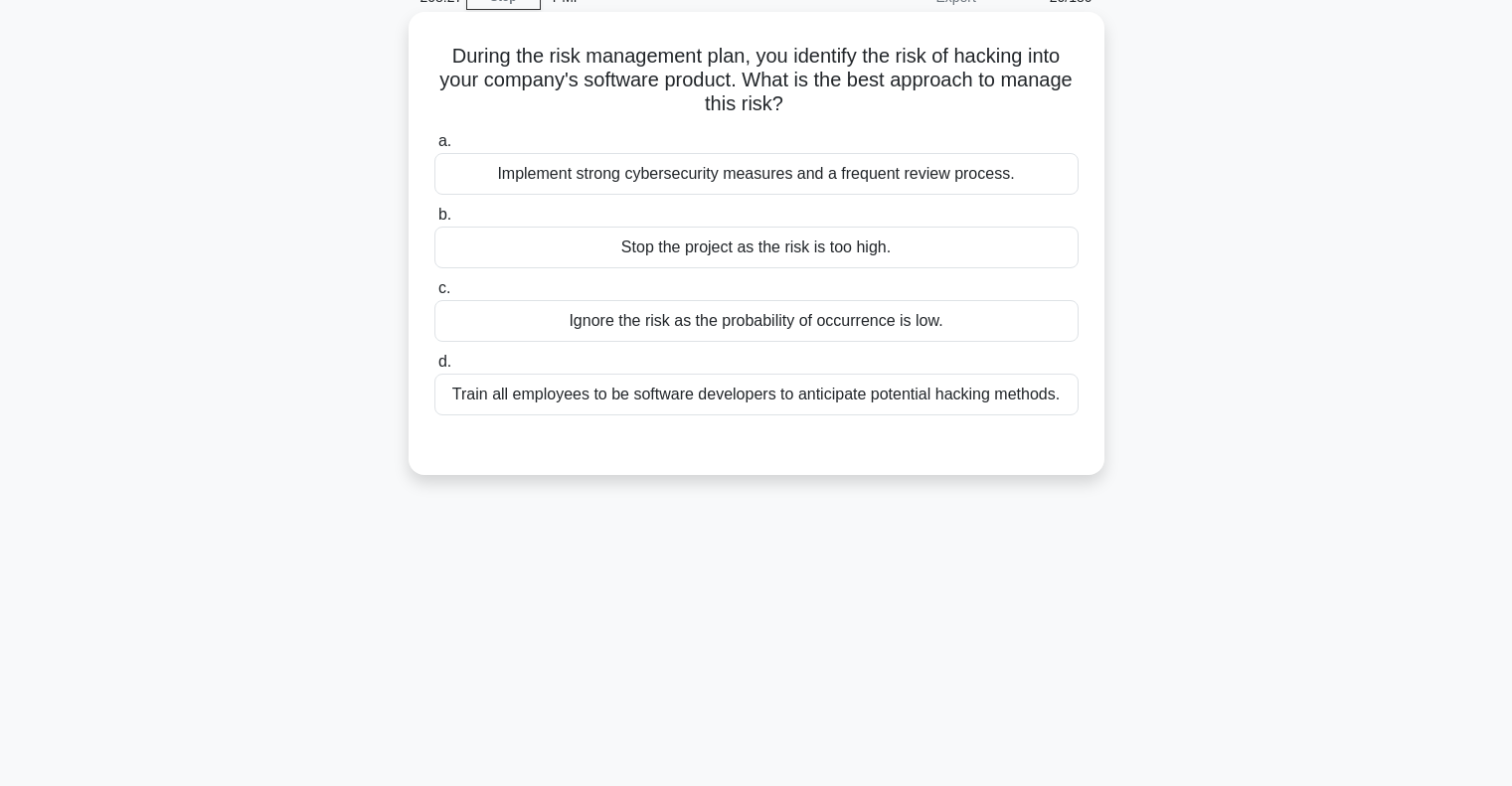 click on "Implement strong cybersecurity measures and a frequent review process." at bounding box center (756, 174) 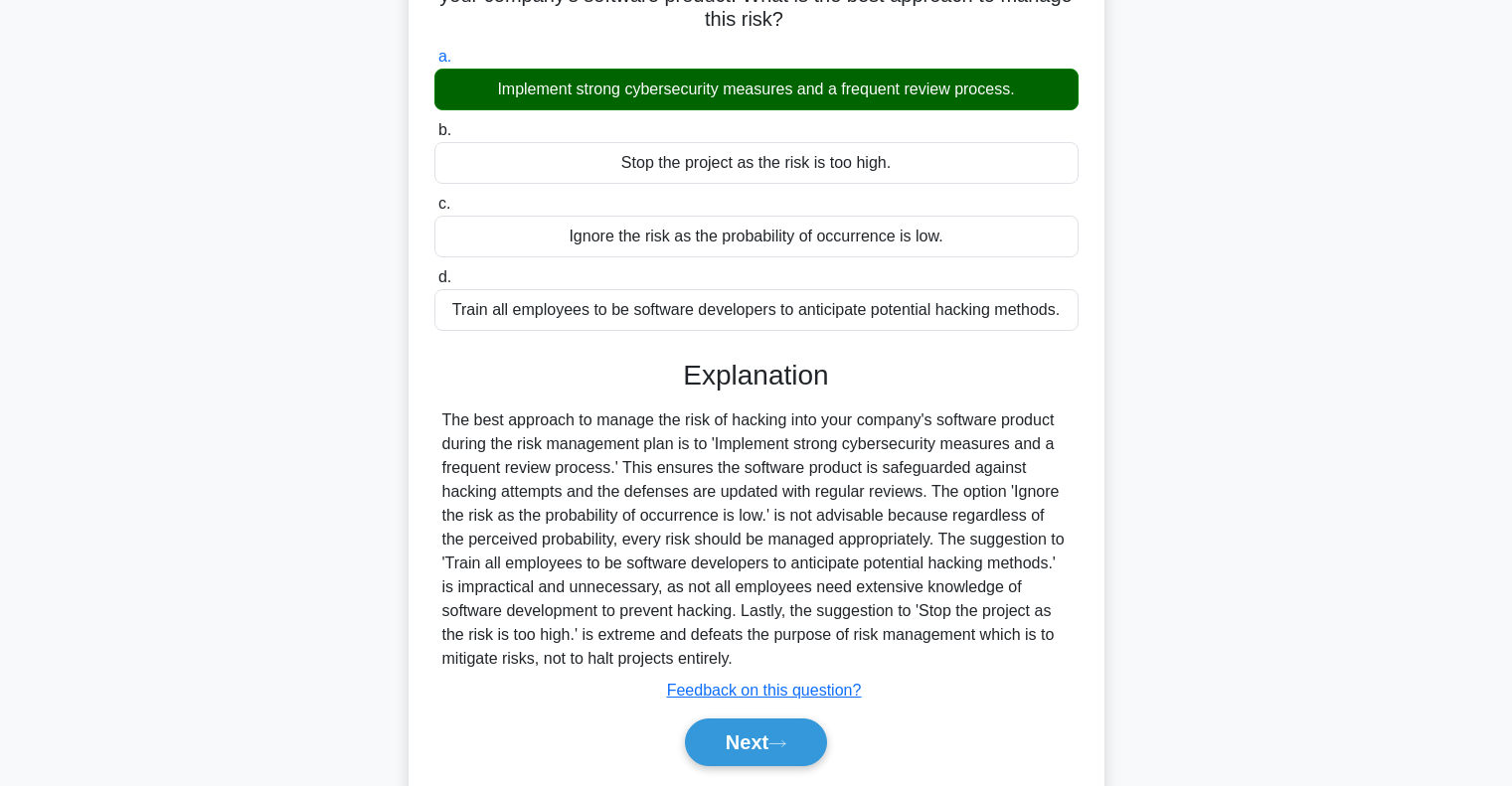 scroll, scrollTop: 287, scrollLeft: 0, axis: vertical 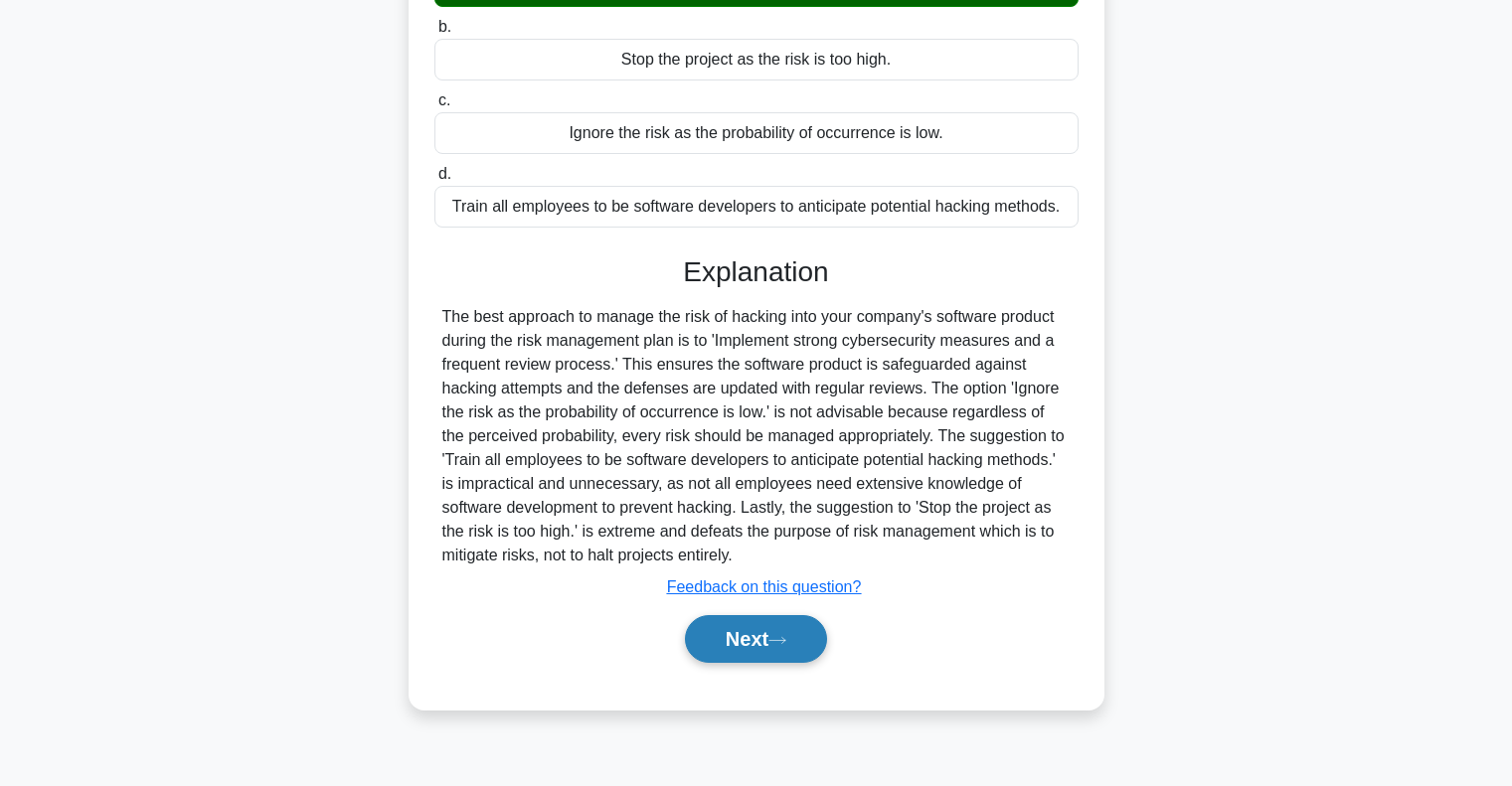 click on "Next" at bounding box center (756, 639) 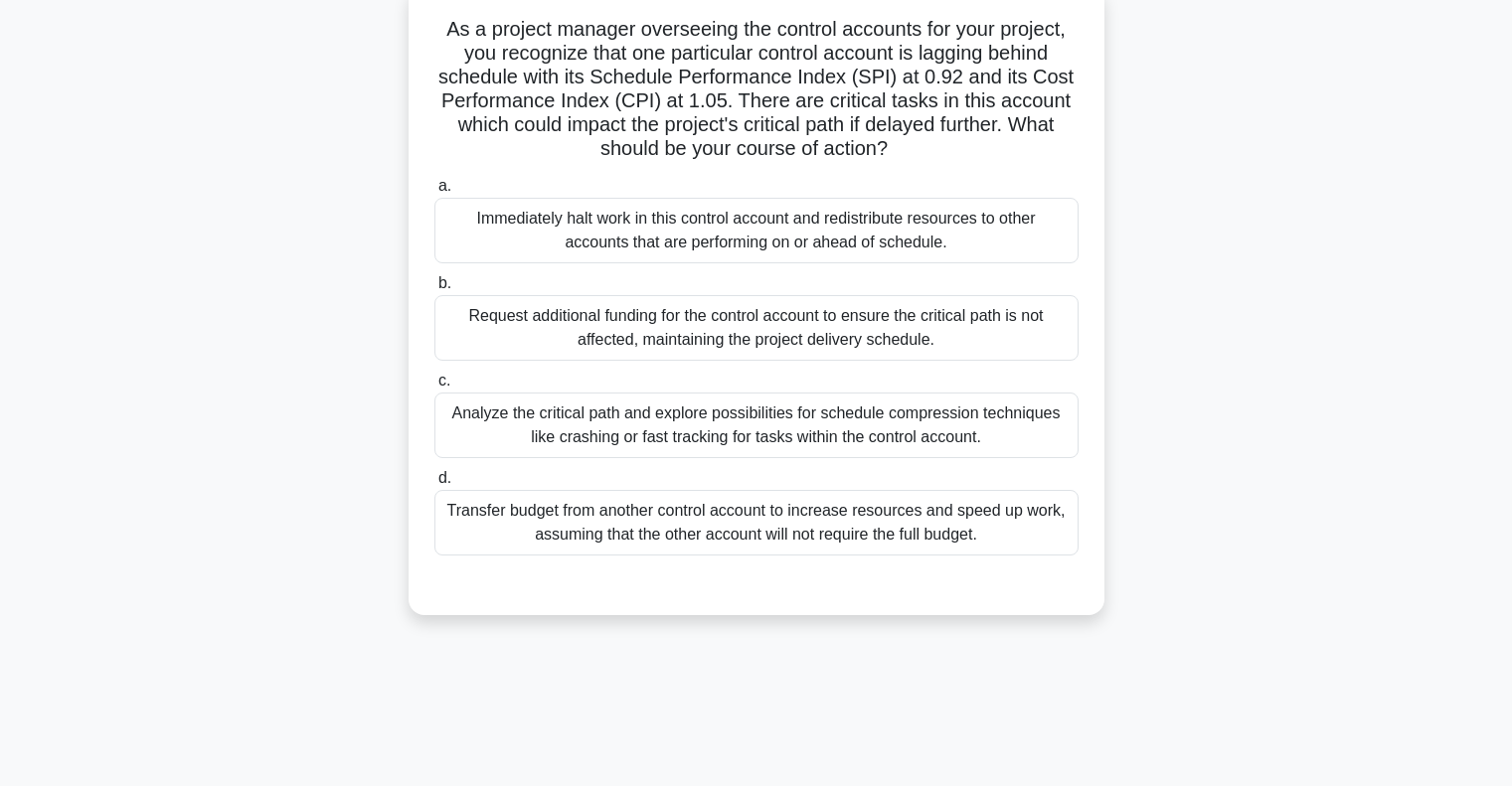 scroll, scrollTop: 0, scrollLeft: 0, axis: both 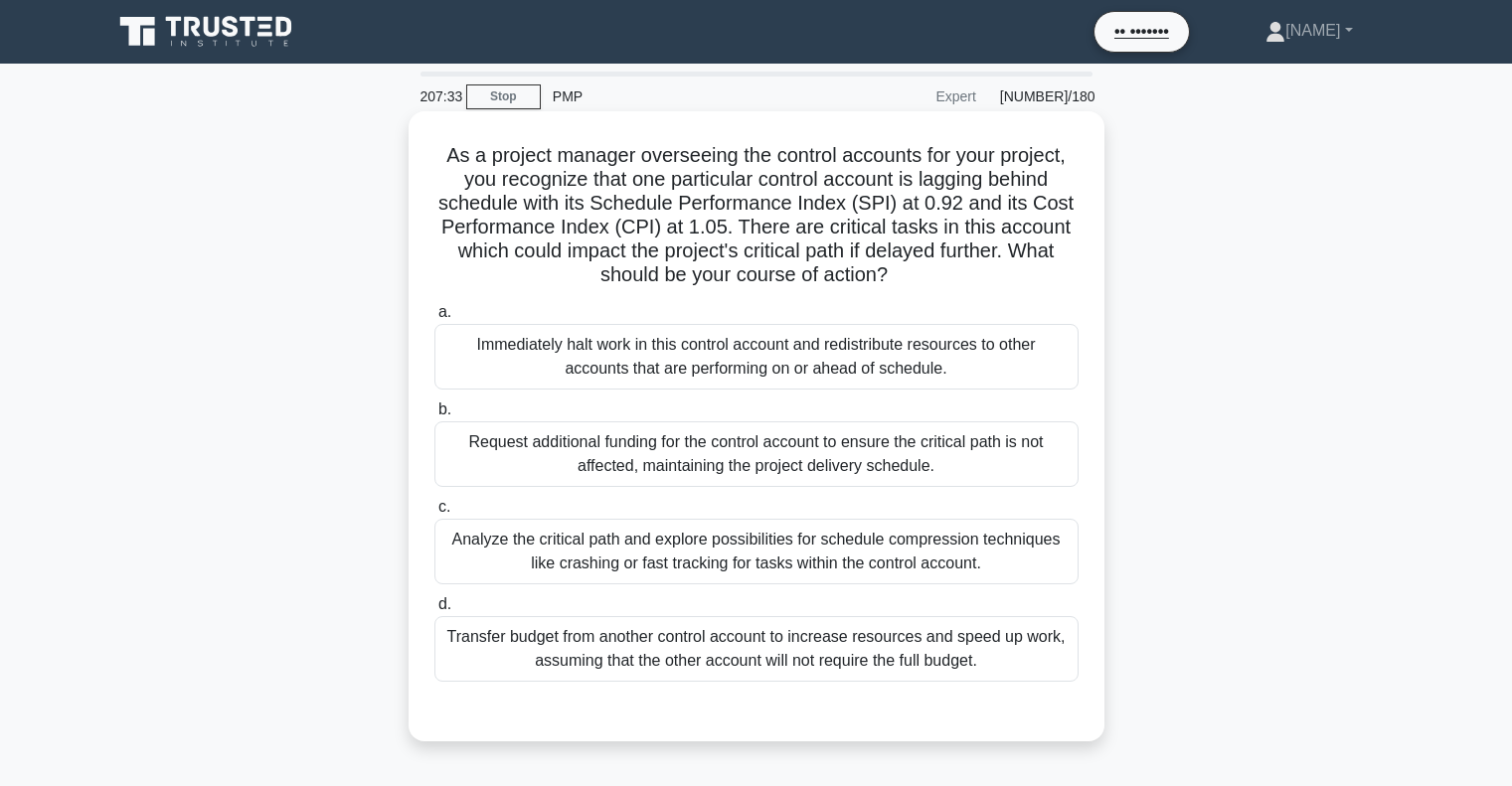 click on "Analyze the critical path and explore possibilities for schedule compression techniques like crashing or fast tracking for tasks within the control account." at bounding box center (756, 551) 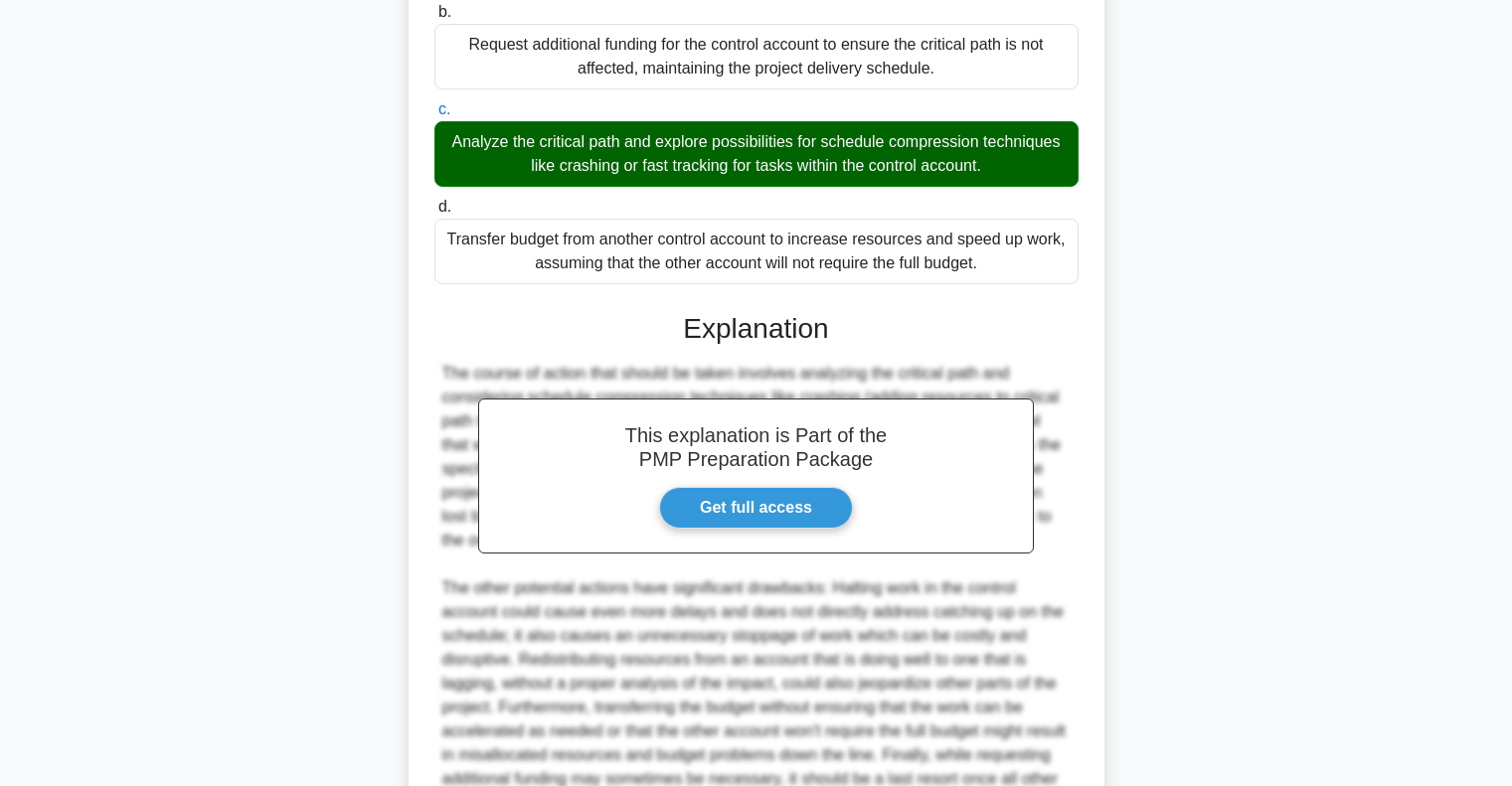scroll, scrollTop: 655, scrollLeft: 0, axis: vertical 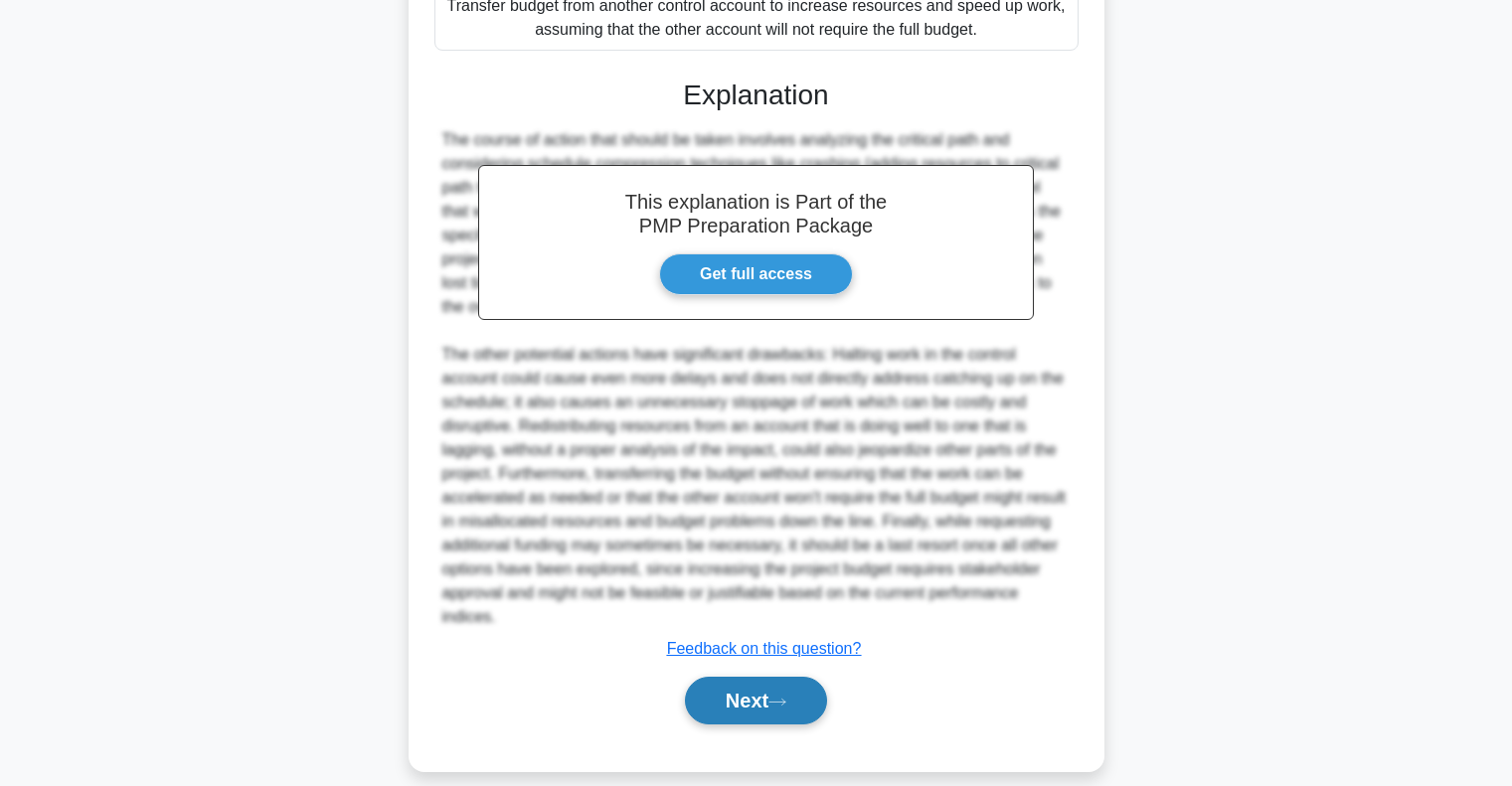click on "Next" at bounding box center [756, 701] 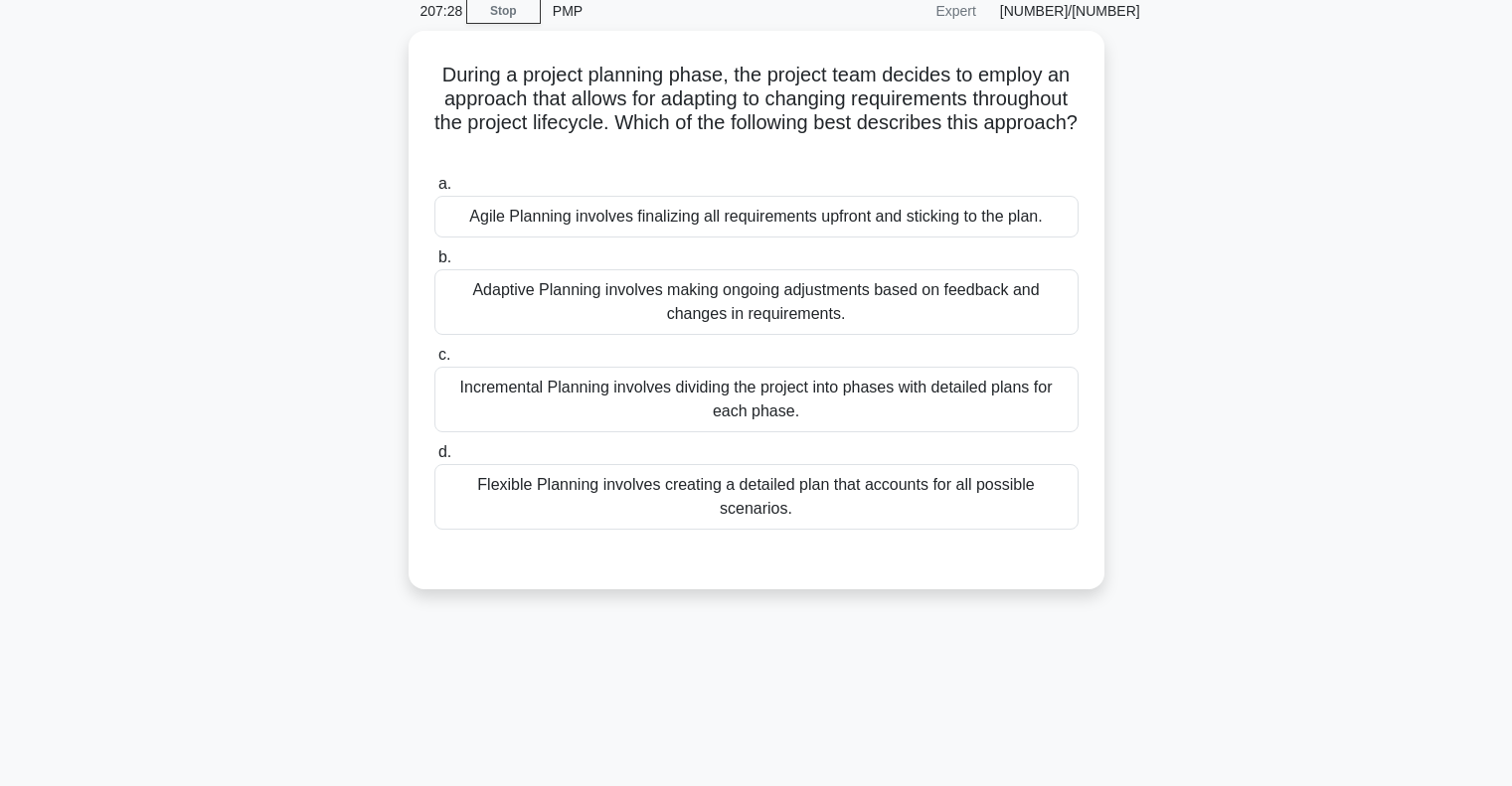 scroll, scrollTop: 0, scrollLeft: 0, axis: both 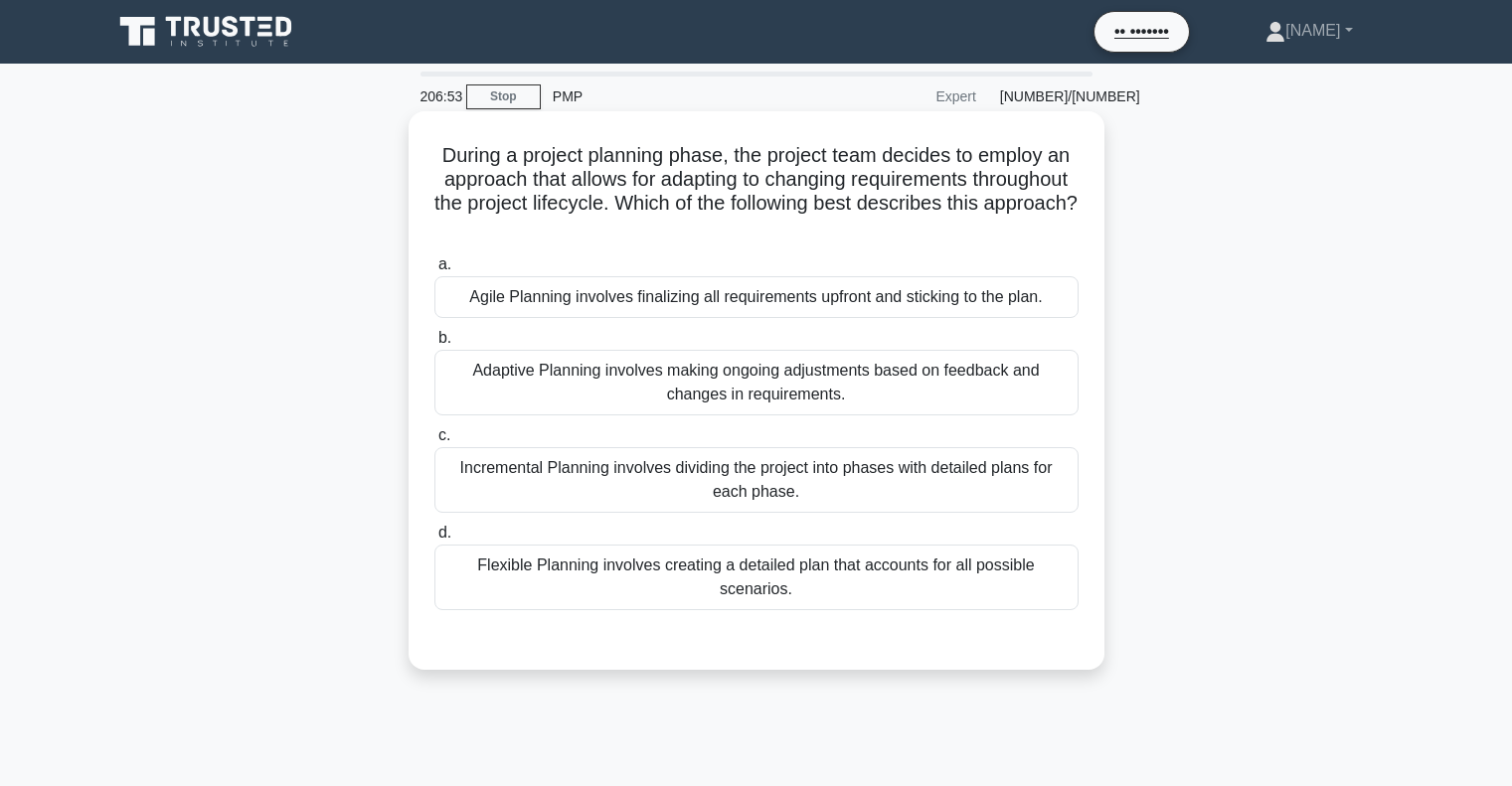 click on "Adaptive Planning involves making ongoing adjustments based on feedback and changes in requirements." at bounding box center [756, 383] 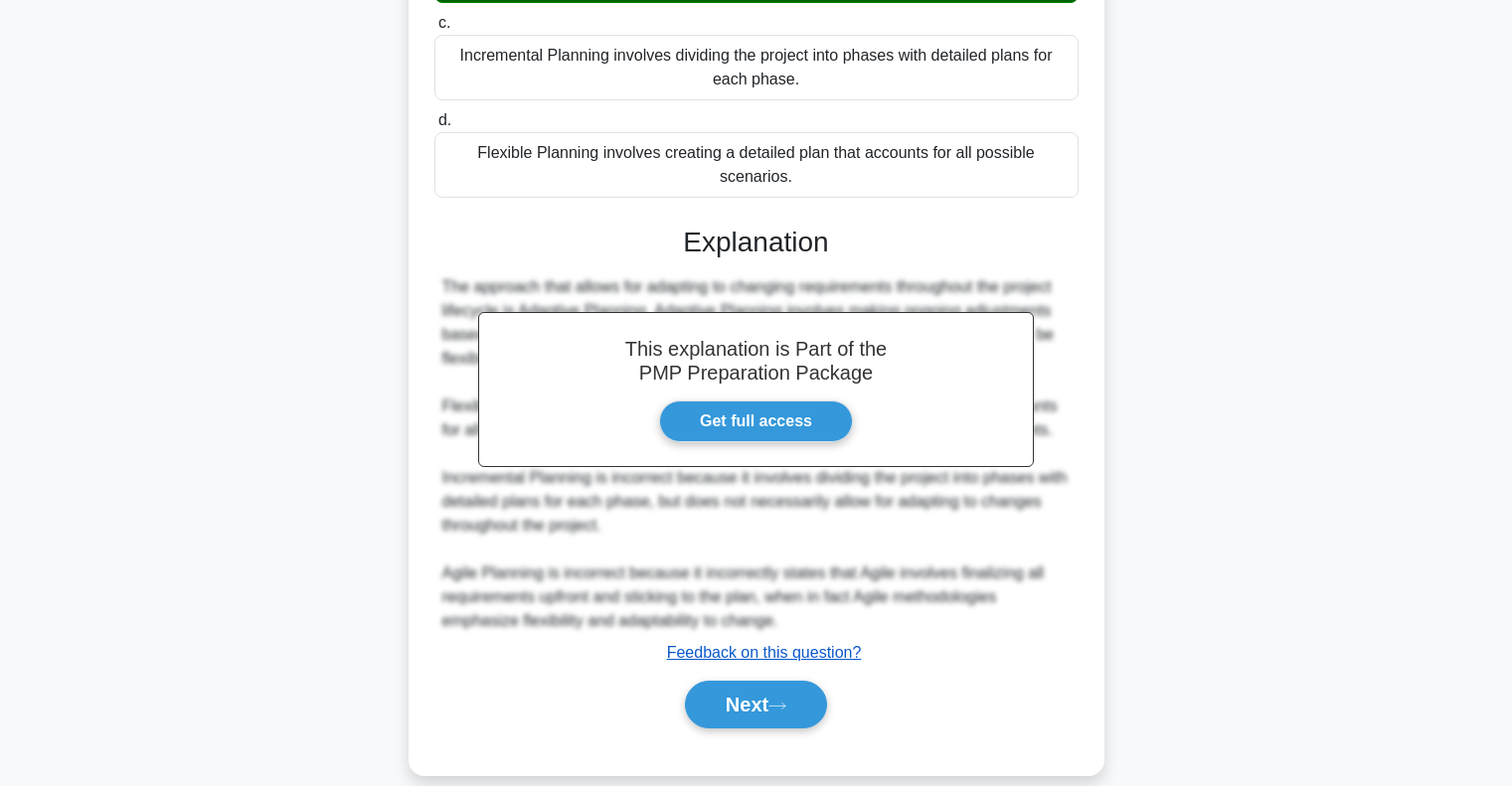 scroll, scrollTop: 416, scrollLeft: 0, axis: vertical 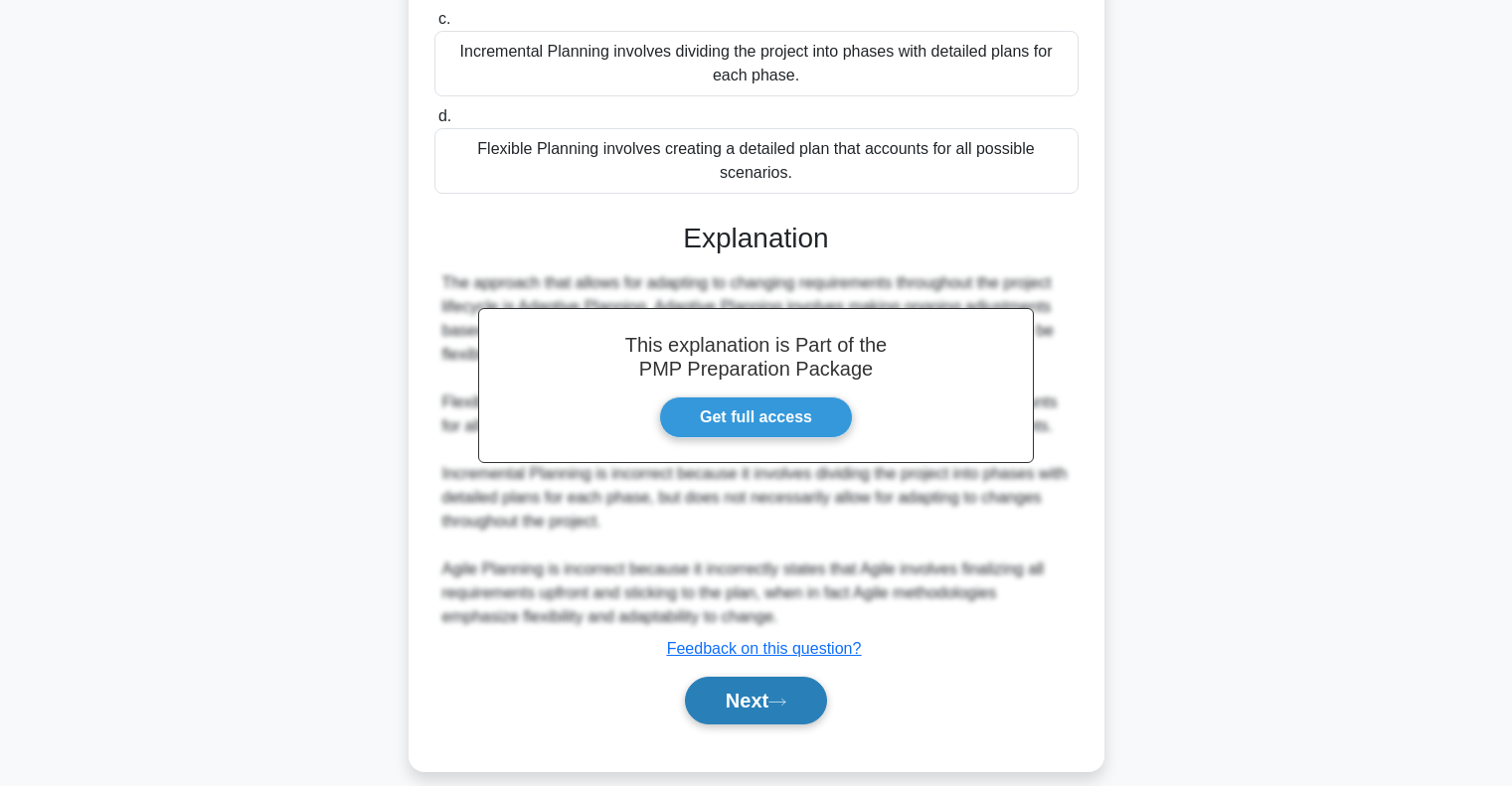 click on "Next" at bounding box center [756, 701] 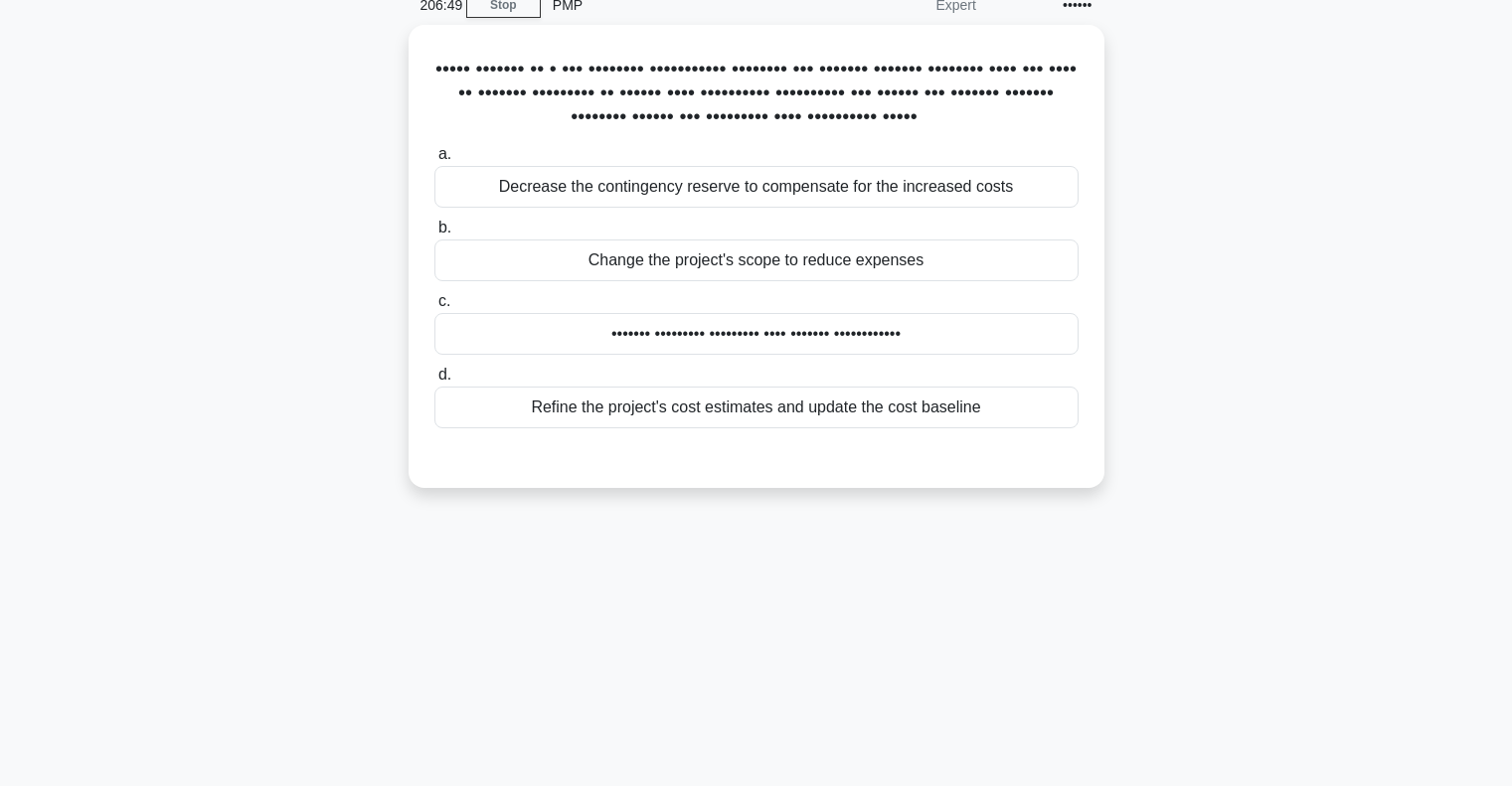scroll, scrollTop: 0, scrollLeft: 0, axis: both 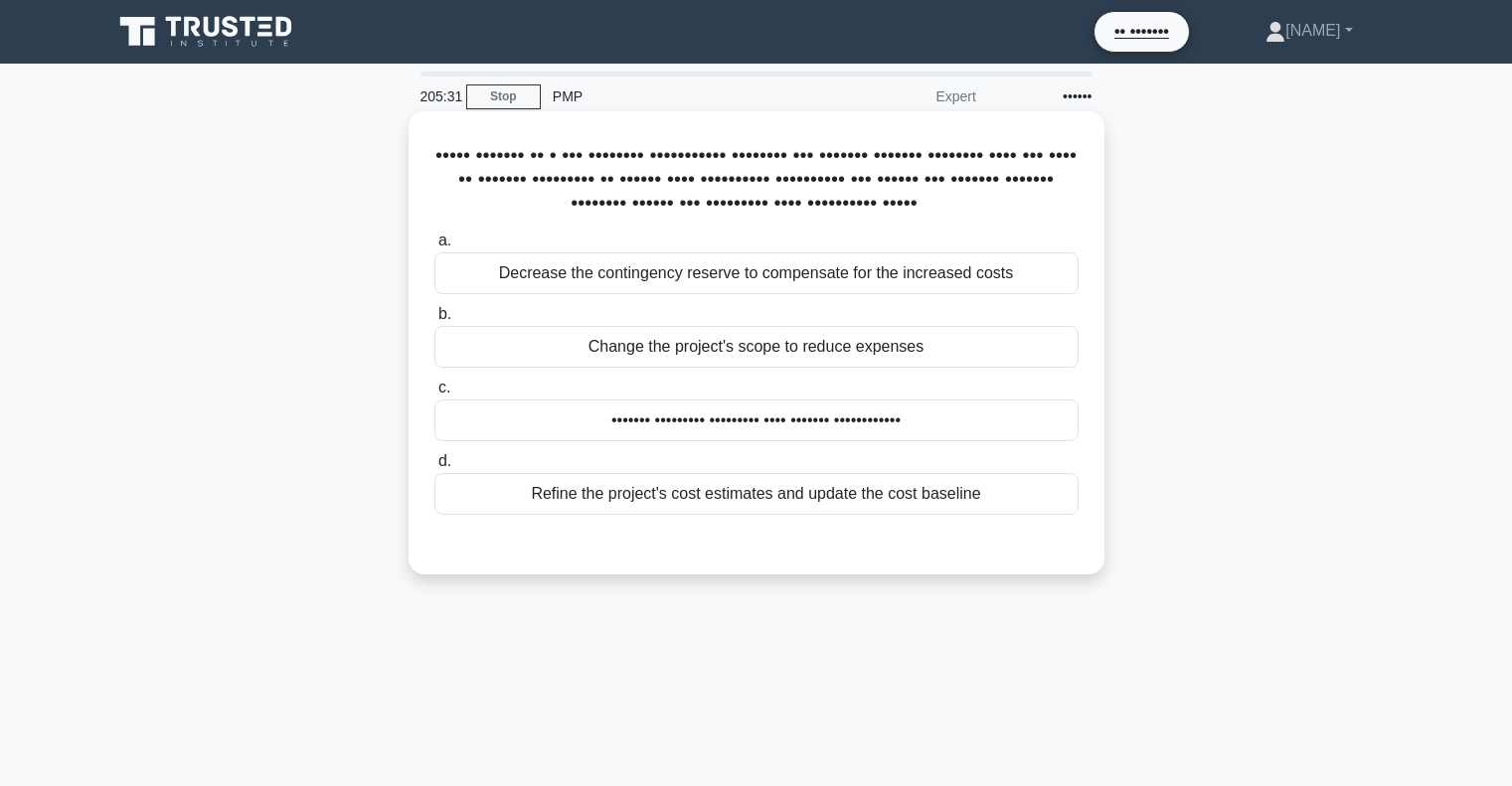 click on "Refine the project's cost estimates and update the cost baseline" at bounding box center [756, 494] 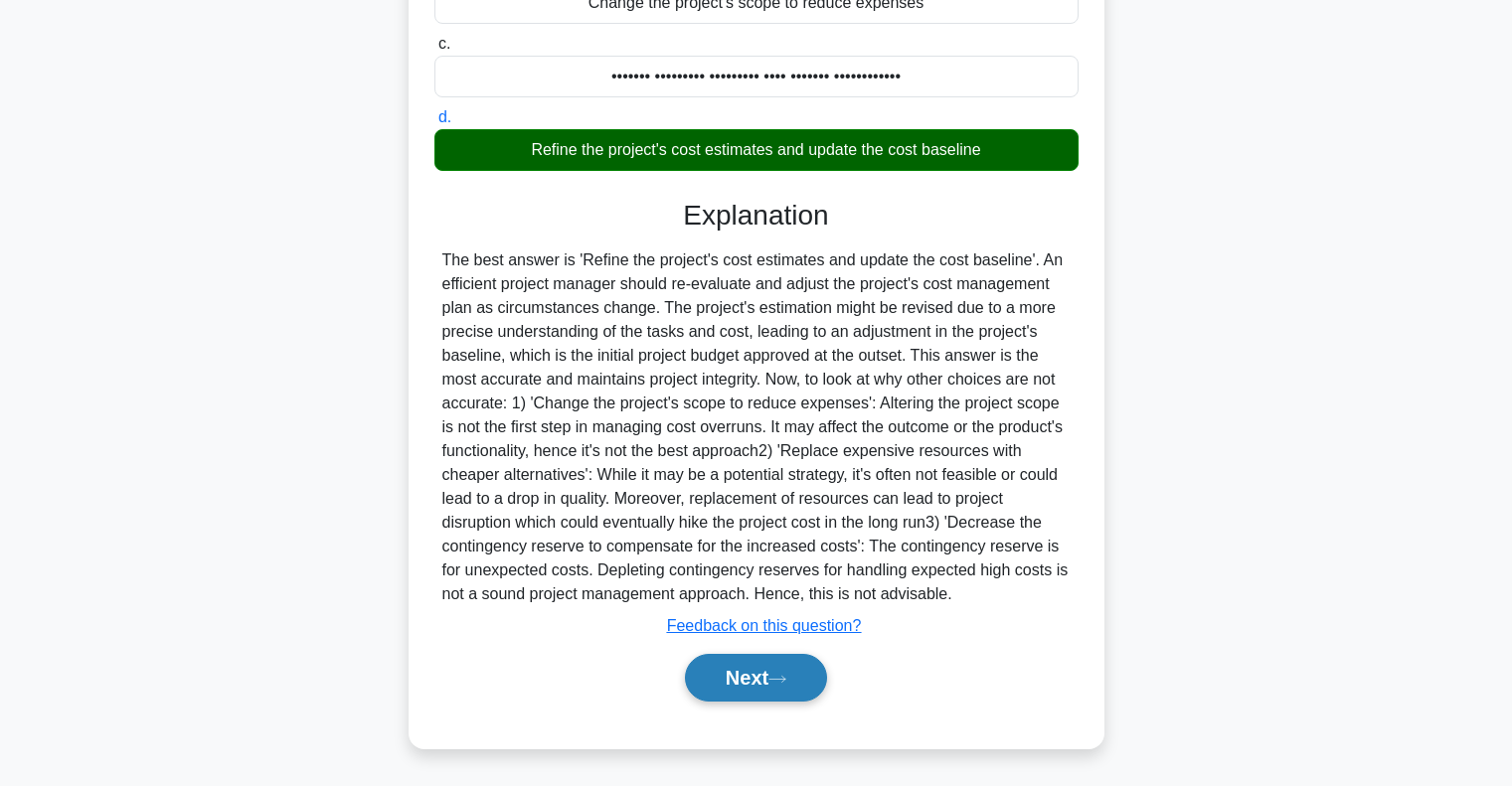 scroll, scrollTop: 369, scrollLeft: 0, axis: vertical 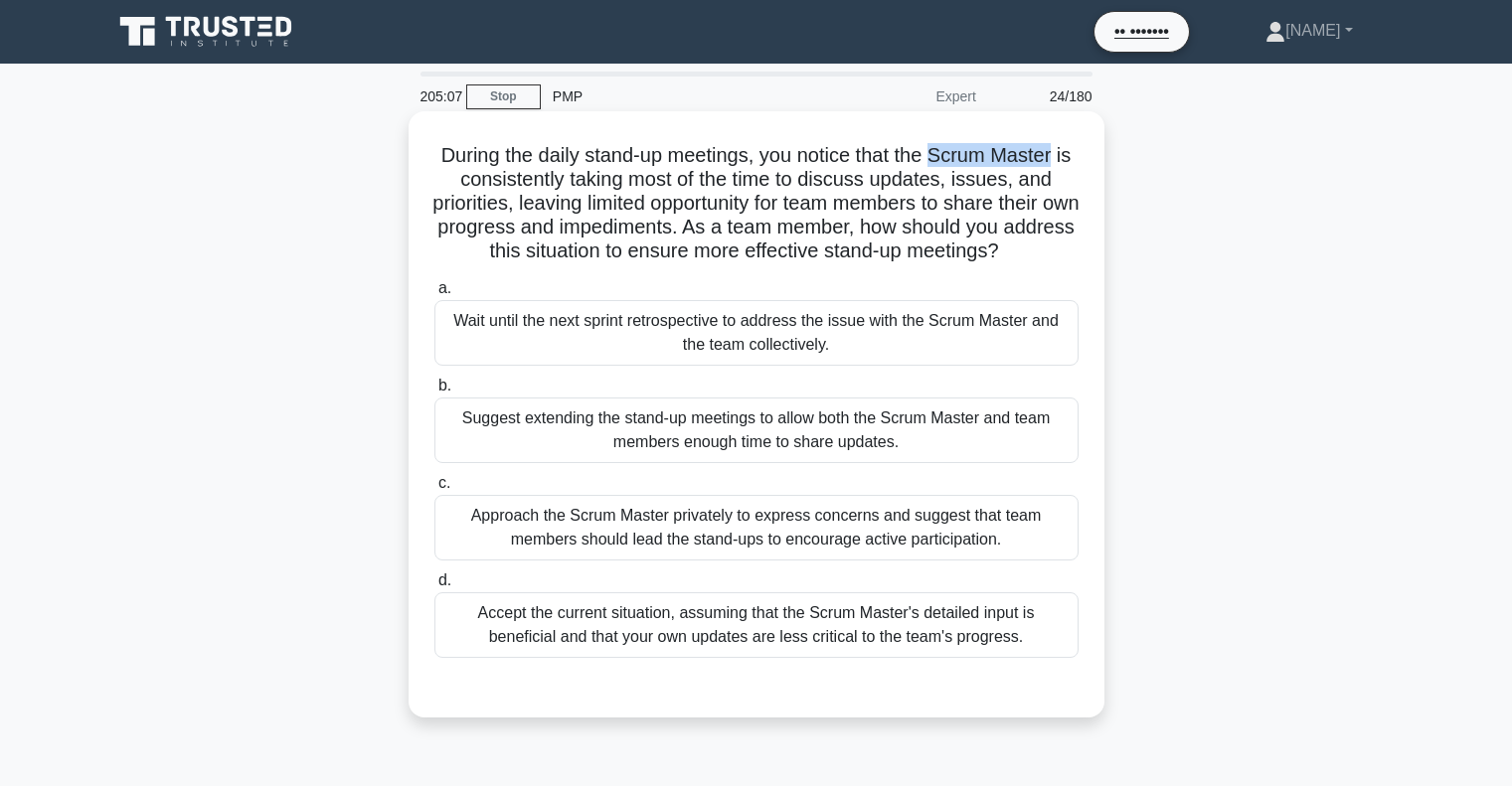 drag, startPoint x: 950, startPoint y: 159, endPoint x: 1072, endPoint y: 157, distance: 122.016392 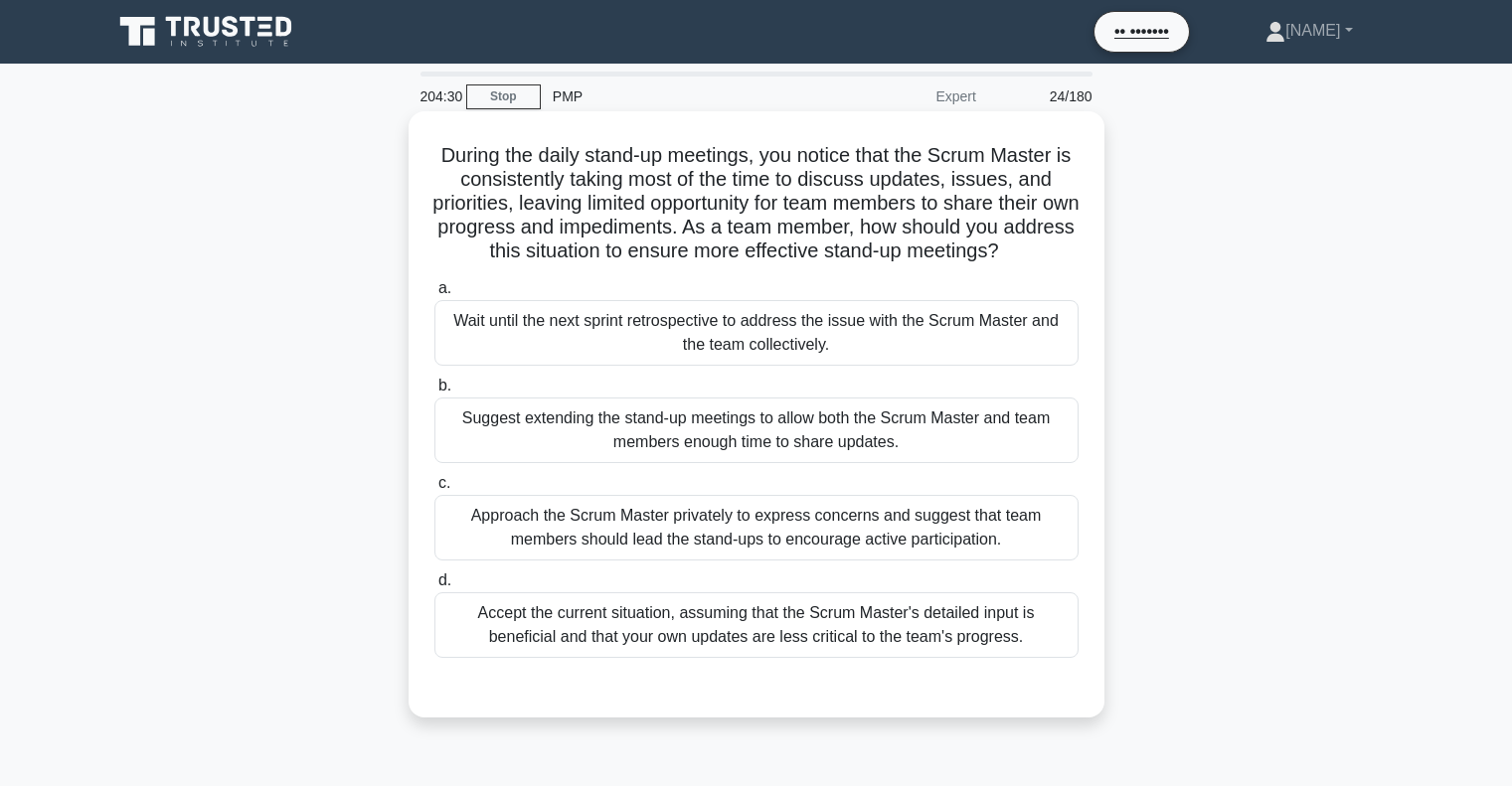 click on "Approach the Scrum Master privately to express concerns and suggest that team members should lead the stand-ups to encourage active participation." at bounding box center (756, 528) 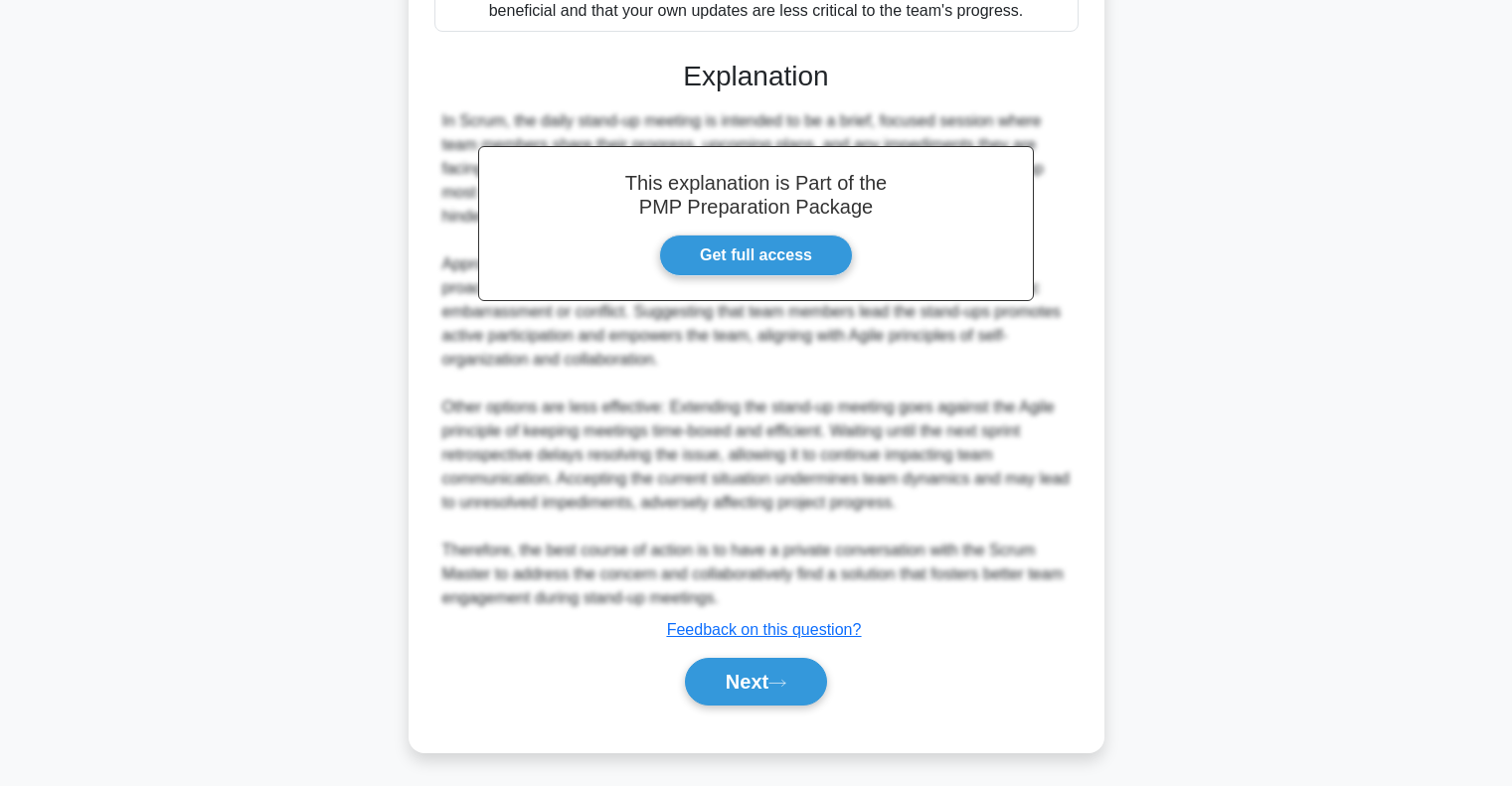 scroll, scrollTop: 631, scrollLeft: 0, axis: vertical 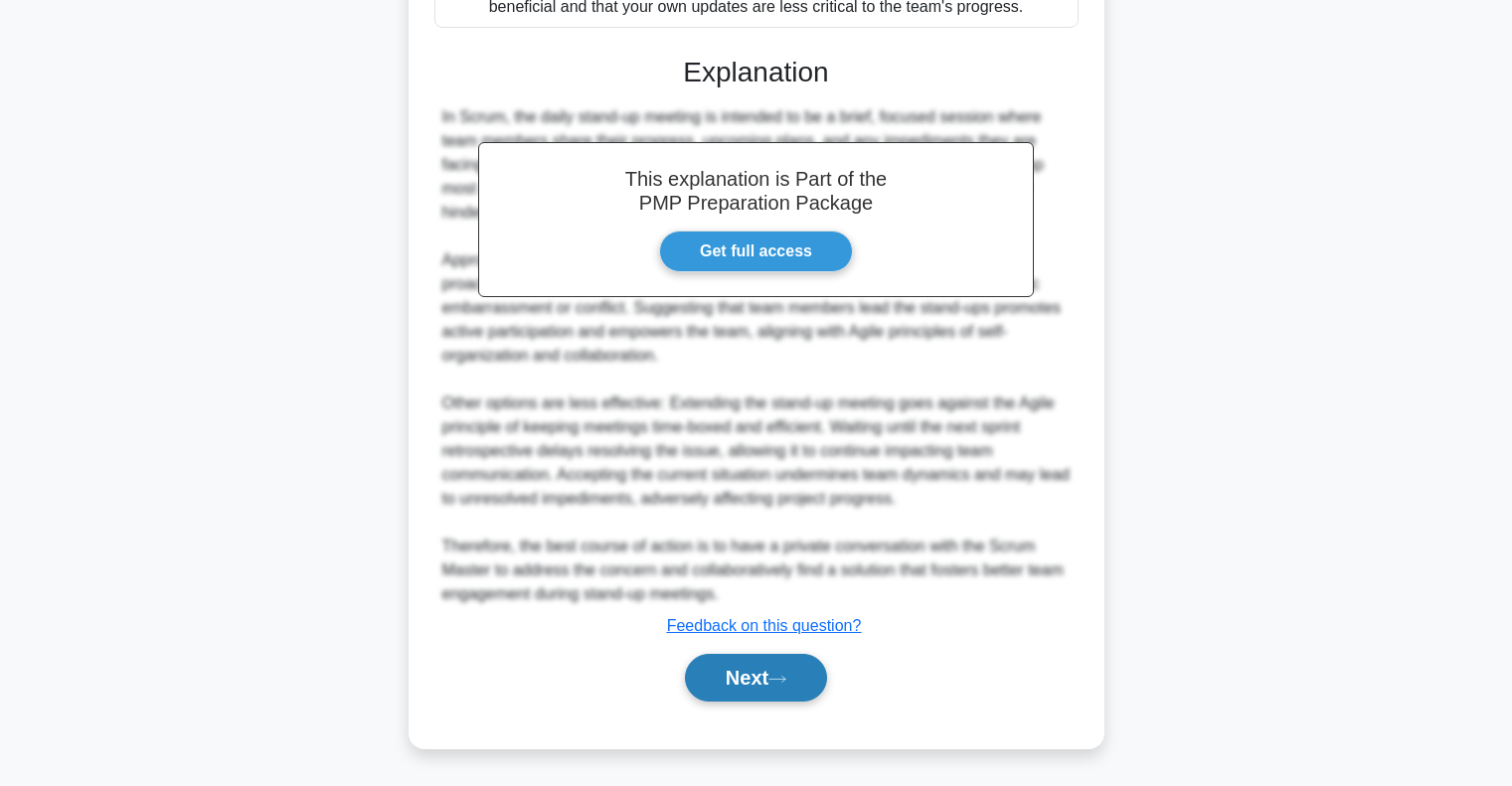 click on "Next" at bounding box center (756, 678) 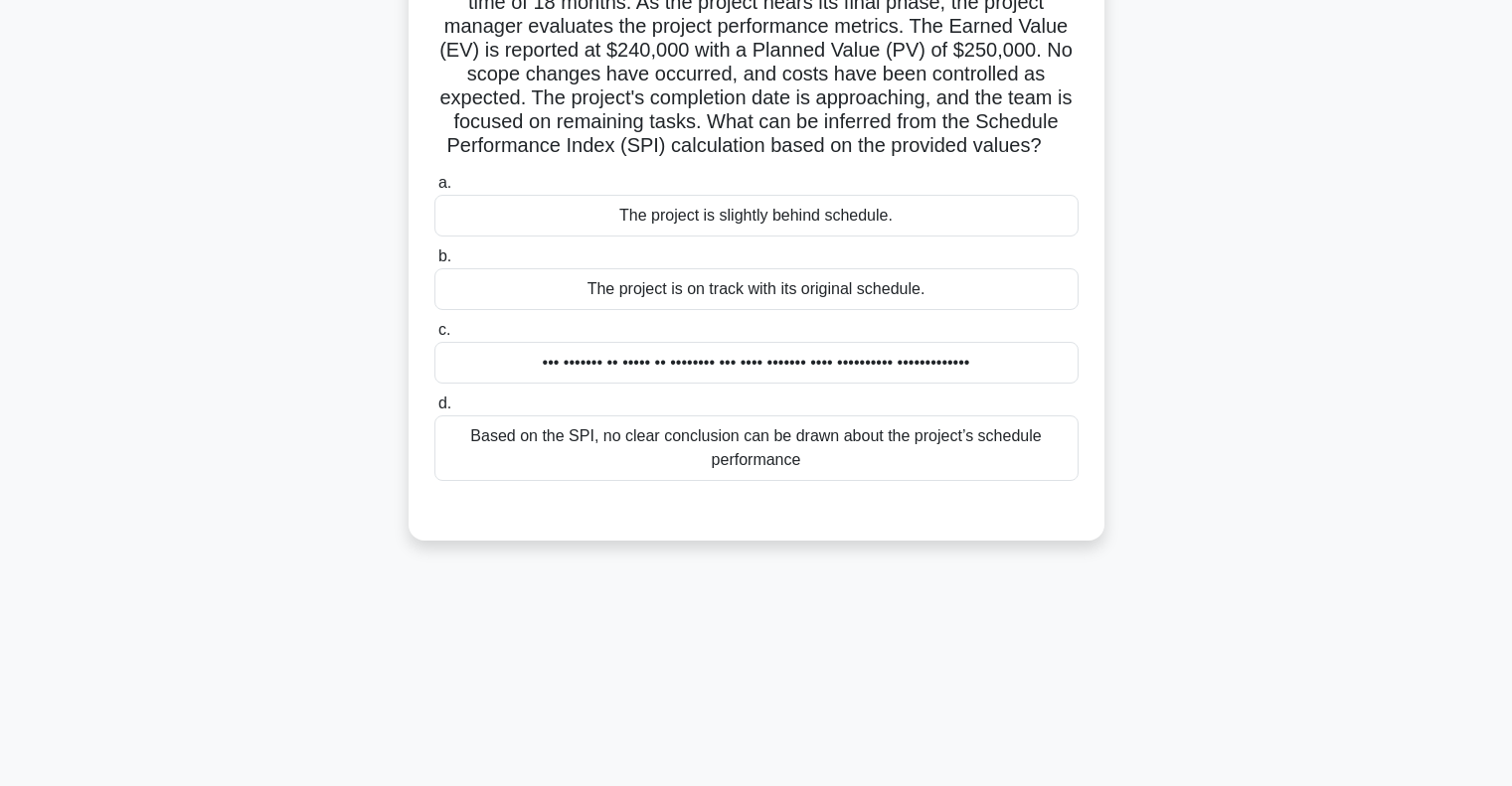 scroll, scrollTop: 0, scrollLeft: 0, axis: both 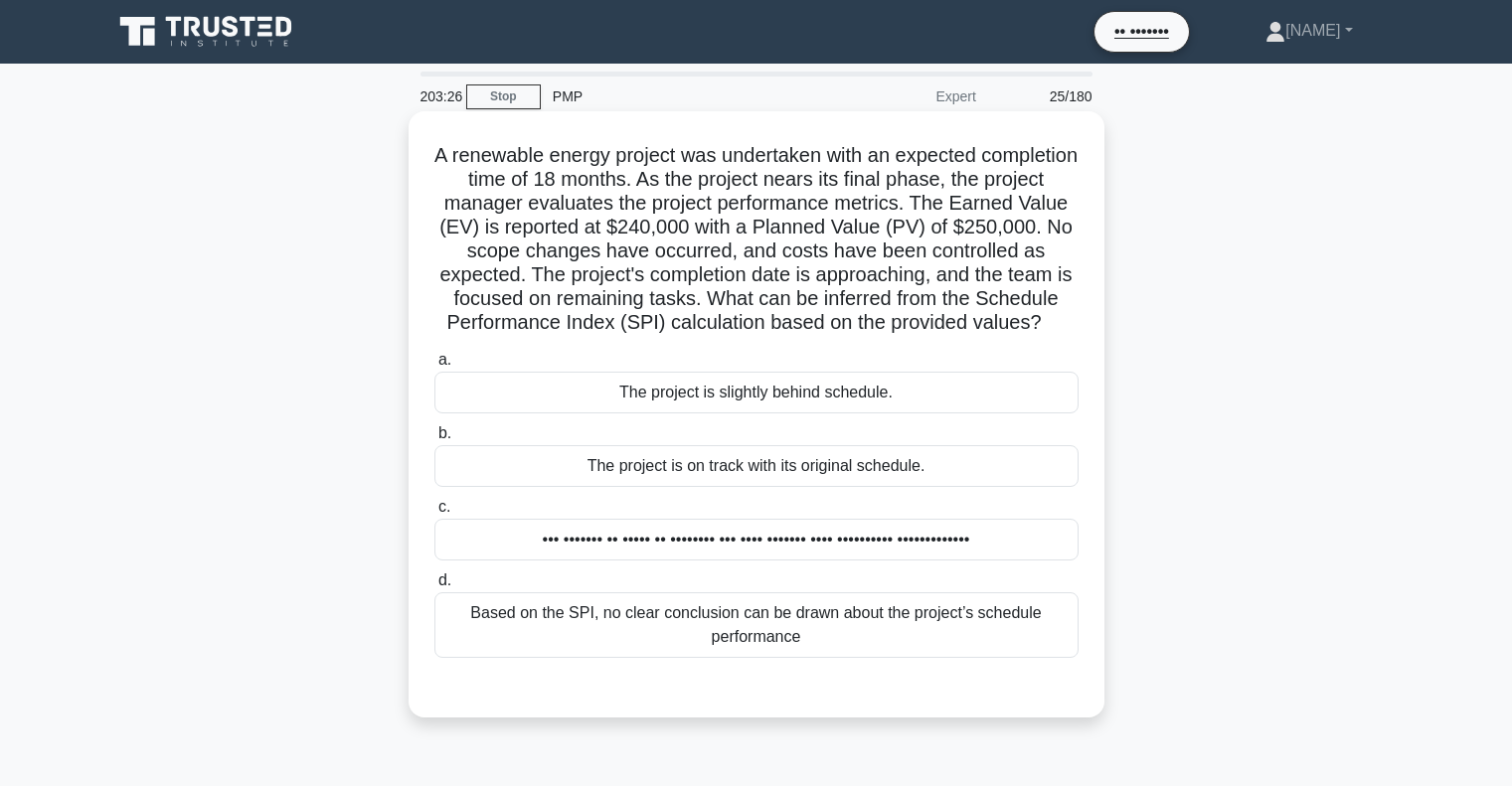 click on "••• ••••••• •• ••••• •• •••••••• ••• •••• ••••••• •••• •••••••••• •••••••••••••" at bounding box center (756, 540) 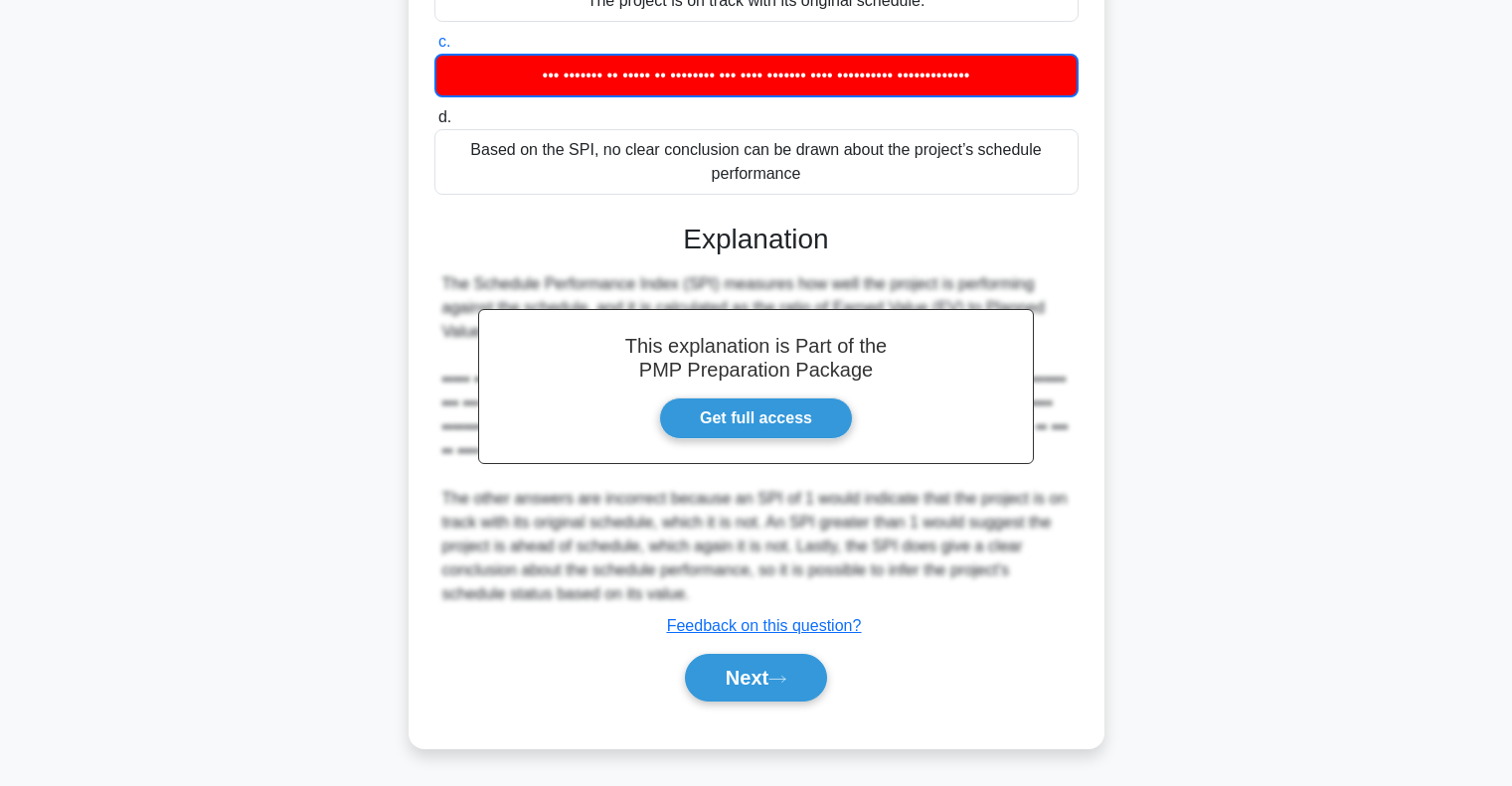 scroll, scrollTop: 497, scrollLeft: 0, axis: vertical 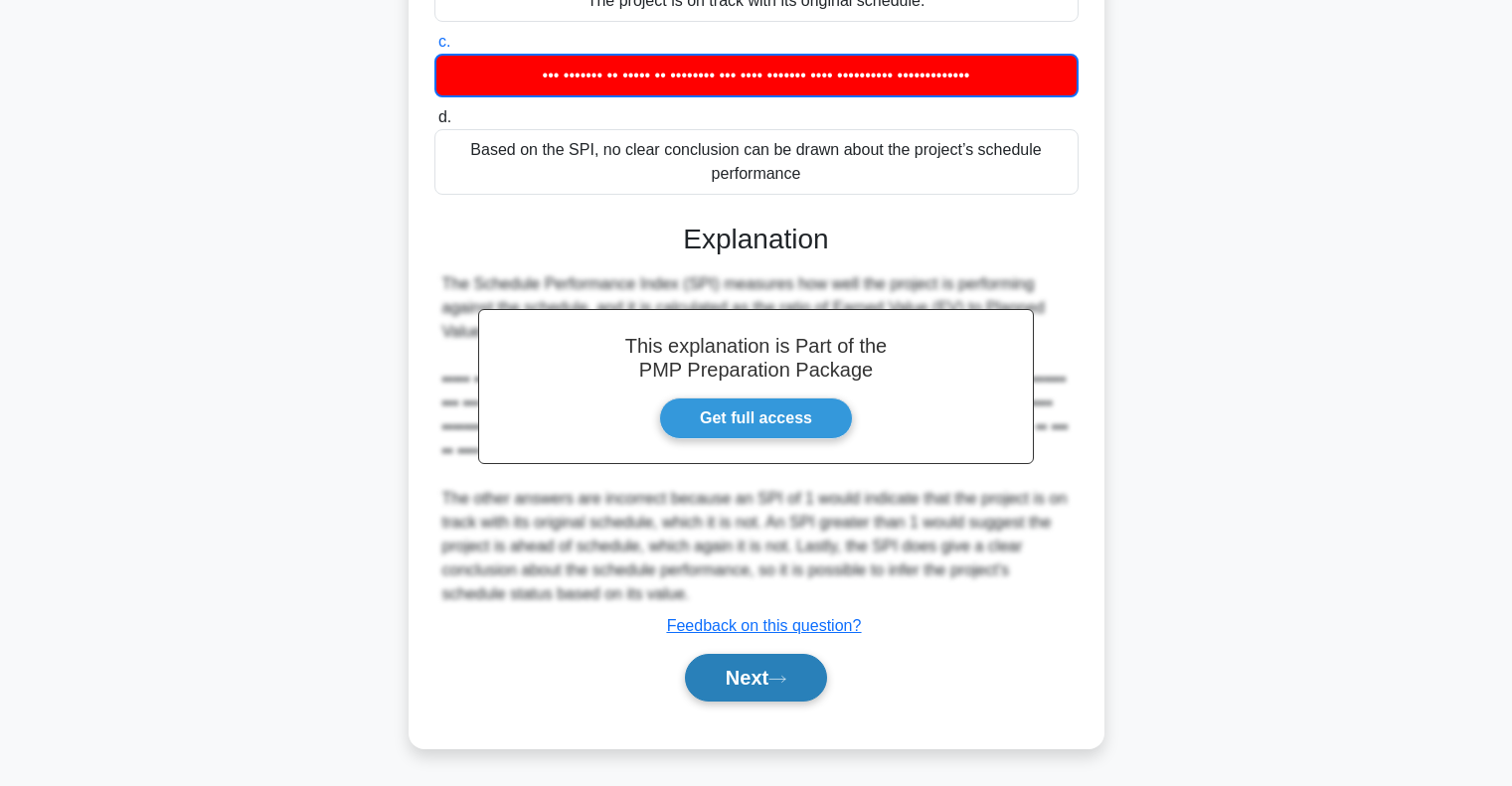 click on "Next" at bounding box center (756, 678) 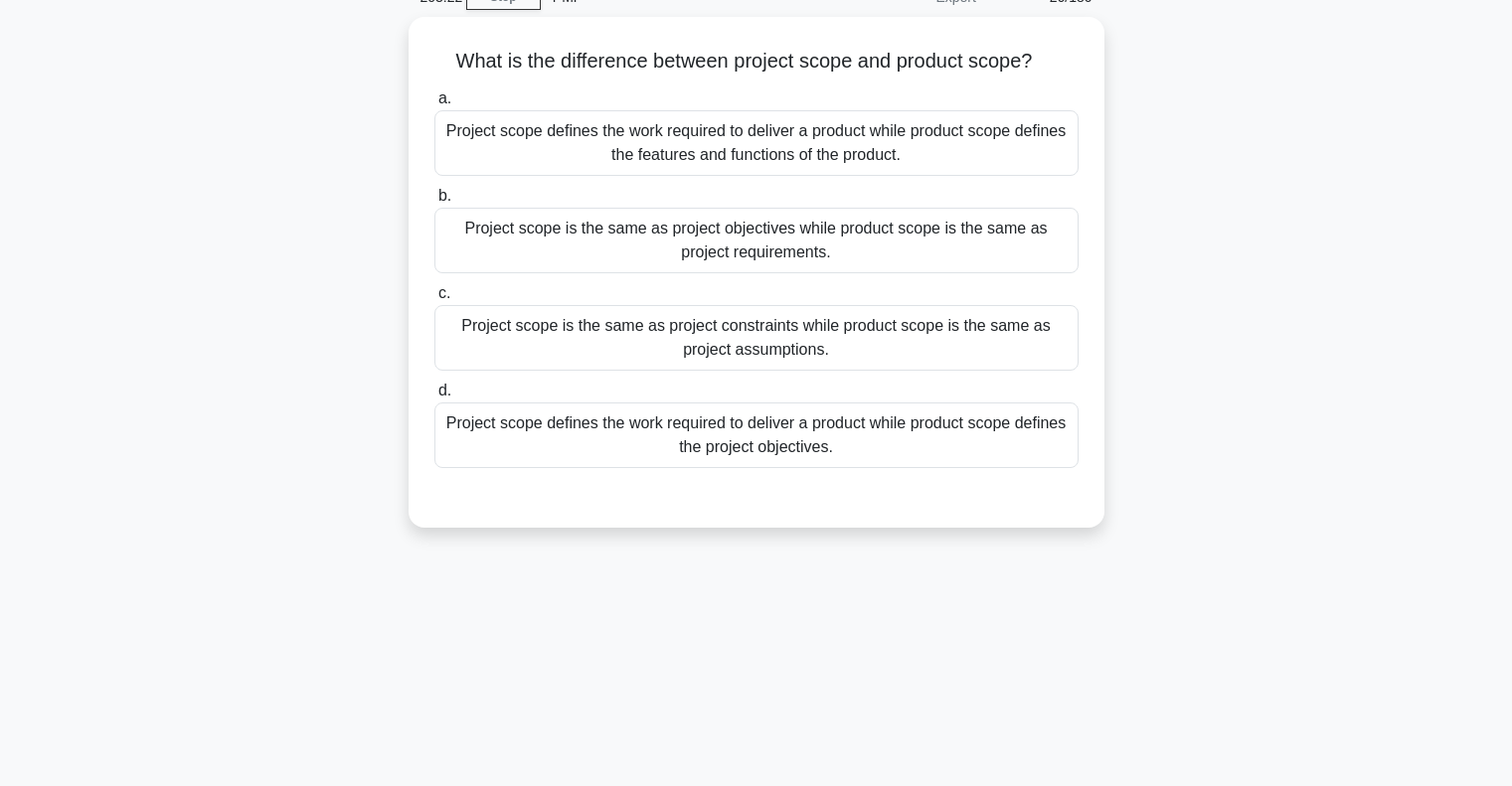 scroll, scrollTop: 0, scrollLeft: 0, axis: both 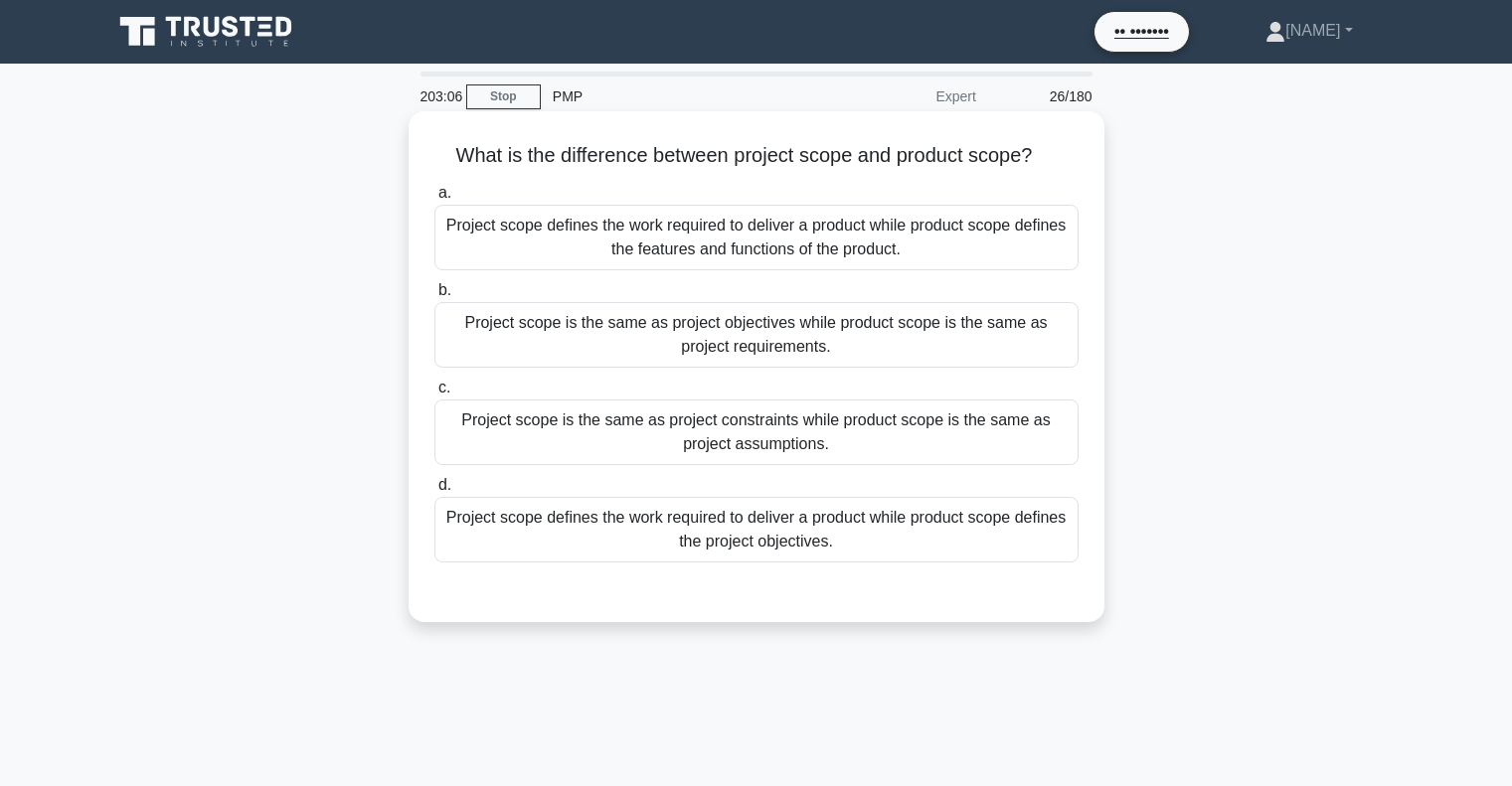 click on "Project scope defines the work required to deliver a product while product scope defines the features and functions of the product." at bounding box center [756, 237] 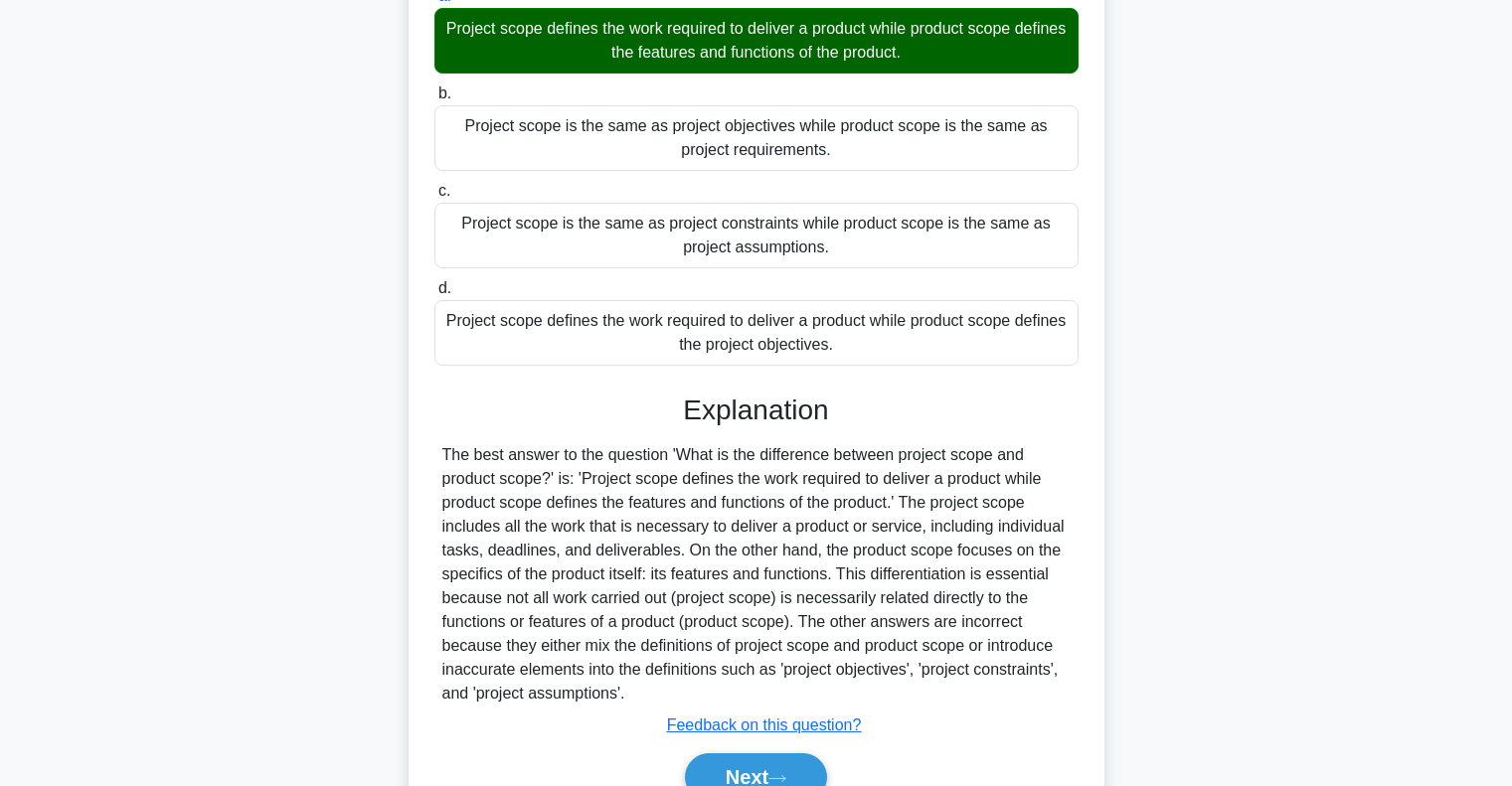 scroll, scrollTop: 297, scrollLeft: 0, axis: vertical 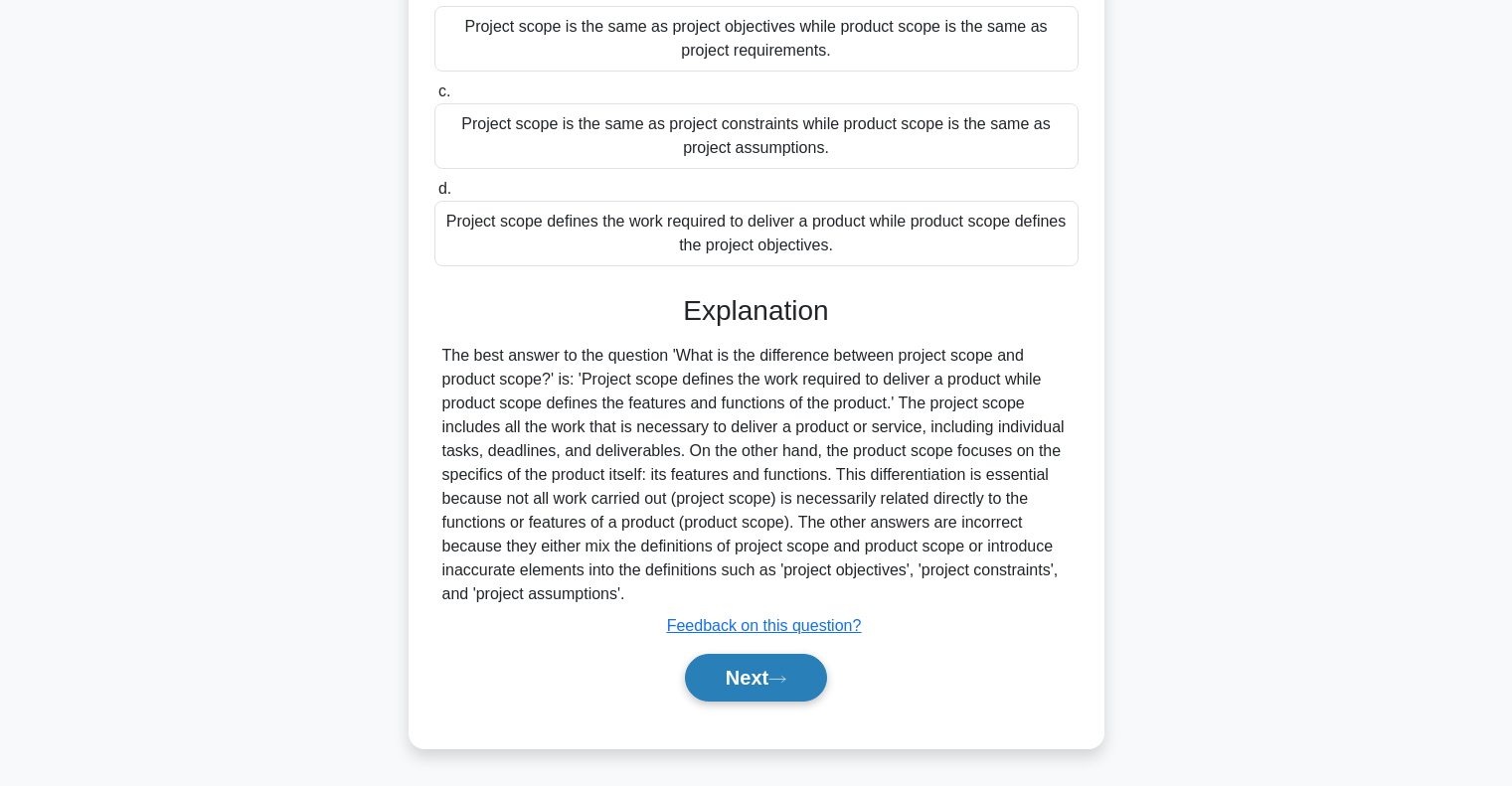 click on "Next" at bounding box center [756, 678] 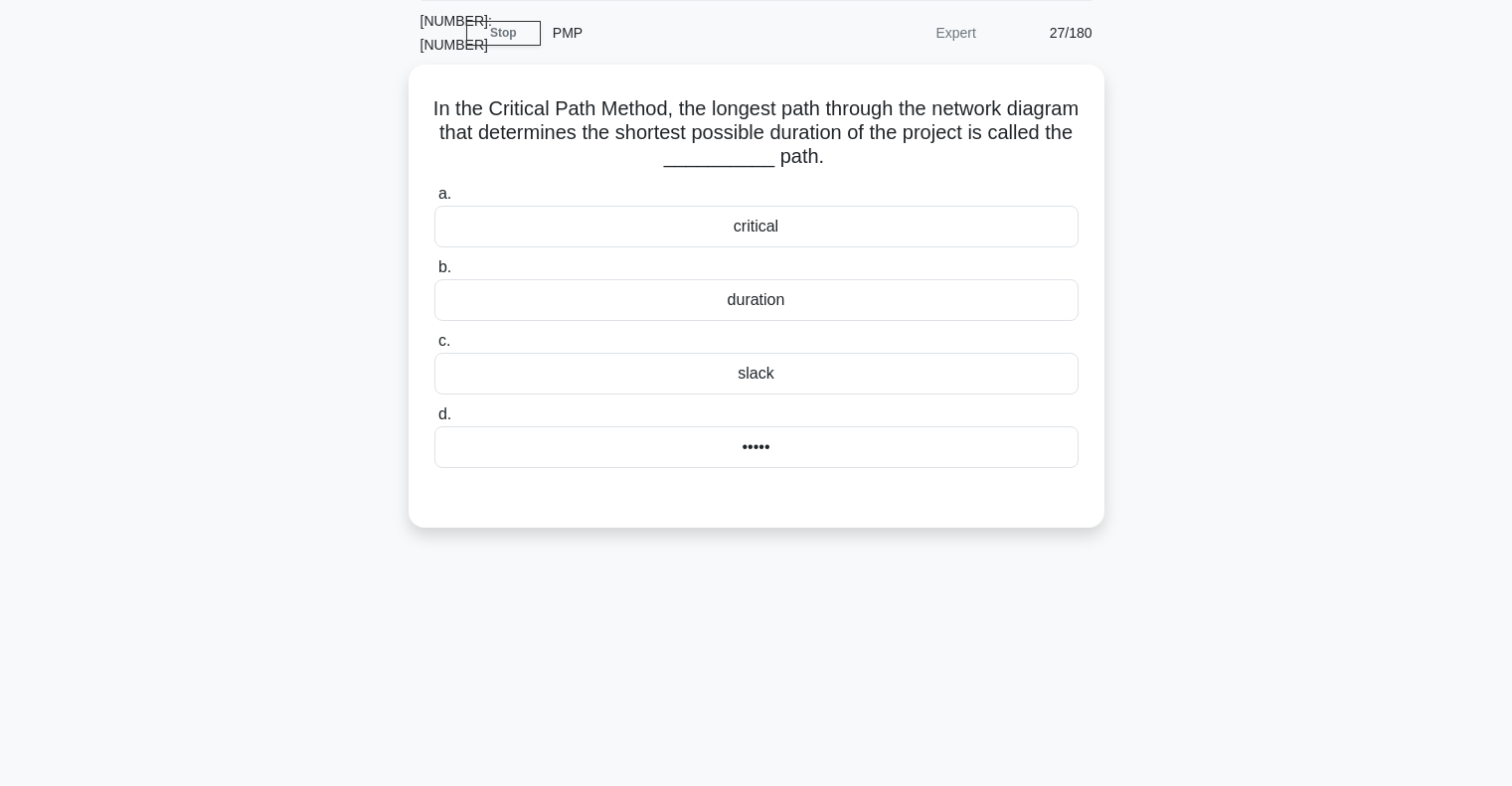 scroll, scrollTop: 99, scrollLeft: 0, axis: vertical 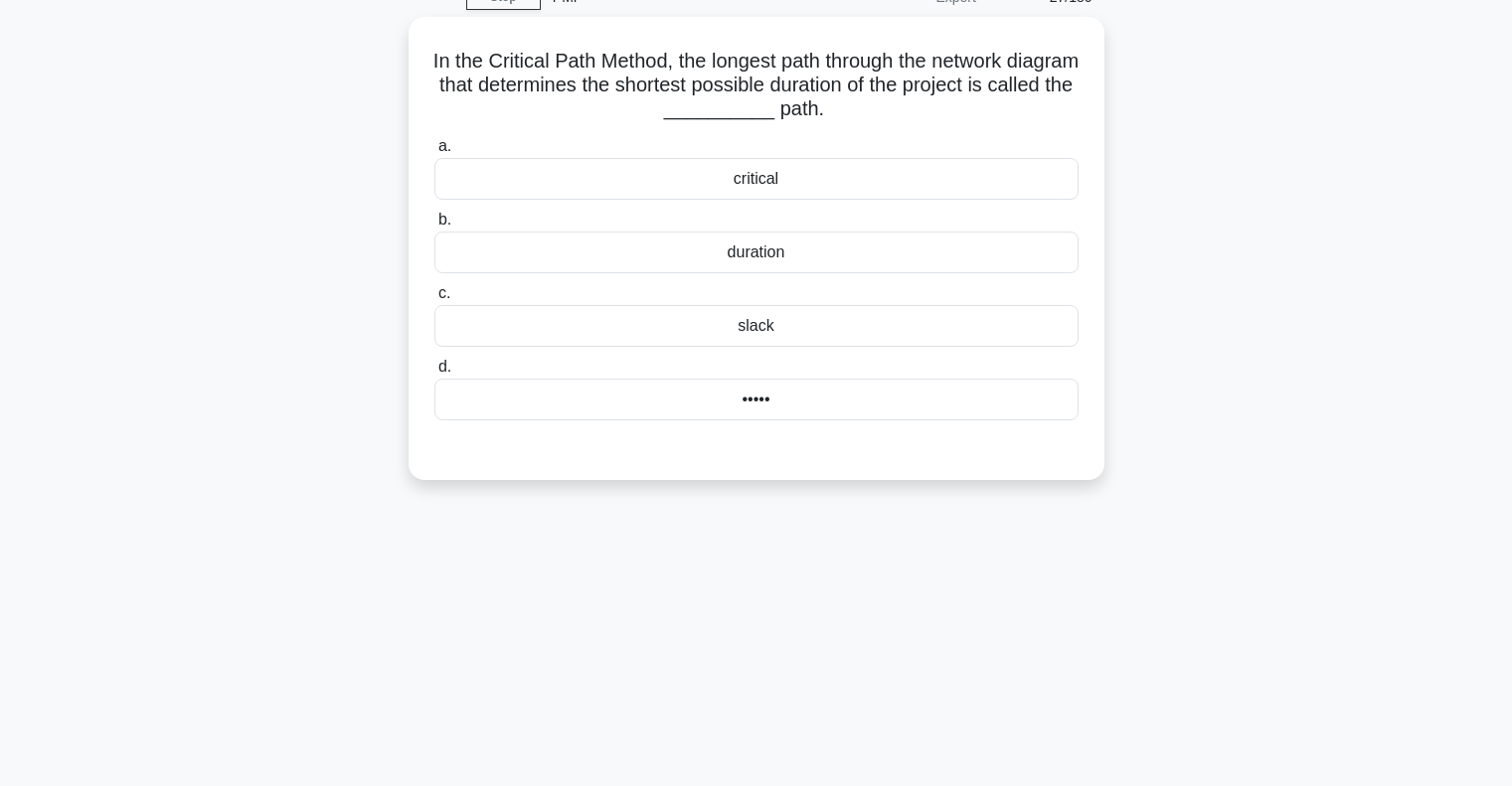 click on "•• ••• •••••••• •••• ••••••• ••• ••••••• •••• ••••••• ••• ••••••• ••••••• •••• •••••••••• ••• •••••••• •••••••• •••••••• •• ••• ••••••• •• •••••• ••• •••••••••• •••••
•••••••••••••••••••••••••••••••••••••••••••••••••••••••••••• •••• •••••• ••••••••••••••••••• ••••••••••••••••••••••••••••••••••••••••••••
••
••••••••
•• •• ••" at bounding box center [756, 260] 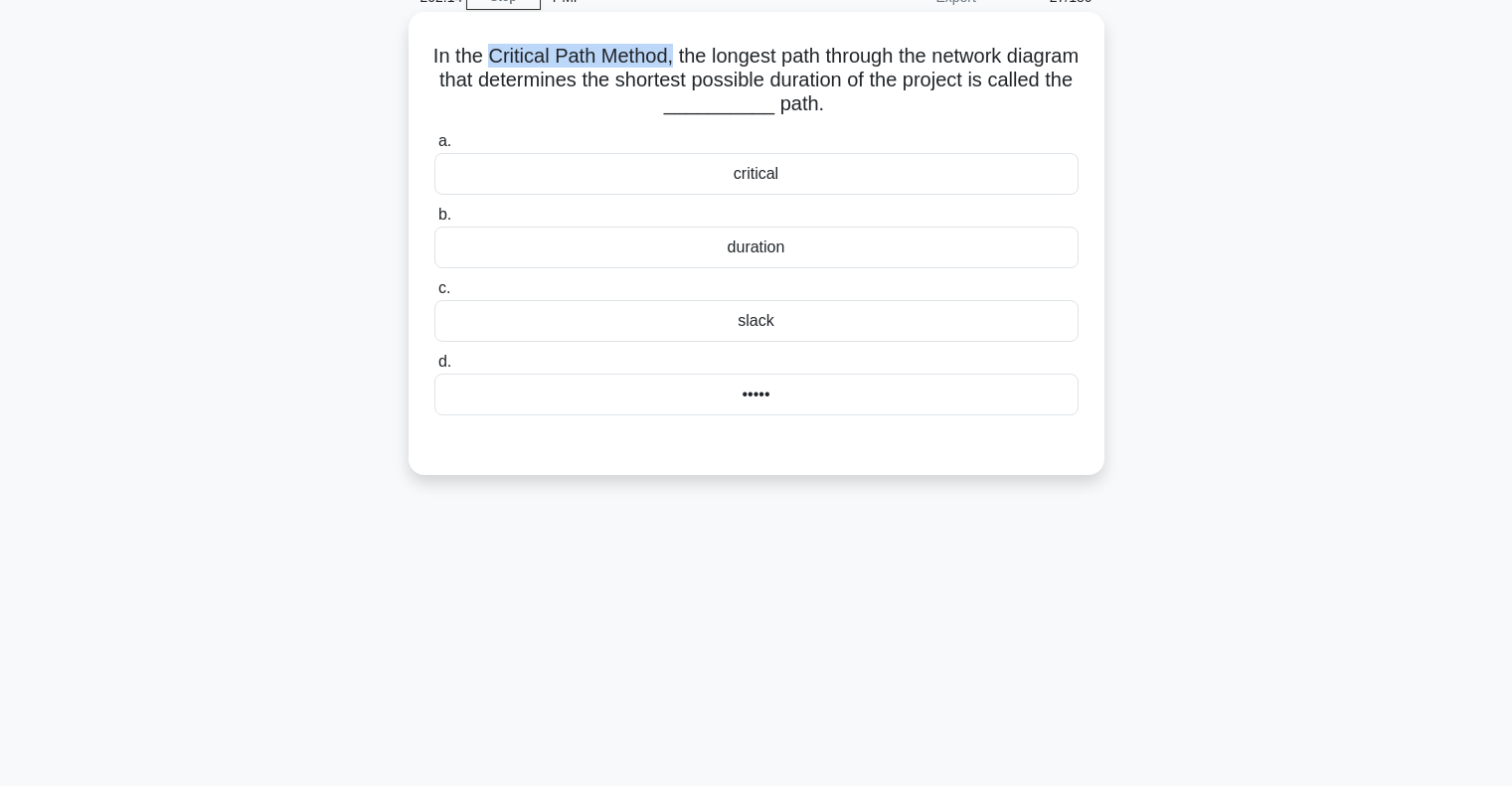 drag, startPoint x: 517, startPoint y: 59, endPoint x: 691, endPoint y: 48, distance: 174.34735 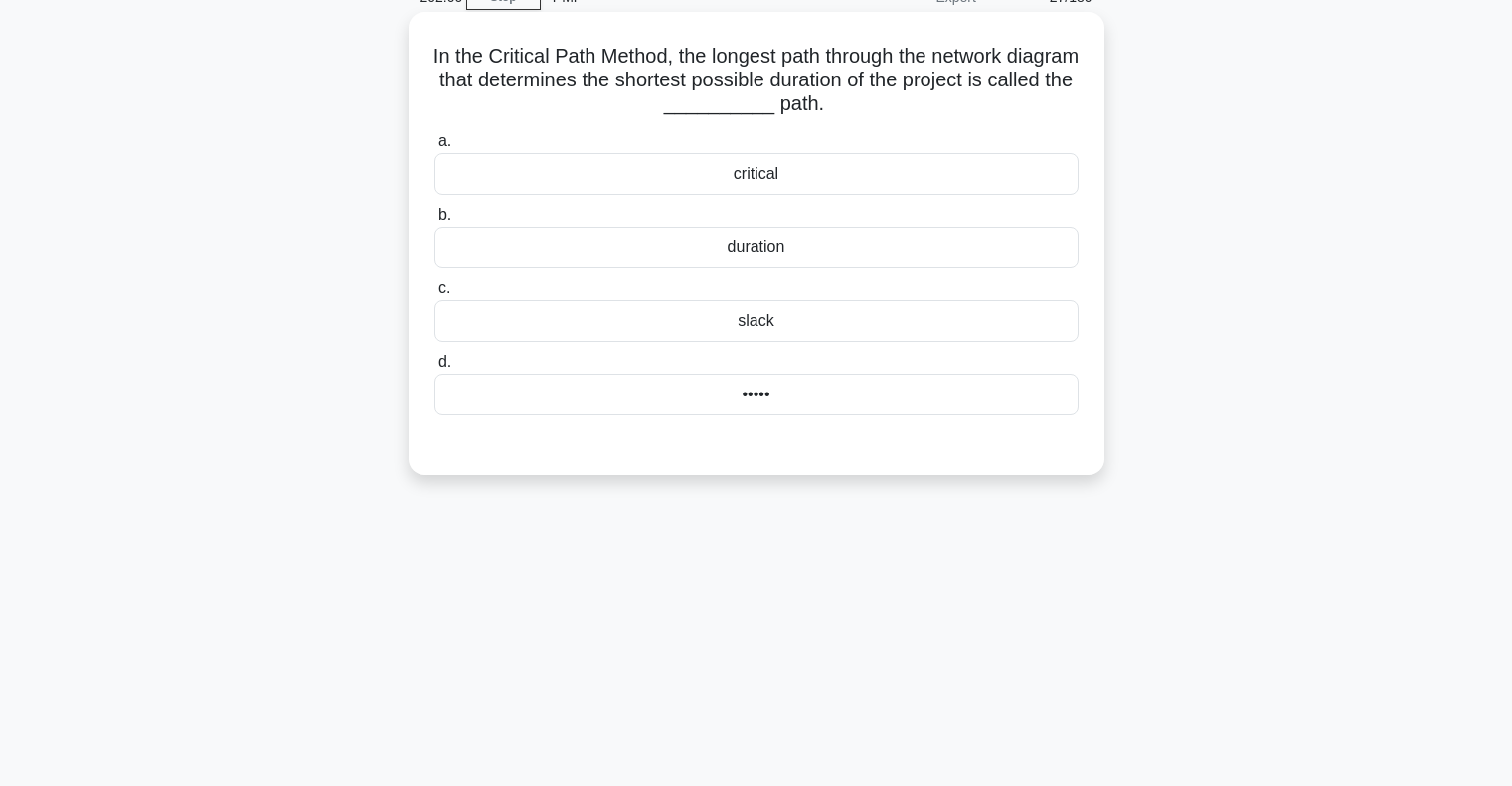 click on "slack" at bounding box center [756, 321] 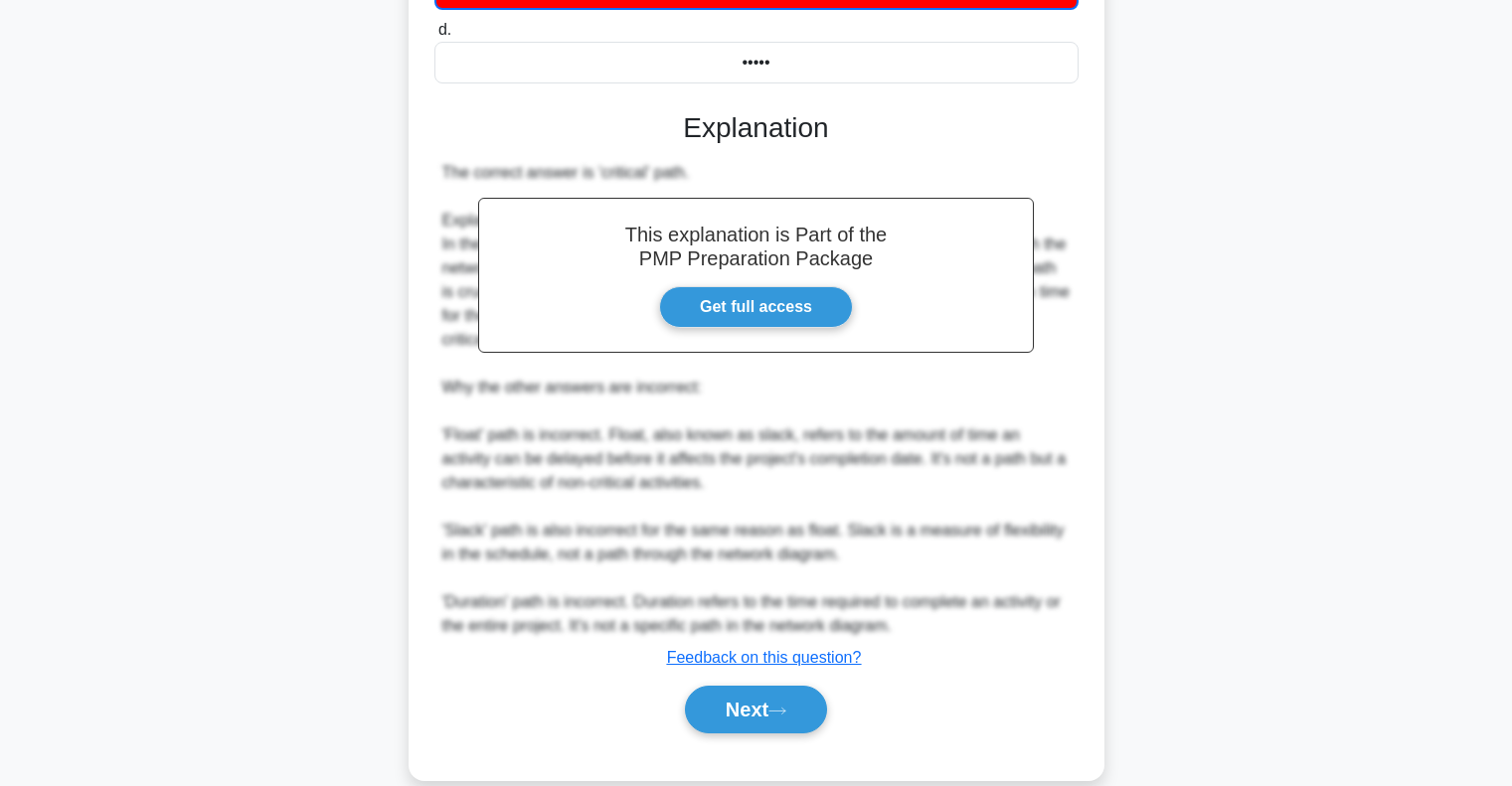 scroll, scrollTop: 466, scrollLeft: 0, axis: vertical 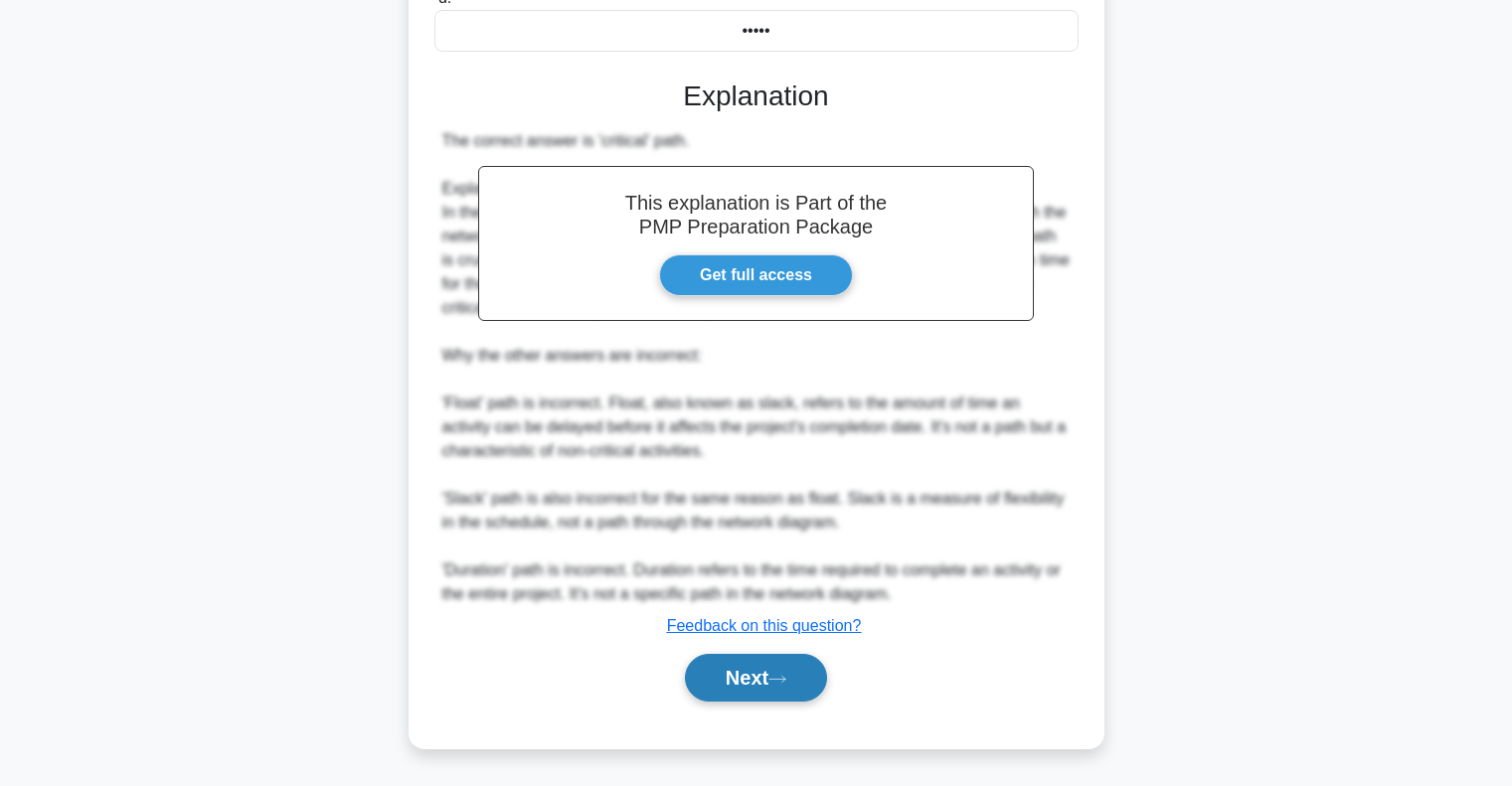 click on "Next" at bounding box center (756, 678) 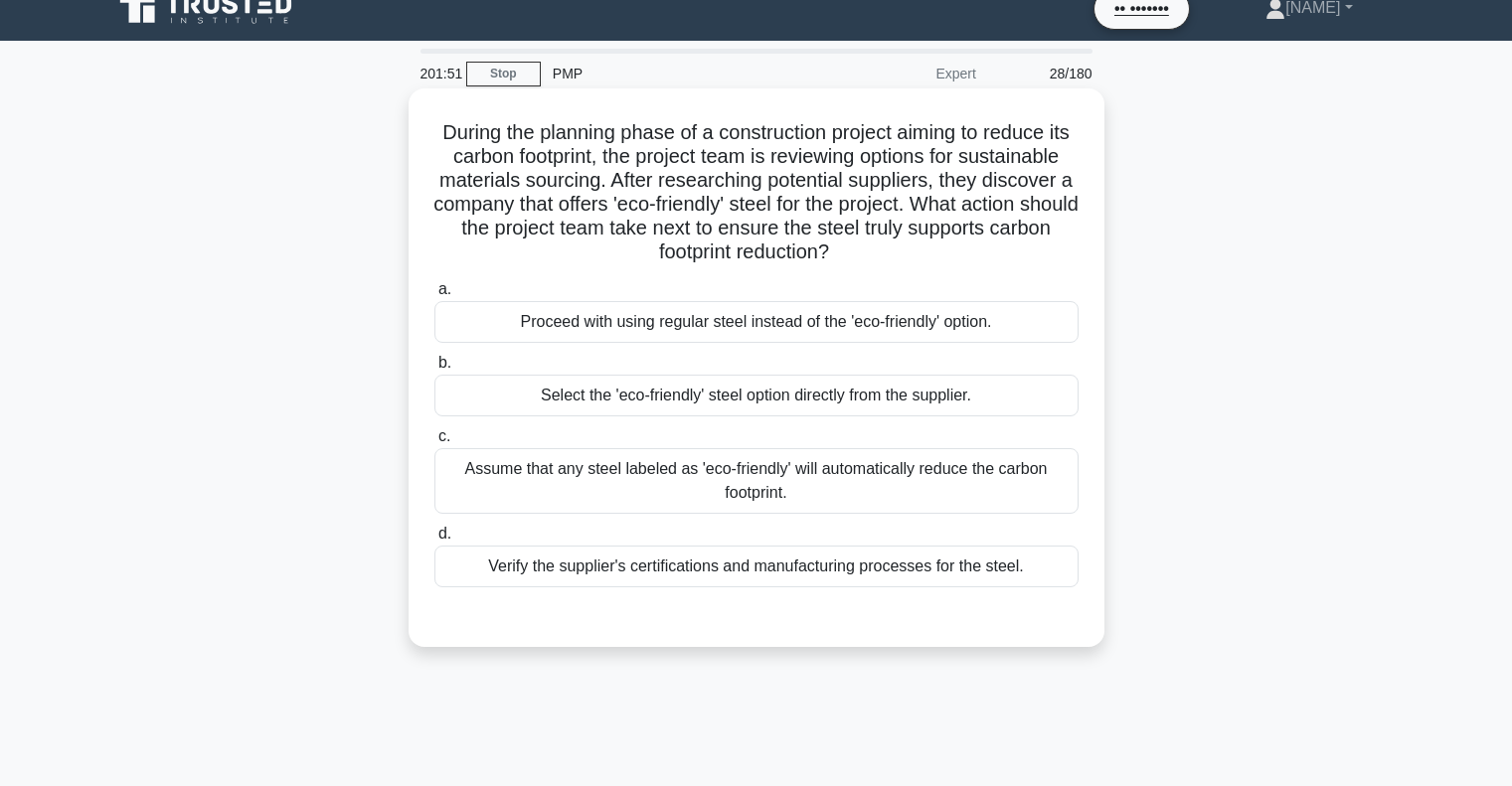 scroll, scrollTop: 0, scrollLeft: 0, axis: both 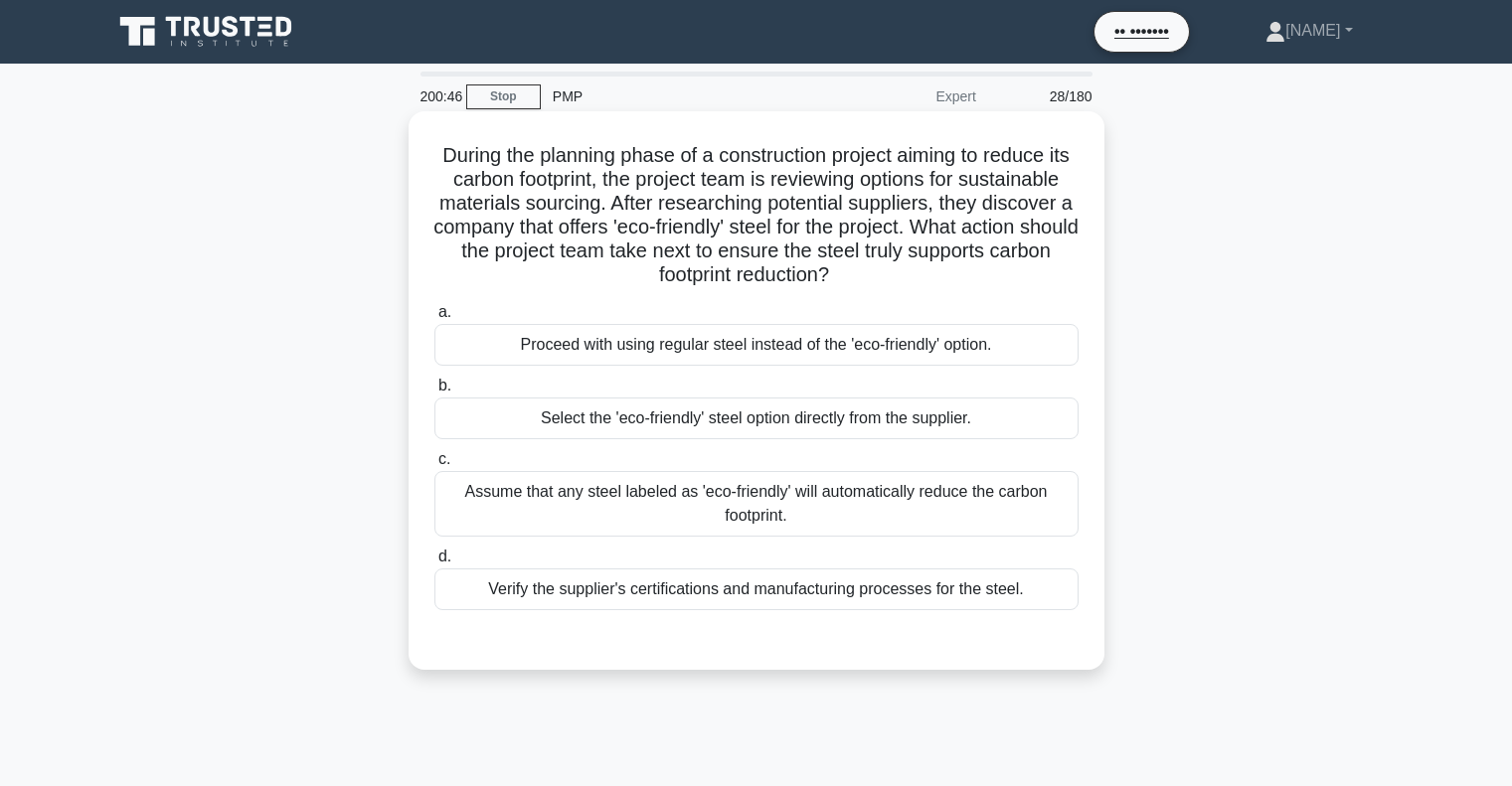 click on "Verify the supplier's certifications and manufacturing processes for the steel." at bounding box center (756, 589) 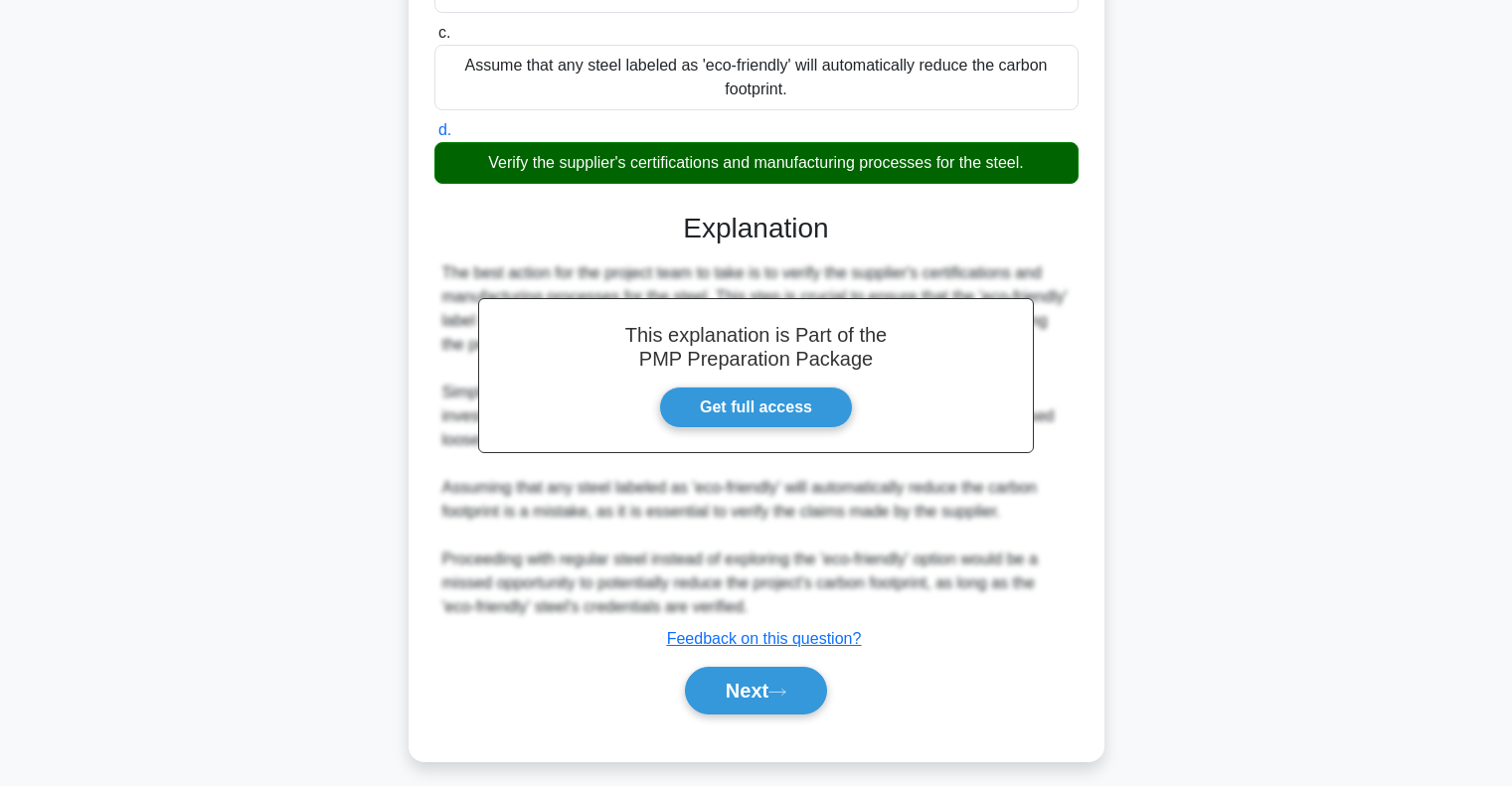 scroll, scrollTop: 440, scrollLeft: 0, axis: vertical 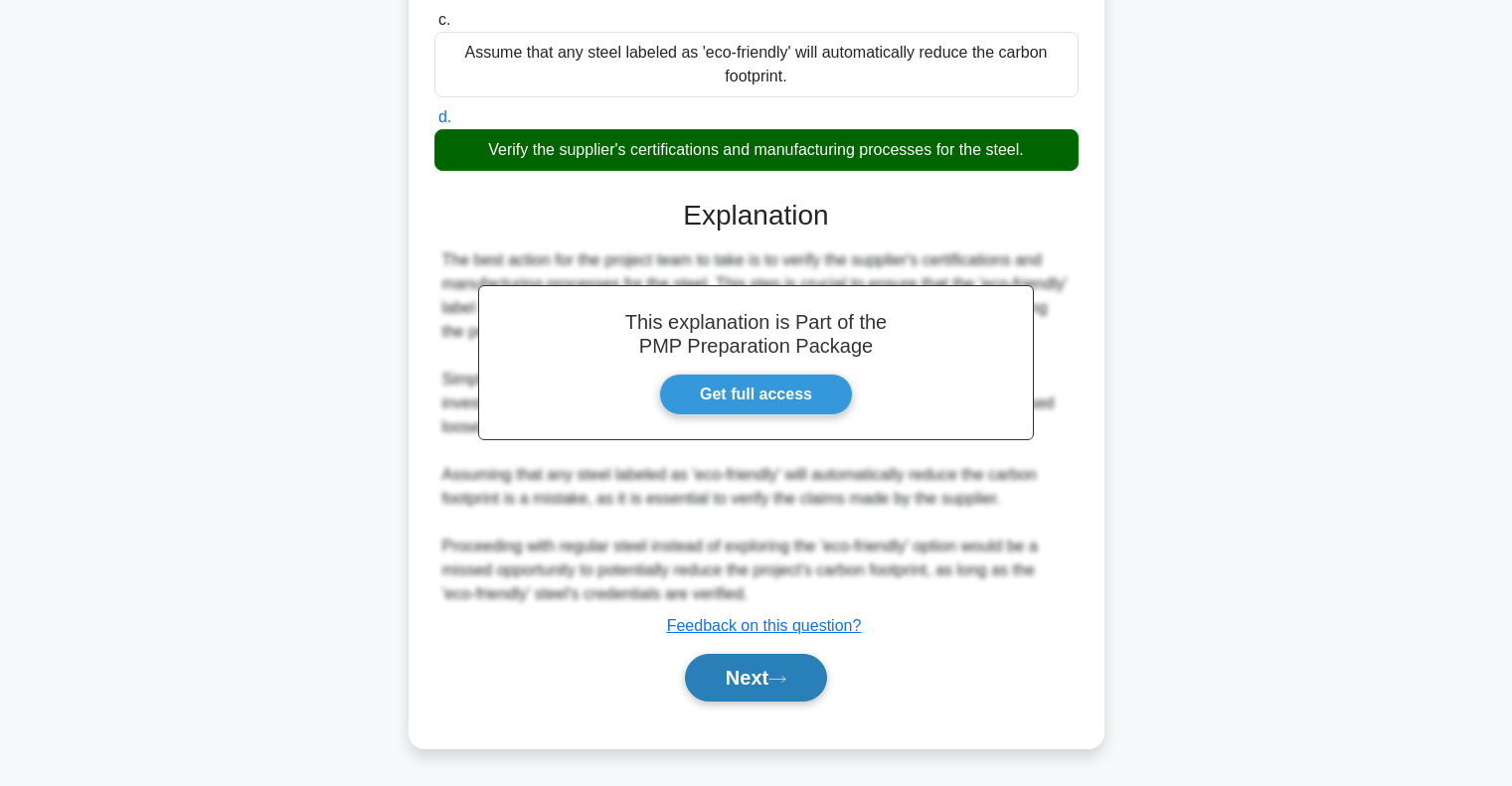 click on "Next" at bounding box center (756, 678) 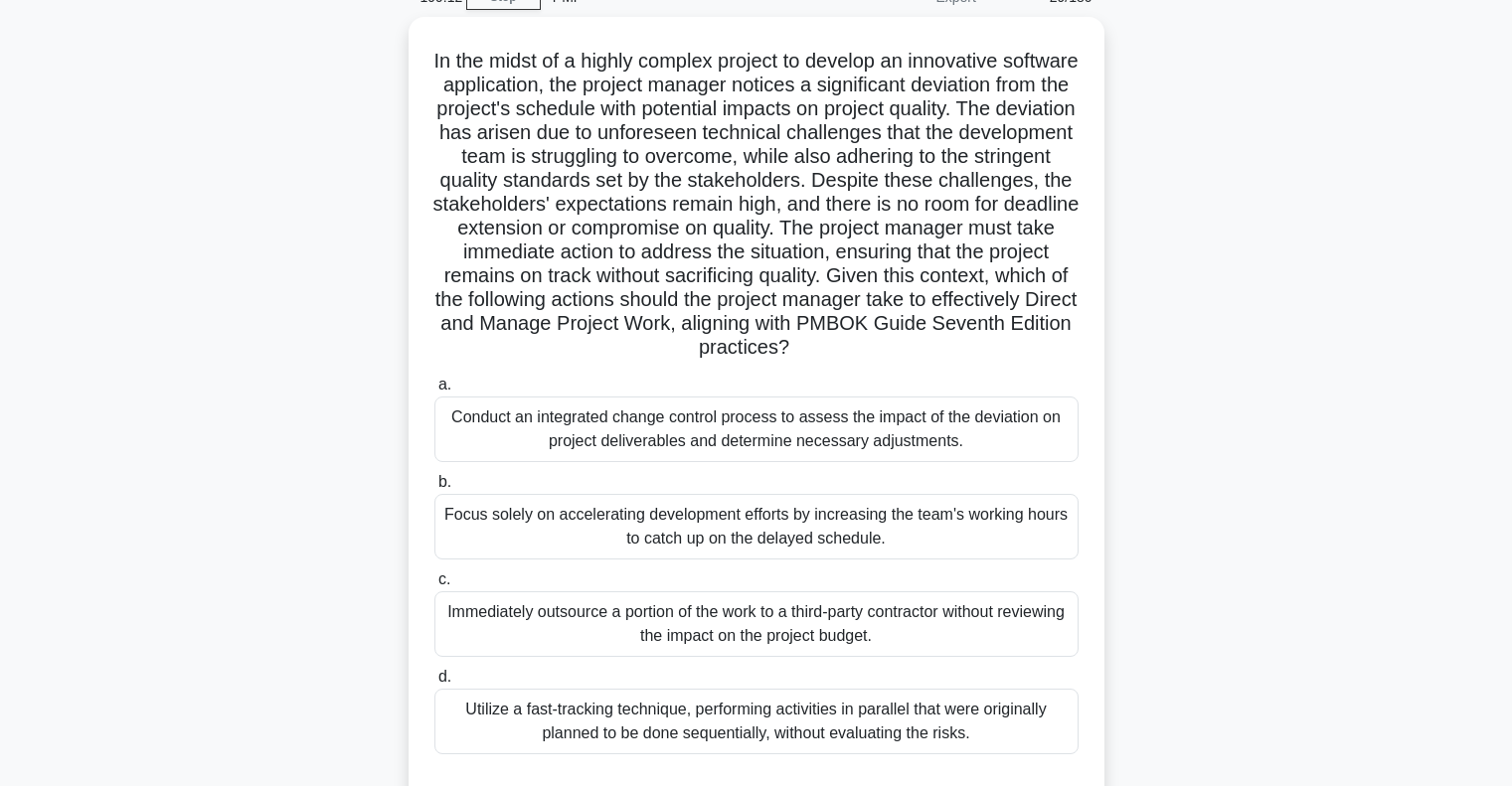 scroll, scrollTop: 199, scrollLeft: 0, axis: vertical 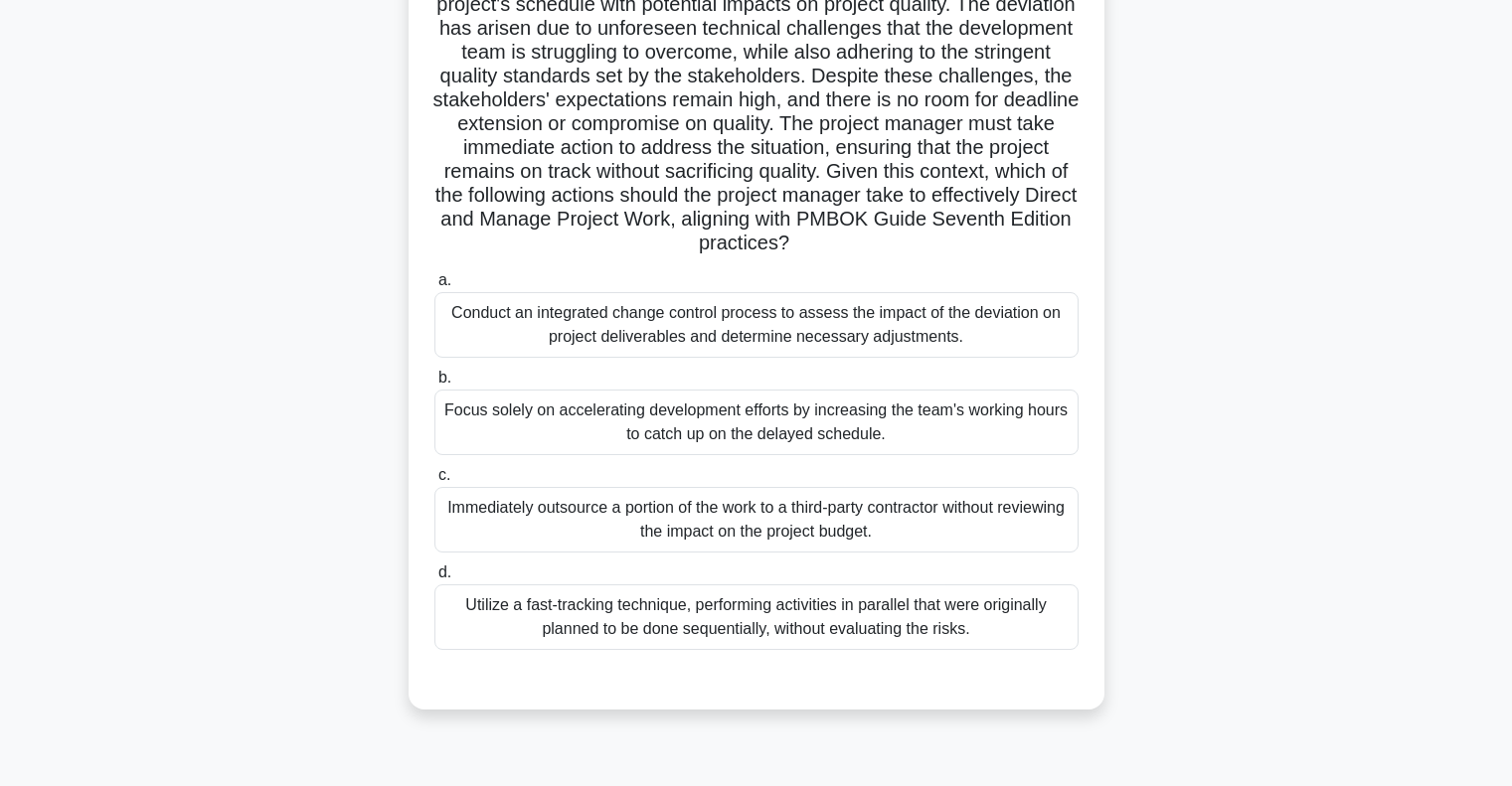 click on "Conduct an integrated change control process to assess the impact of the deviation on project deliverables and determine necessary adjustments." at bounding box center [756, 325] 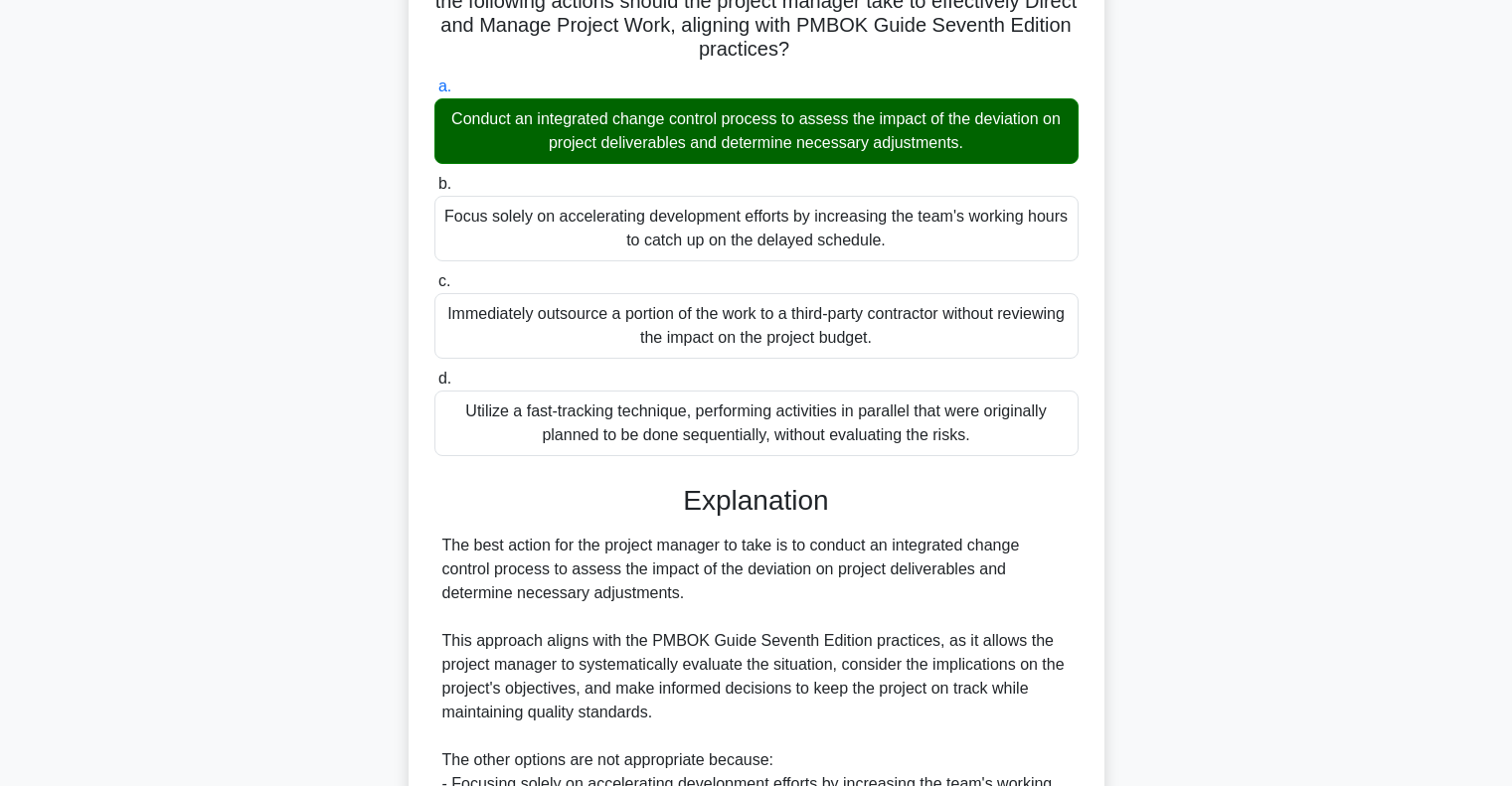 scroll, scrollTop: 726, scrollLeft: 0, axis: vertical 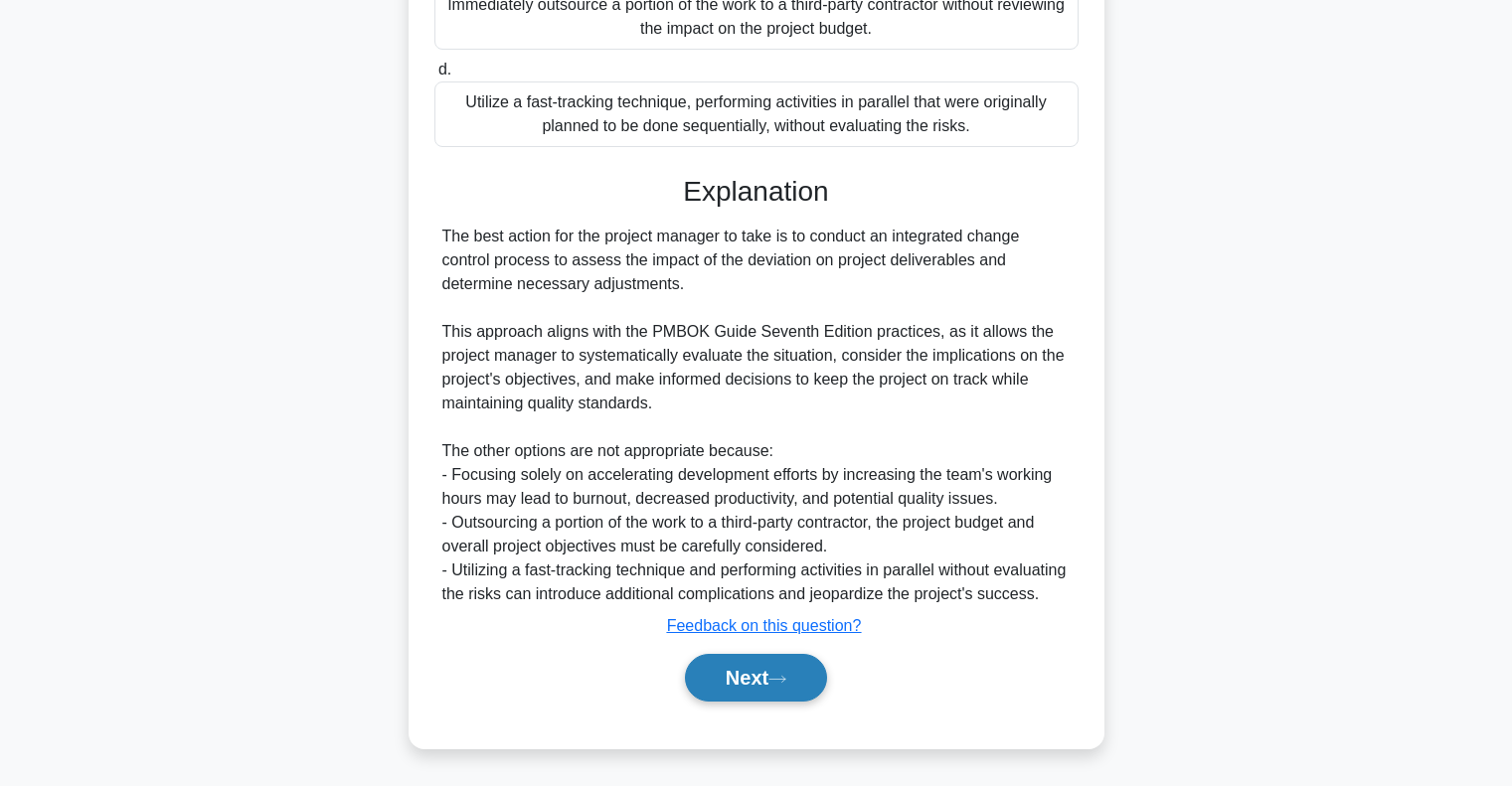 click on "Next" at bounding box center (756, 678) 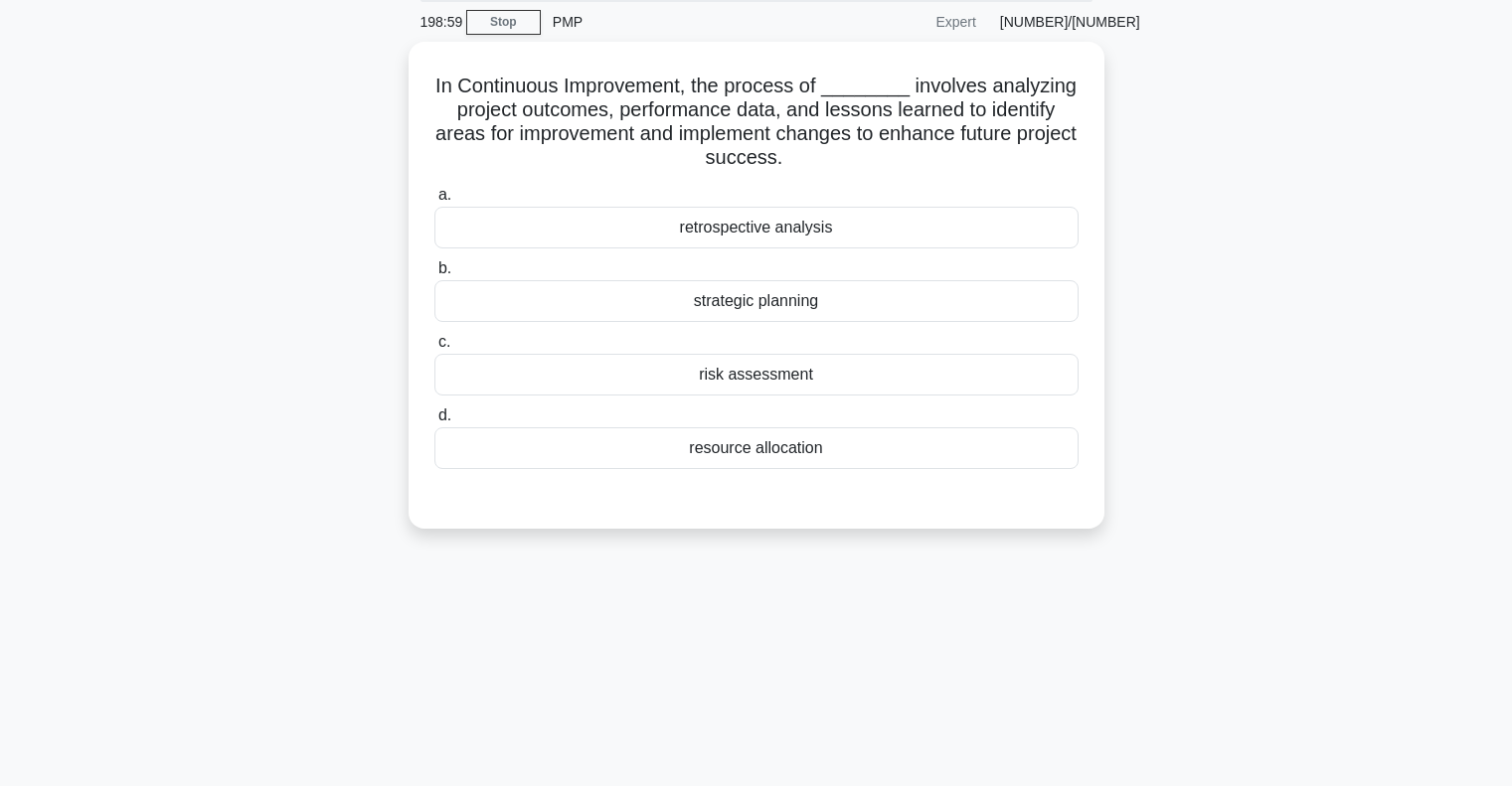 scroll, scrollTop: 0, scrollLeft: 0, axis: both 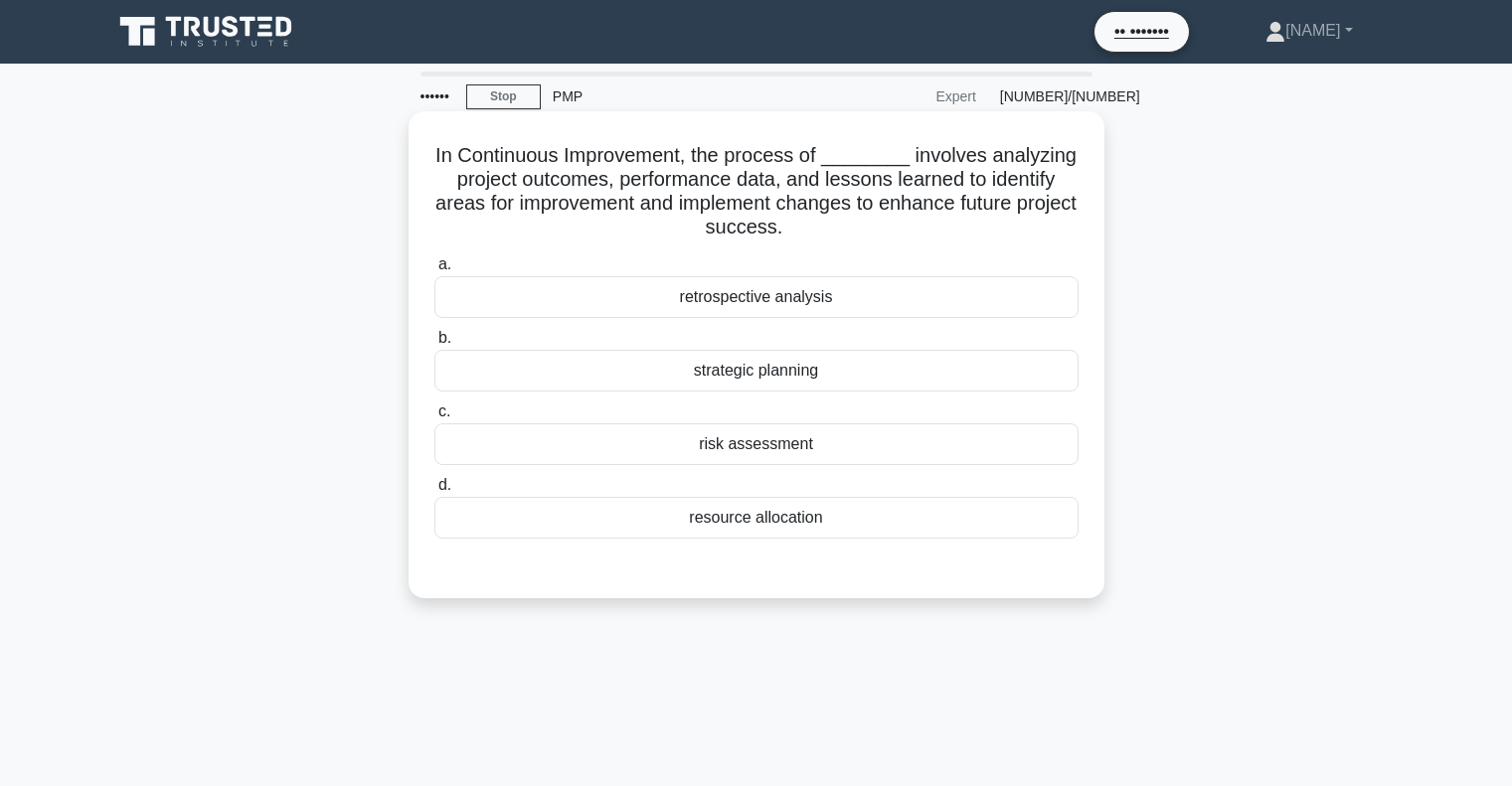 click on "retrospective analysis" at bounding box center (756, 297) 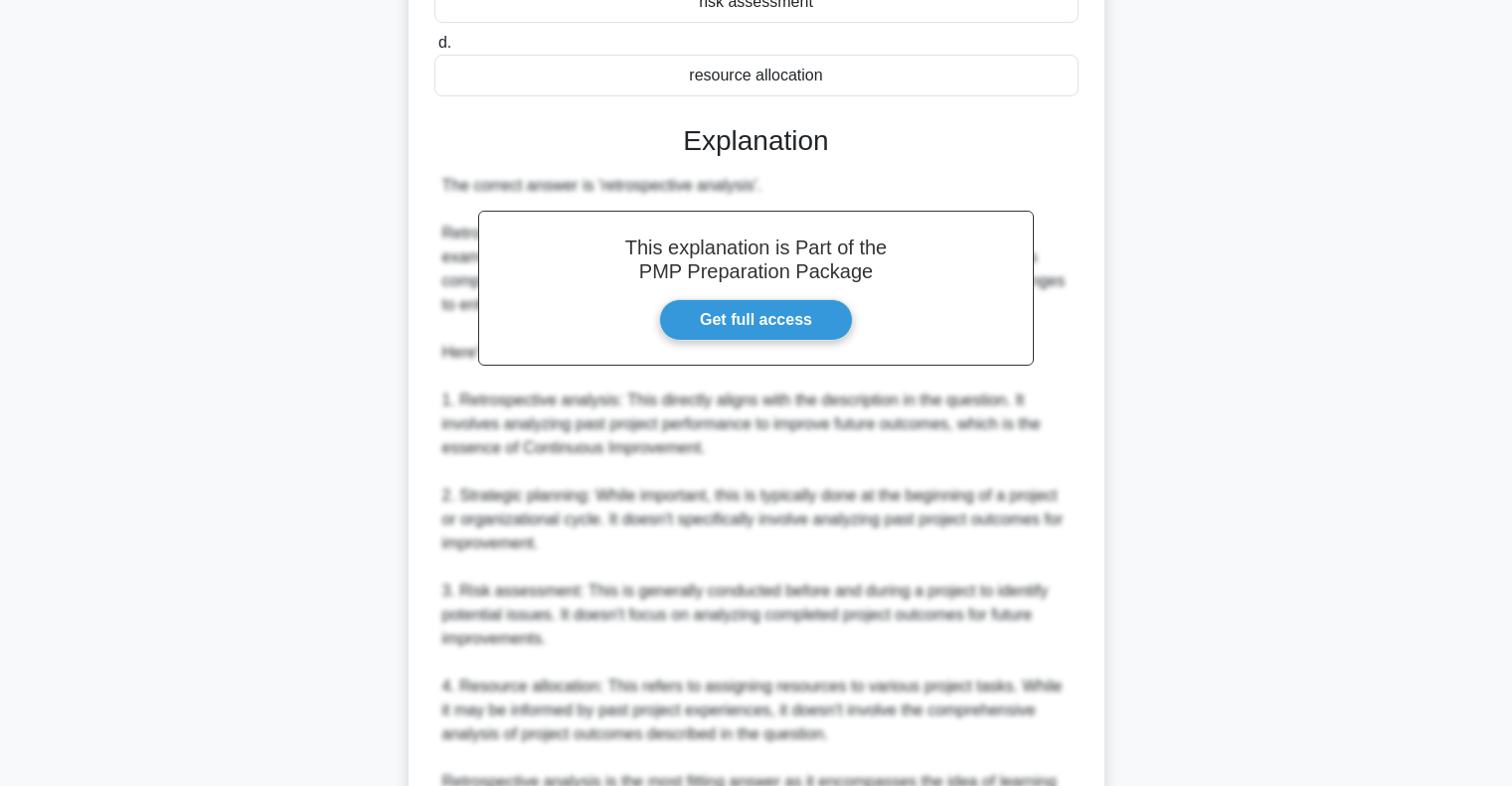 scroll, scrollTop: 679, scrollLeft: 0, axis: vertical 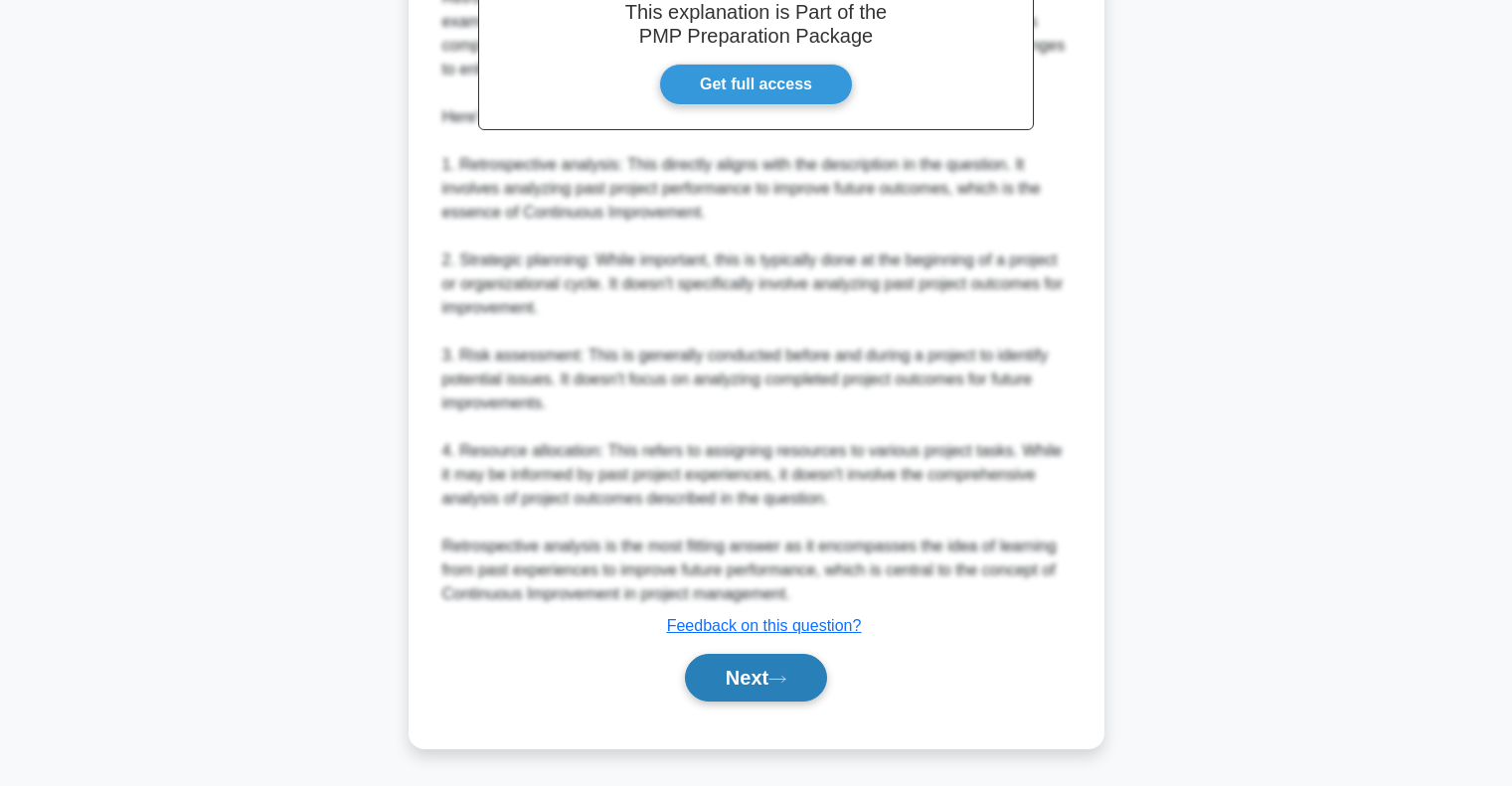 click on "Next" at bounding box center [756, 678] 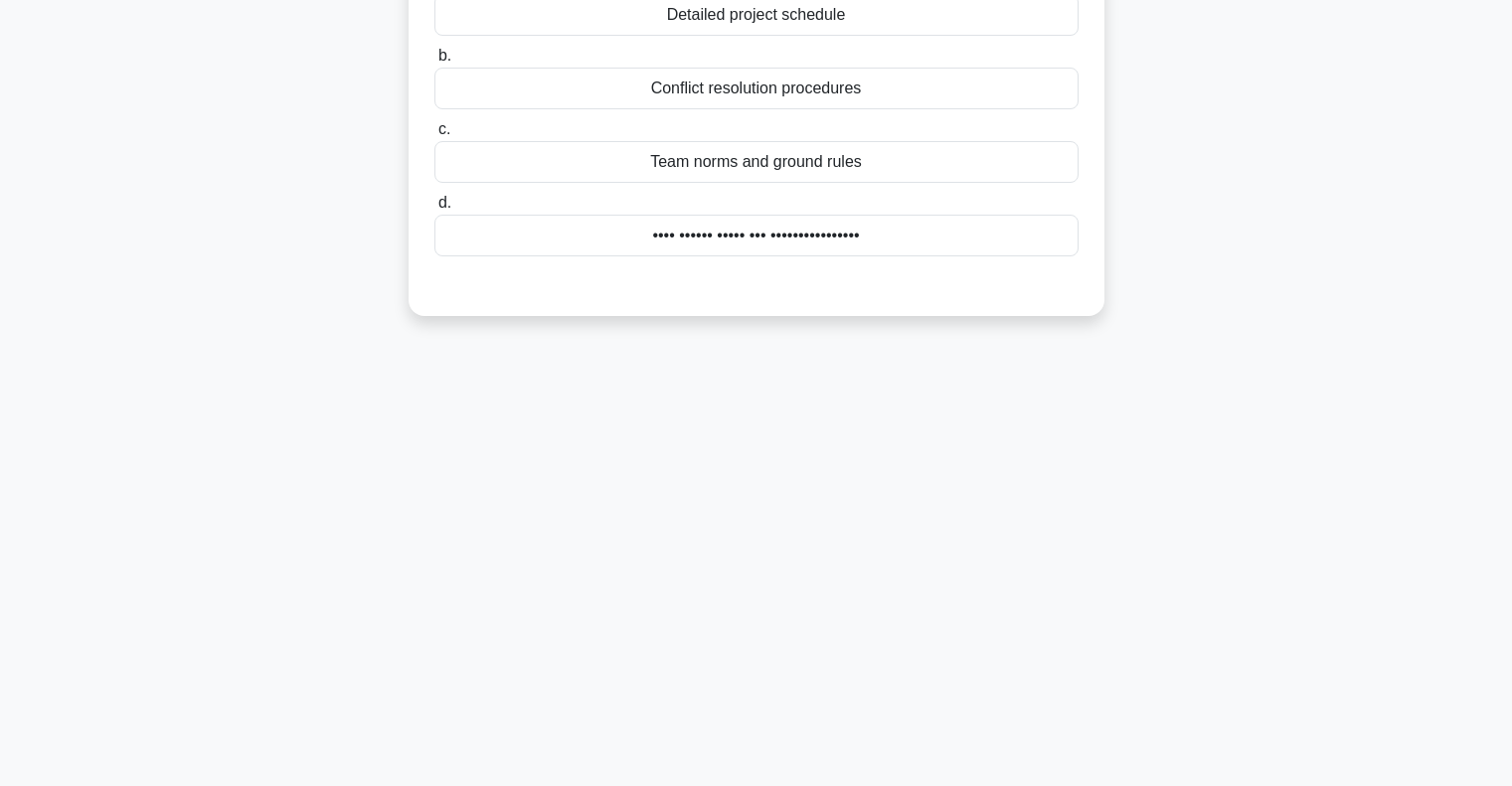 scroll, scrollTop: 0, scrollLeft: 0, axis: both 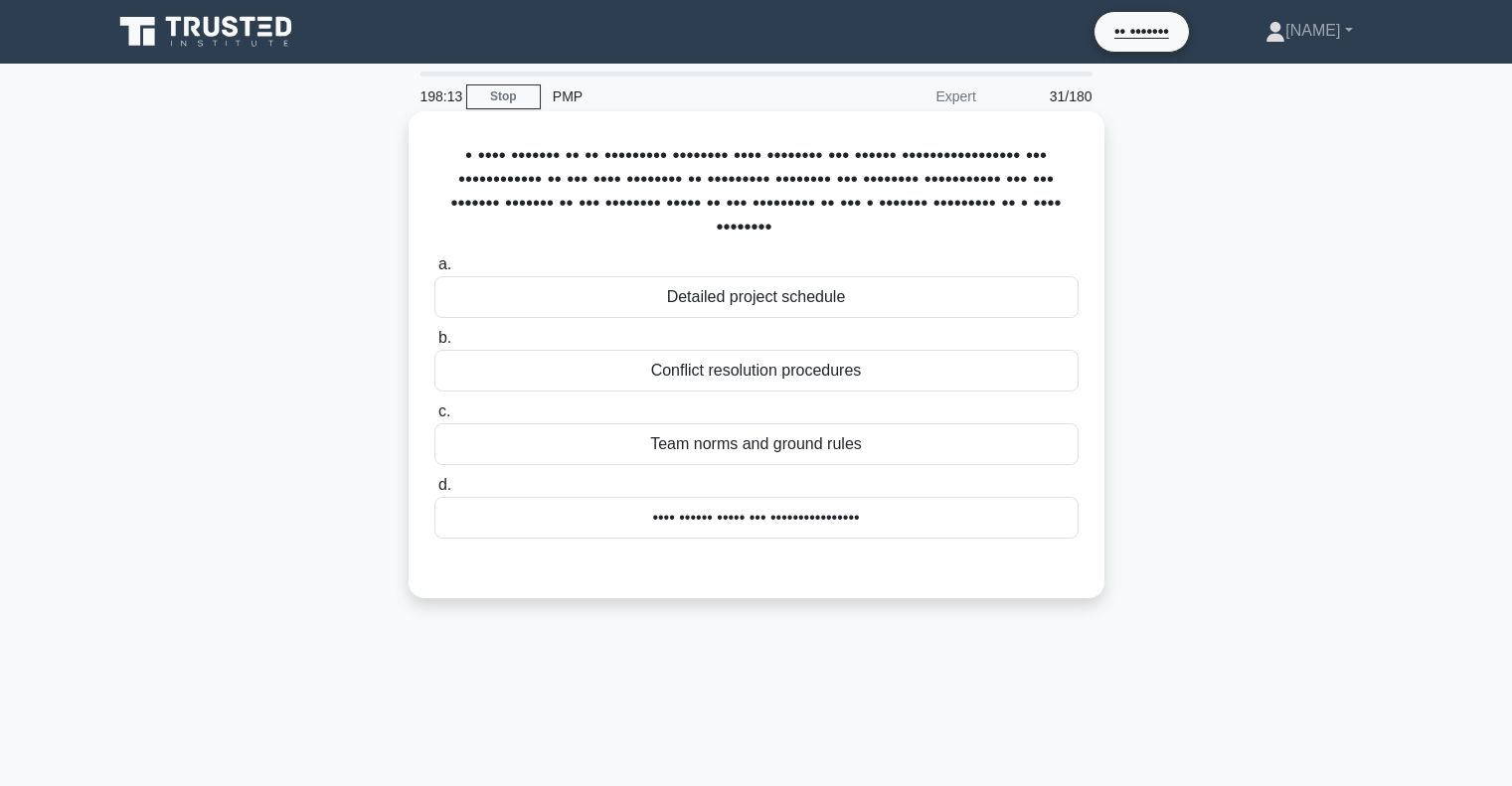 click on "Detailed project schedule" at bounding box center (756, 297) 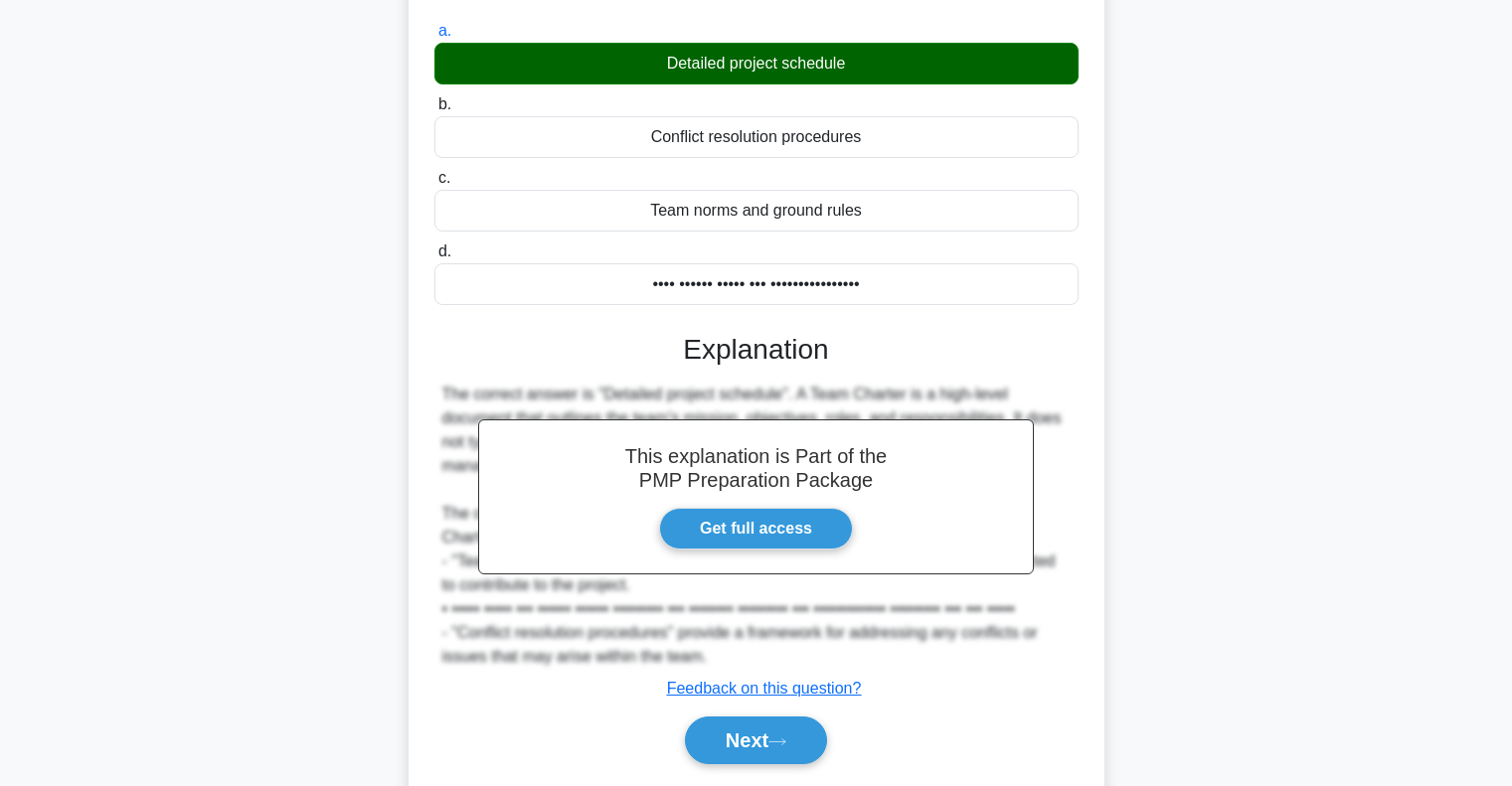 scroll, scrollTop: 298, scrollLeft: 0, axis: vertical 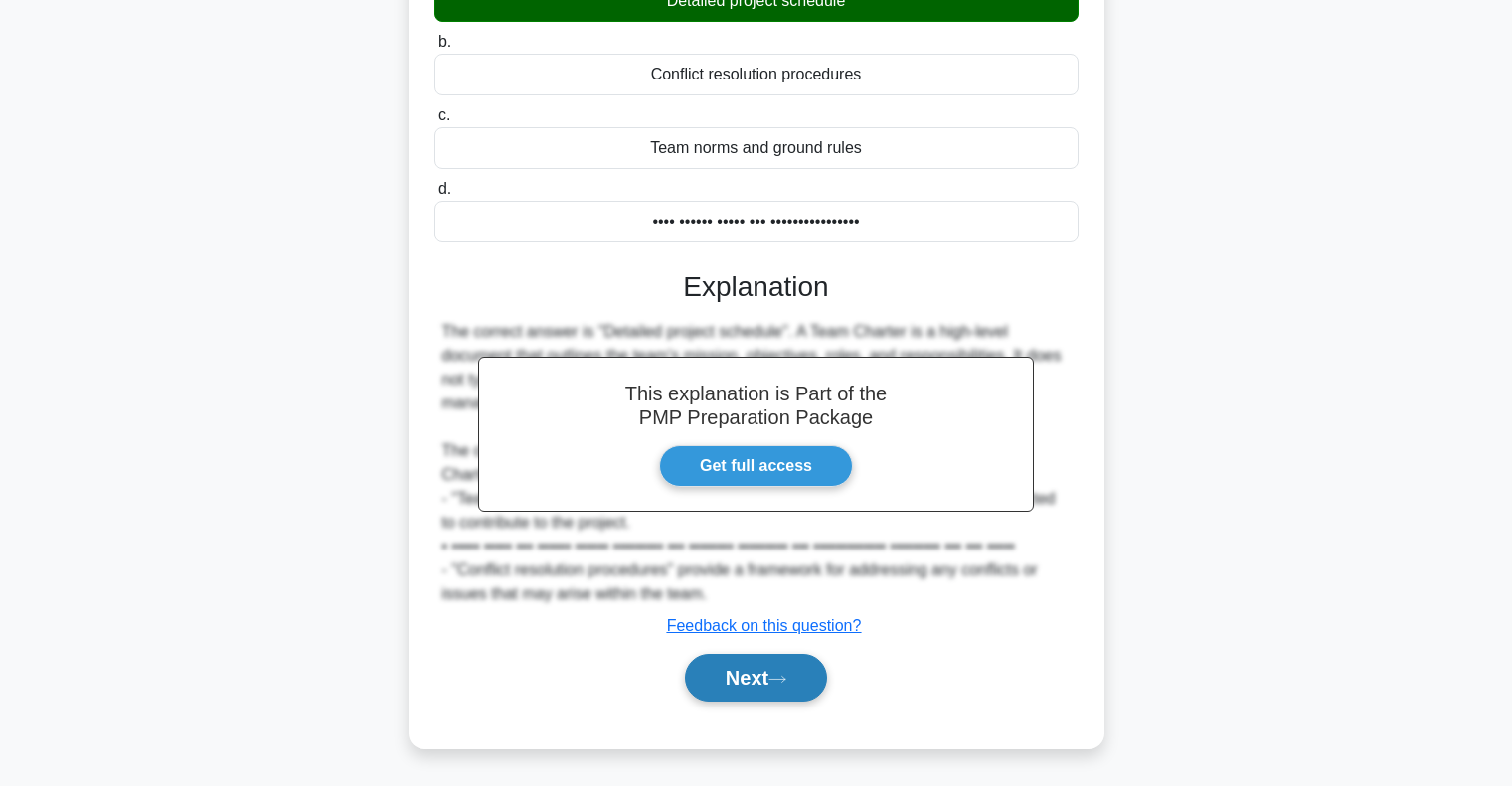 click on "Next" at bounding box center [756, 678] 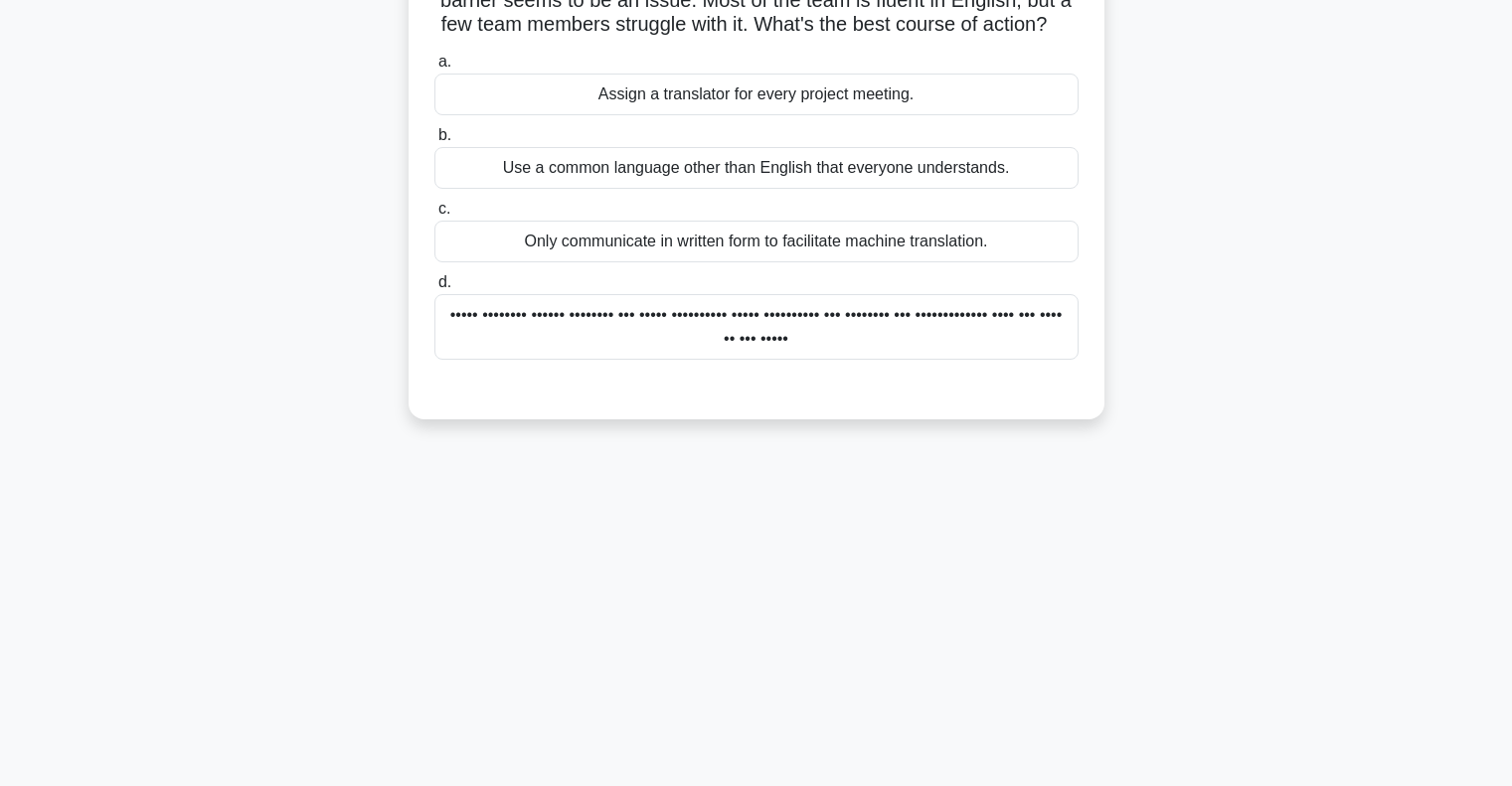 scroll, scrollTop: 0, scrollLeft: 0, axis: both 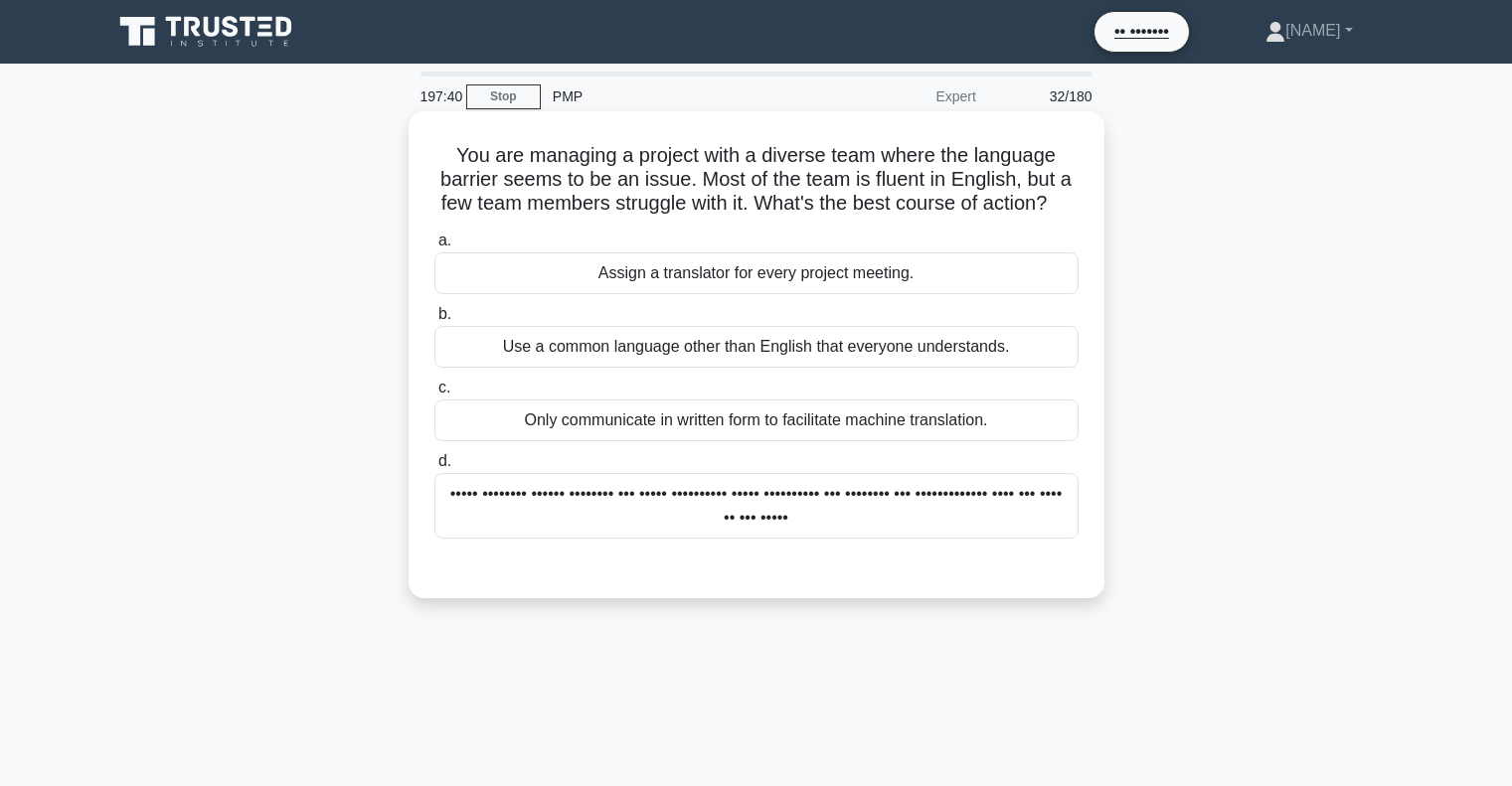 click on "Use a common language other than English that everyone understands." at bounding box center [756, 347] 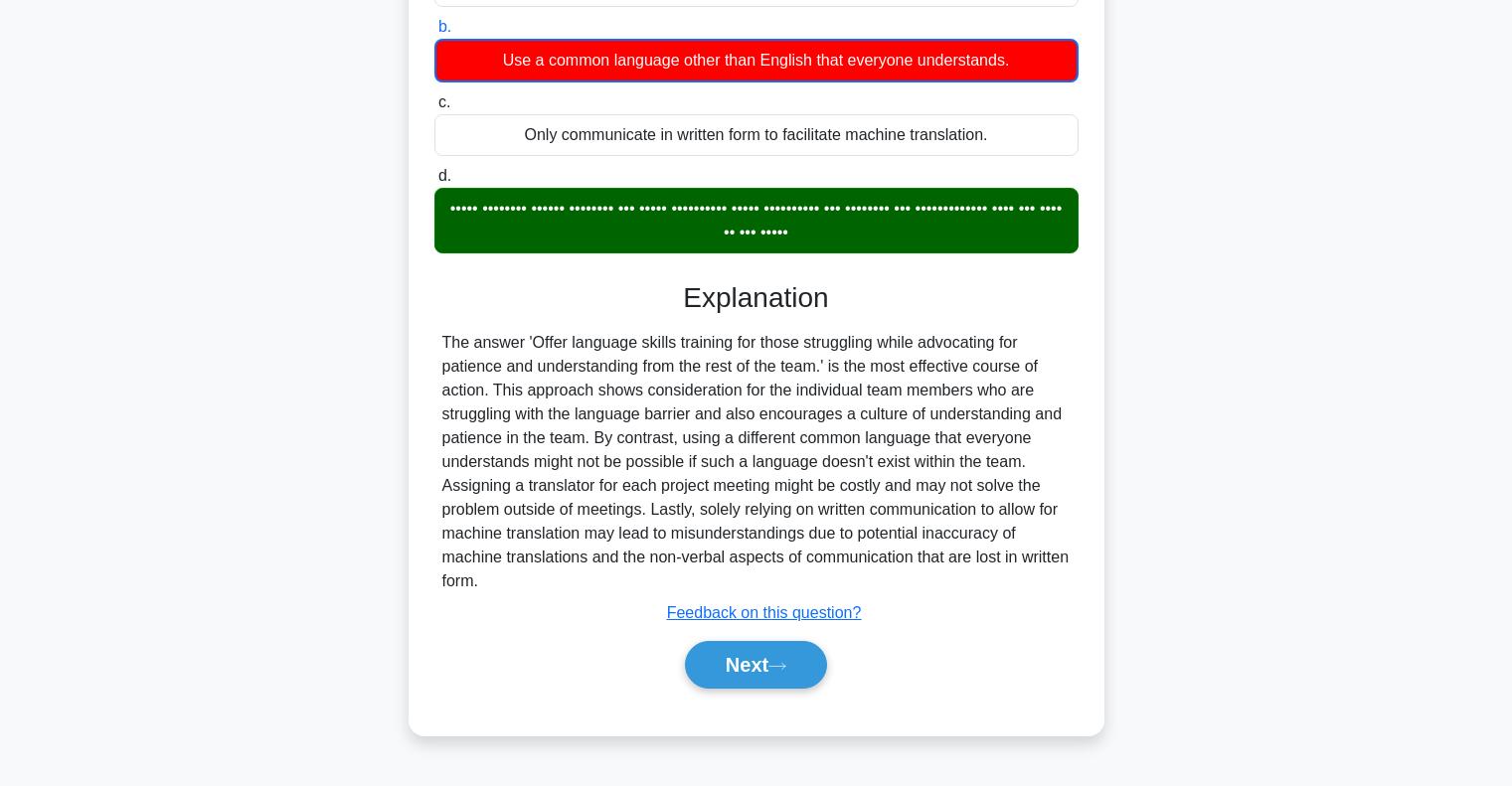 scroll, scrollTop: 299, scrollLeft: 0, axis: vertical 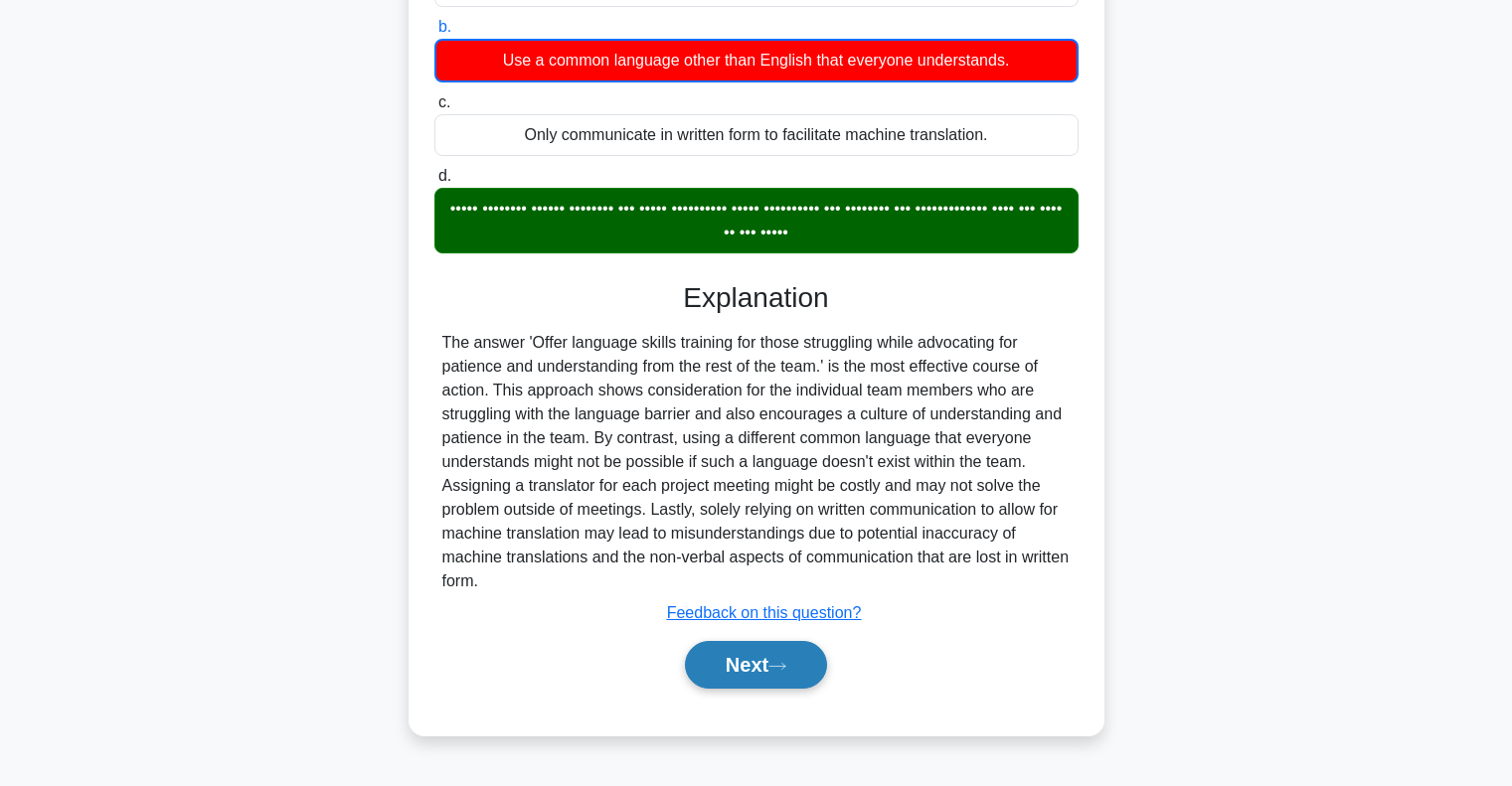click on "Next" at bounding box center (756, 665) 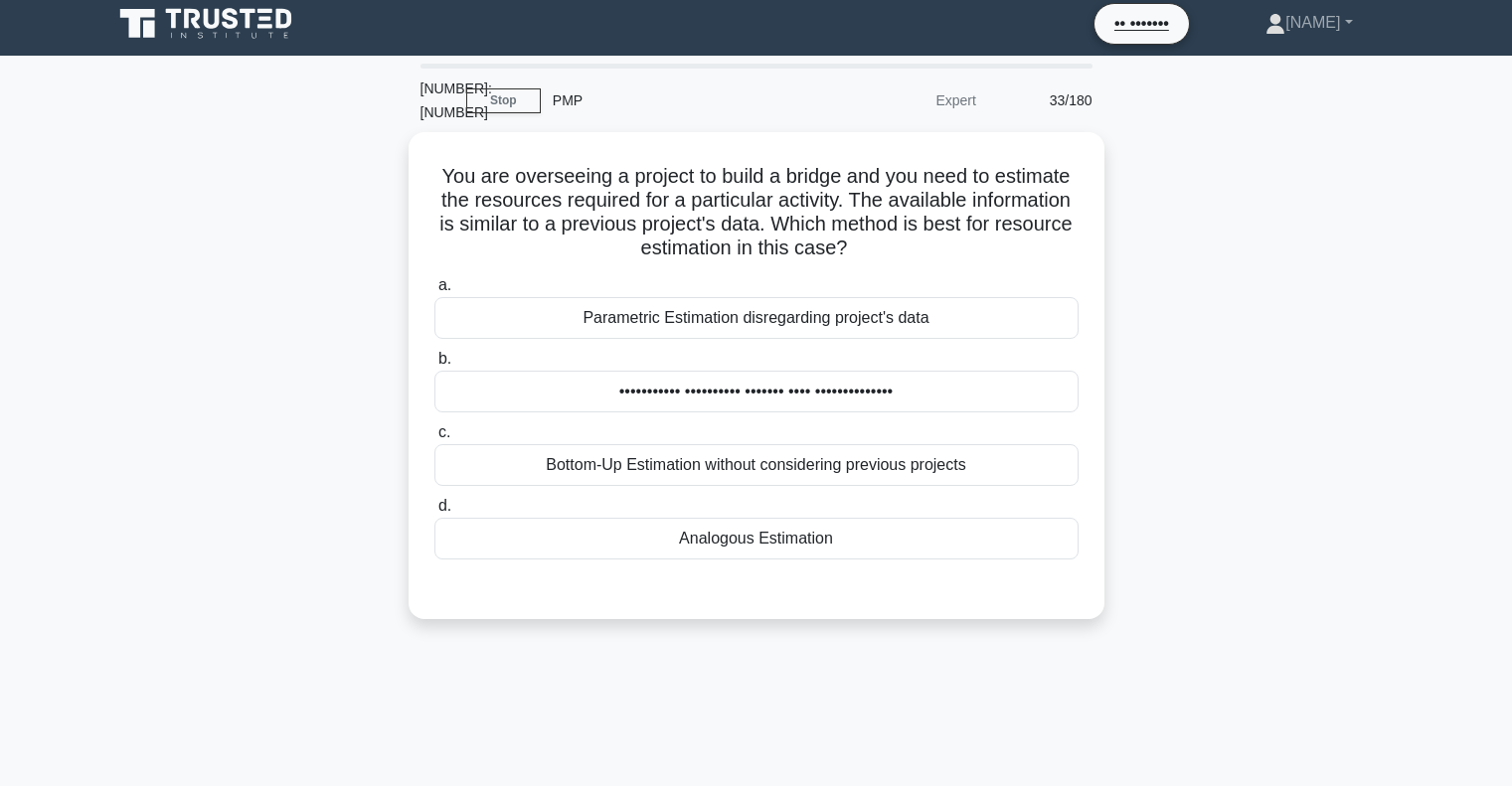 scroll, scrollTop: 0, scrollLeft: 0, axis: both 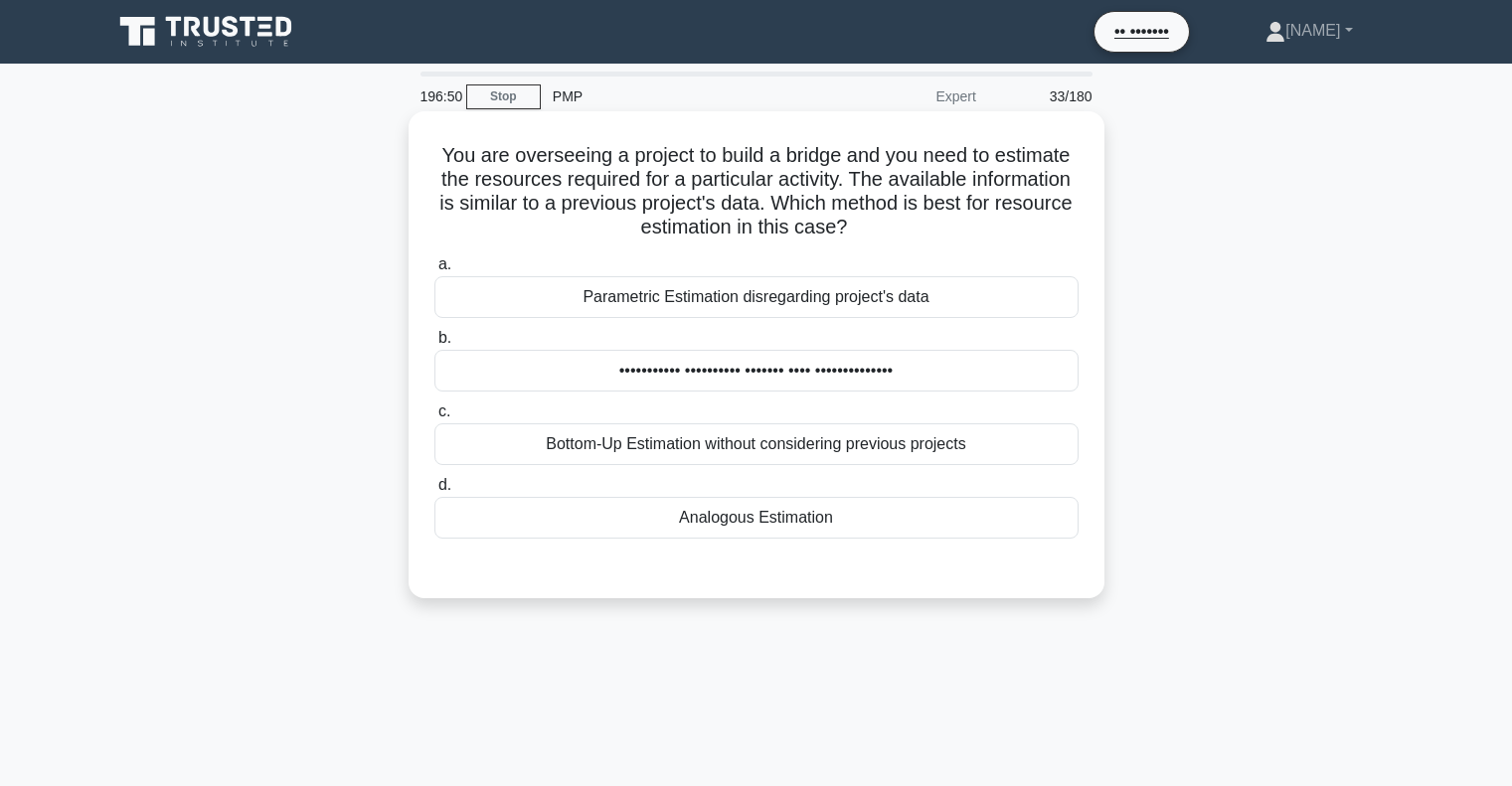 click on "Bottom-Up Estimation without considering previous projects" at bounding box center (756, 444) 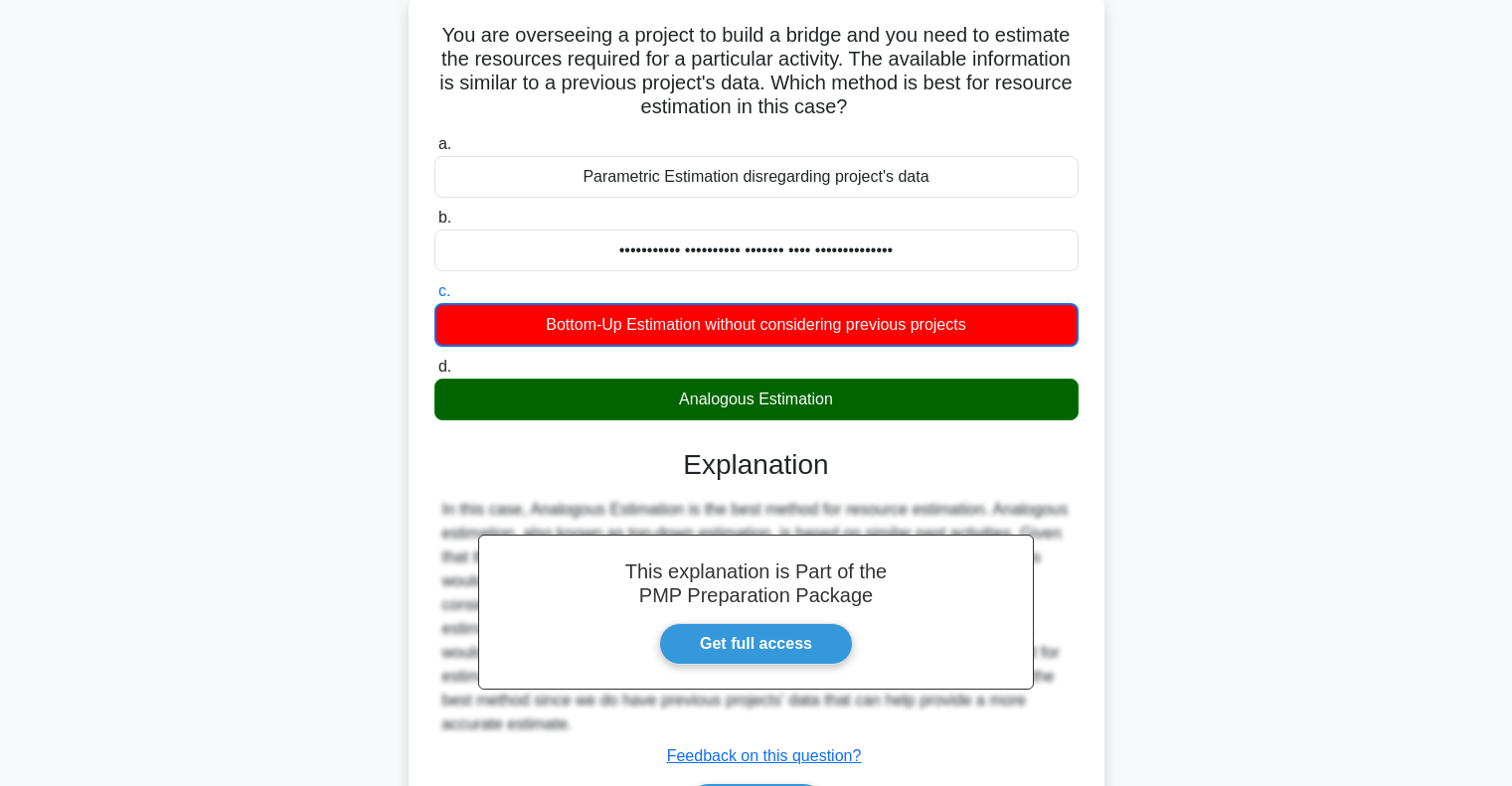 scroll, scrollTop: 287, scrollLeft: 0, axis: vertical 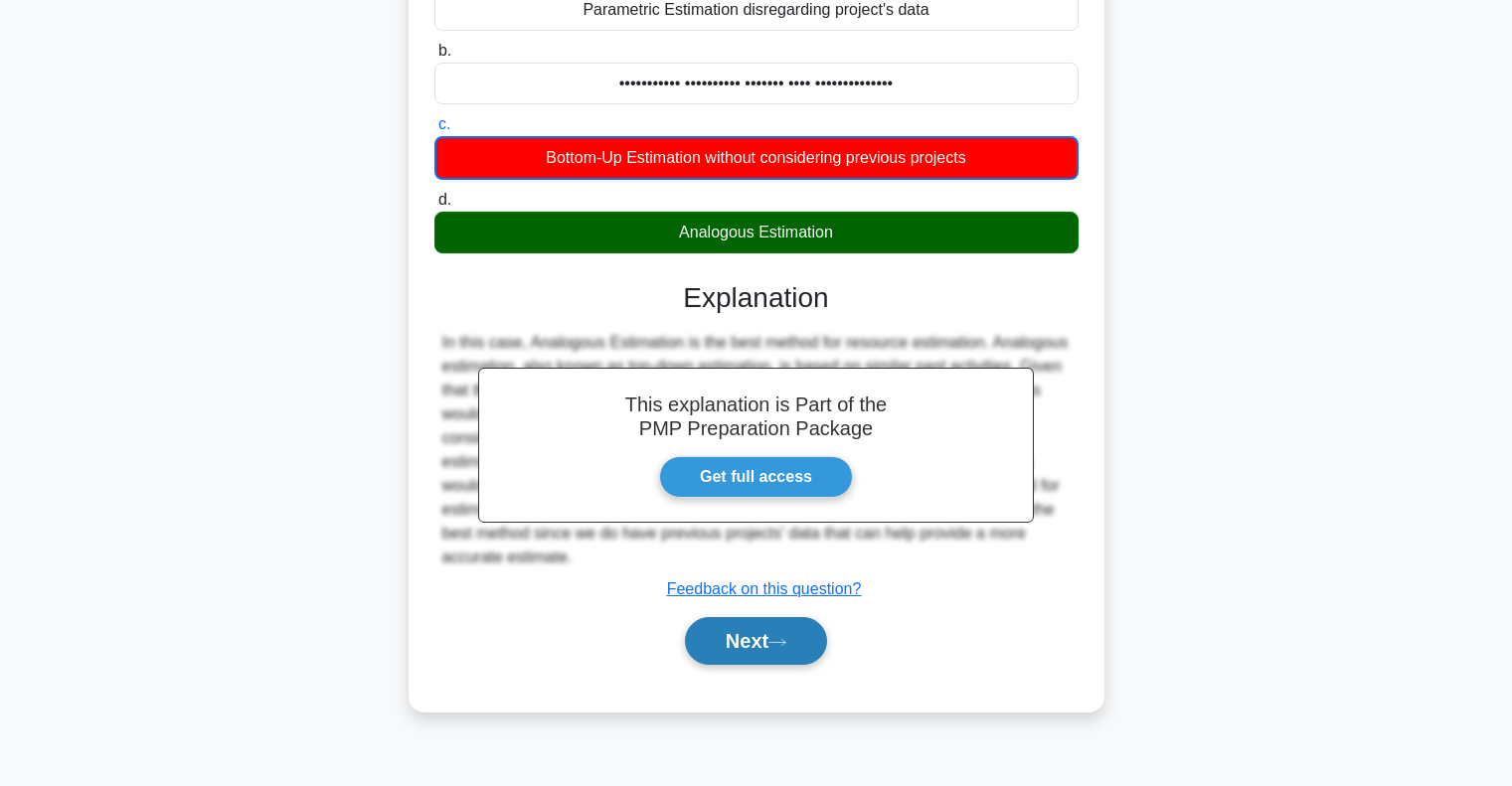 click on "Next" at bounding box center [756, 641] 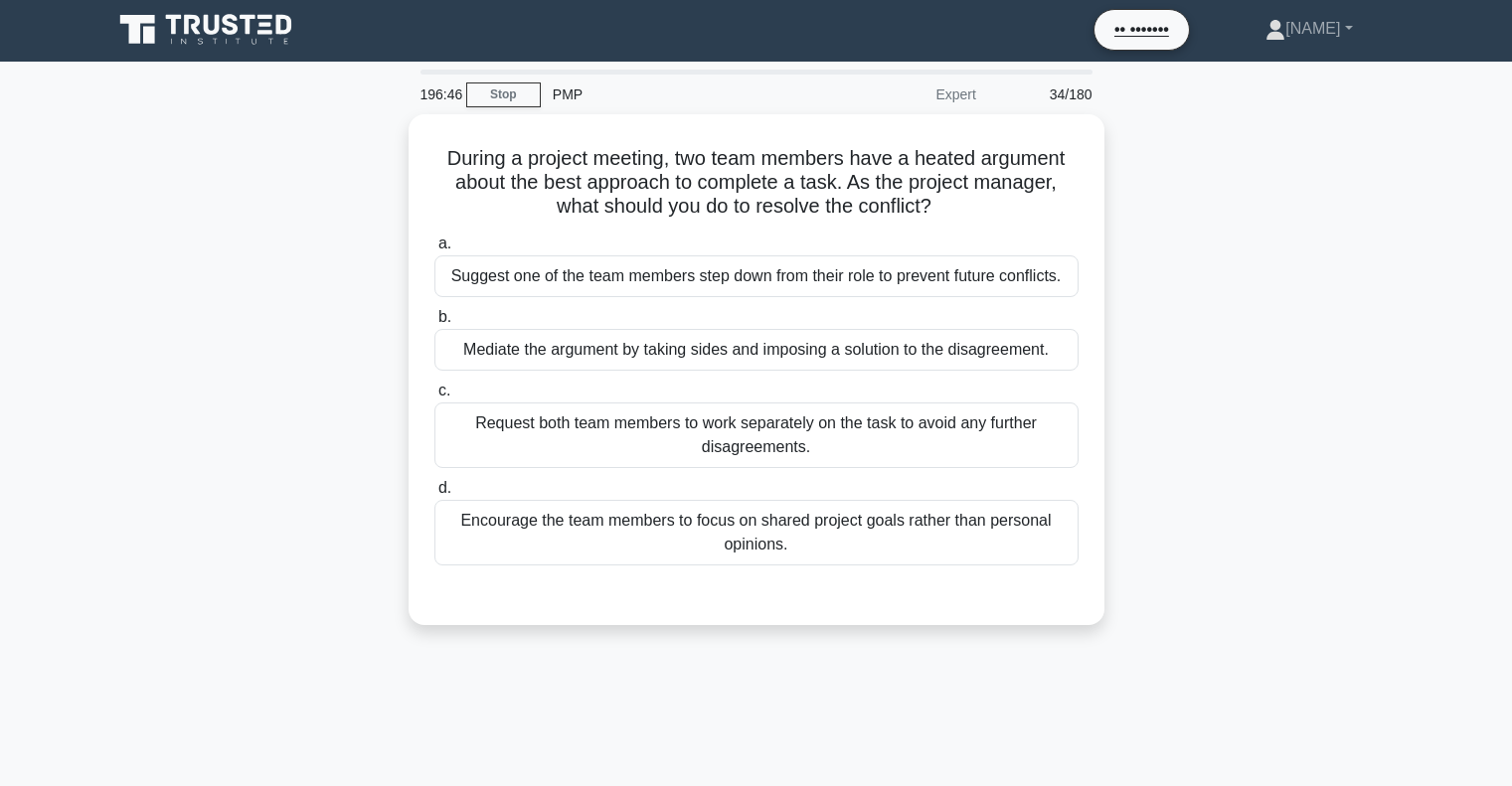 scroll, scrollTop: 0, scrollLeft: 0, axis: both 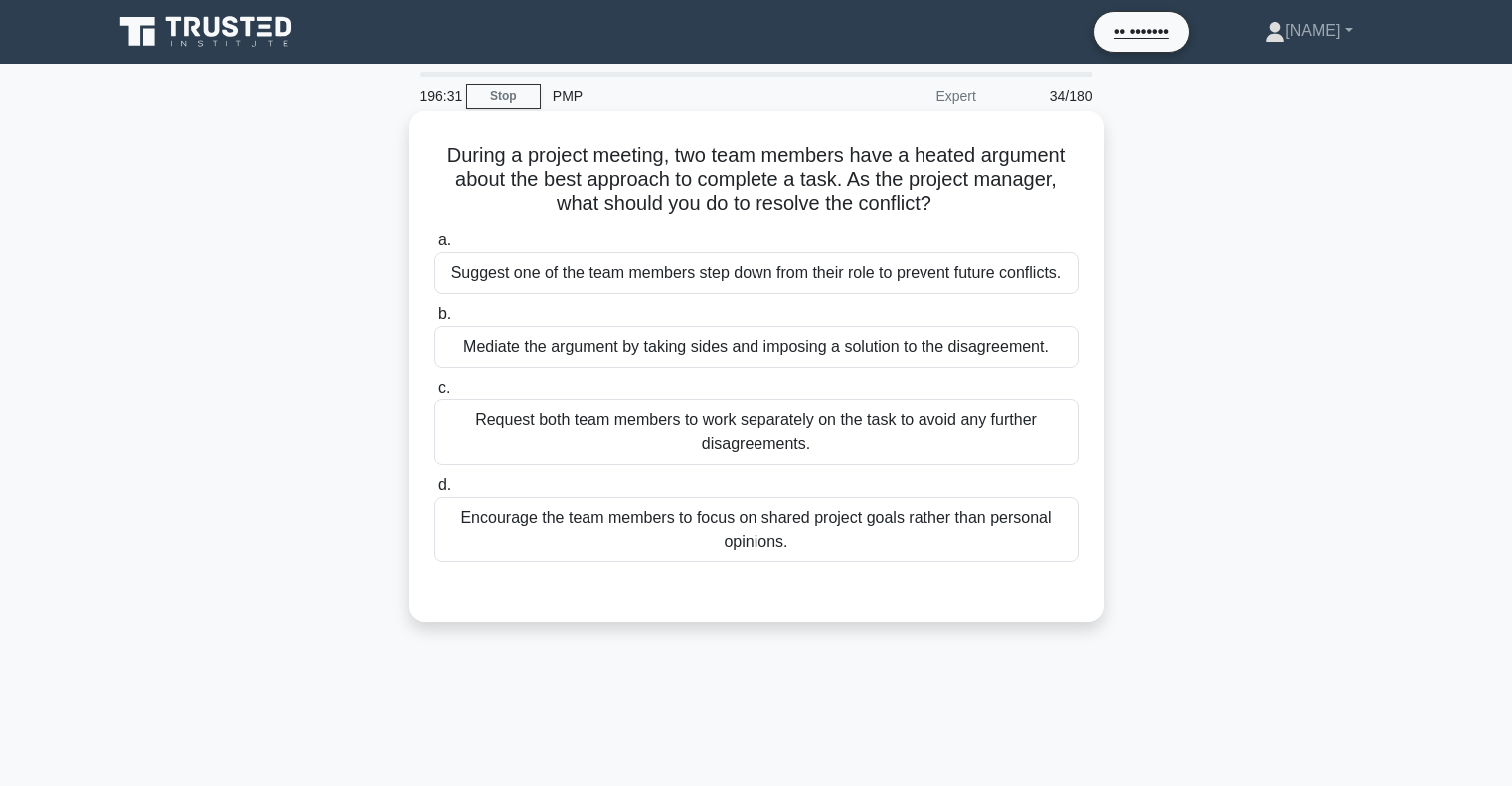 click on "Encourage the team members to focus on shared project goals rather than personal opinions." at bounding box center [756, 530] 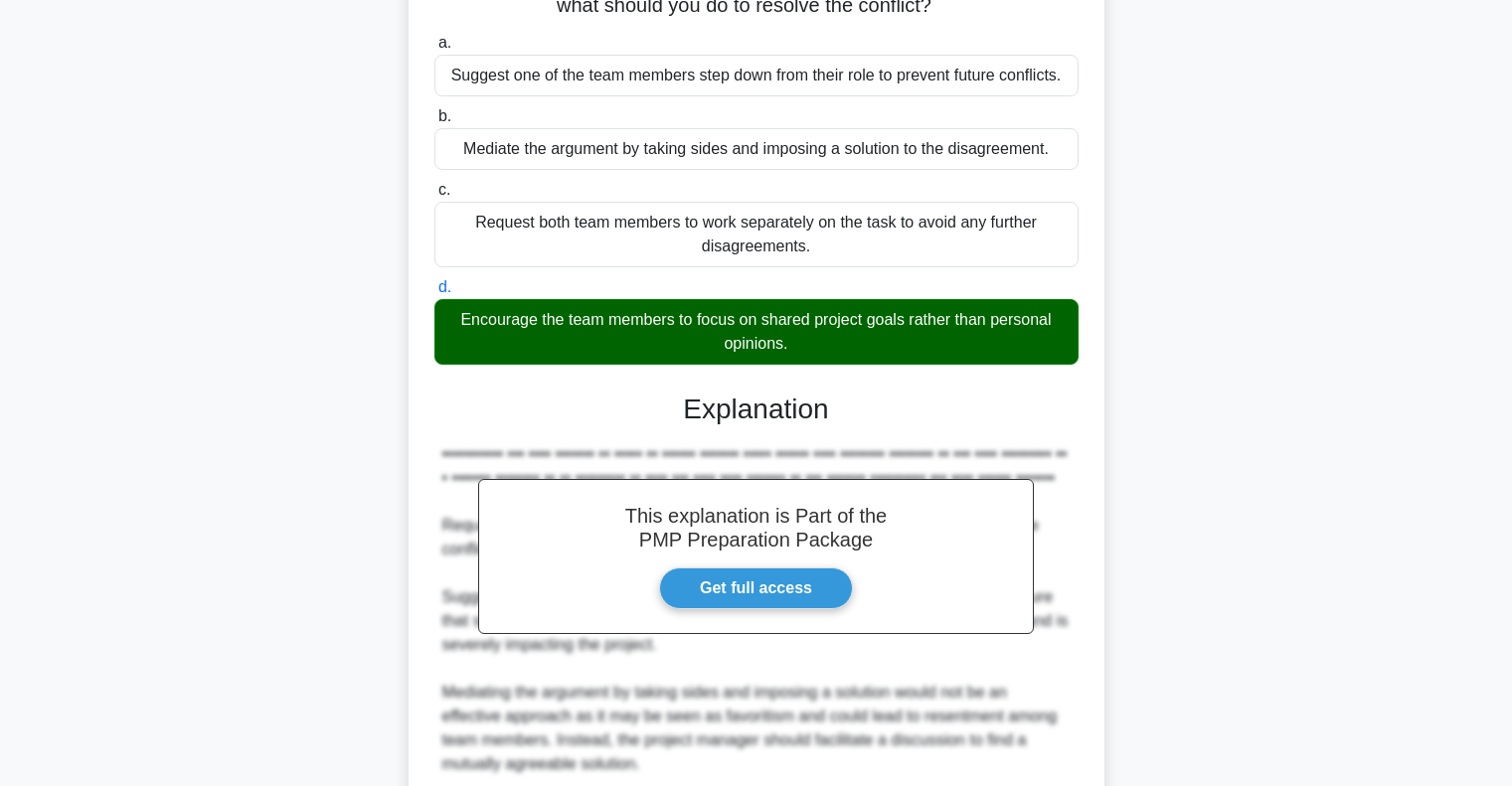 scroll, scrollTop: 393, scrollLeft: 0, axis: vertical 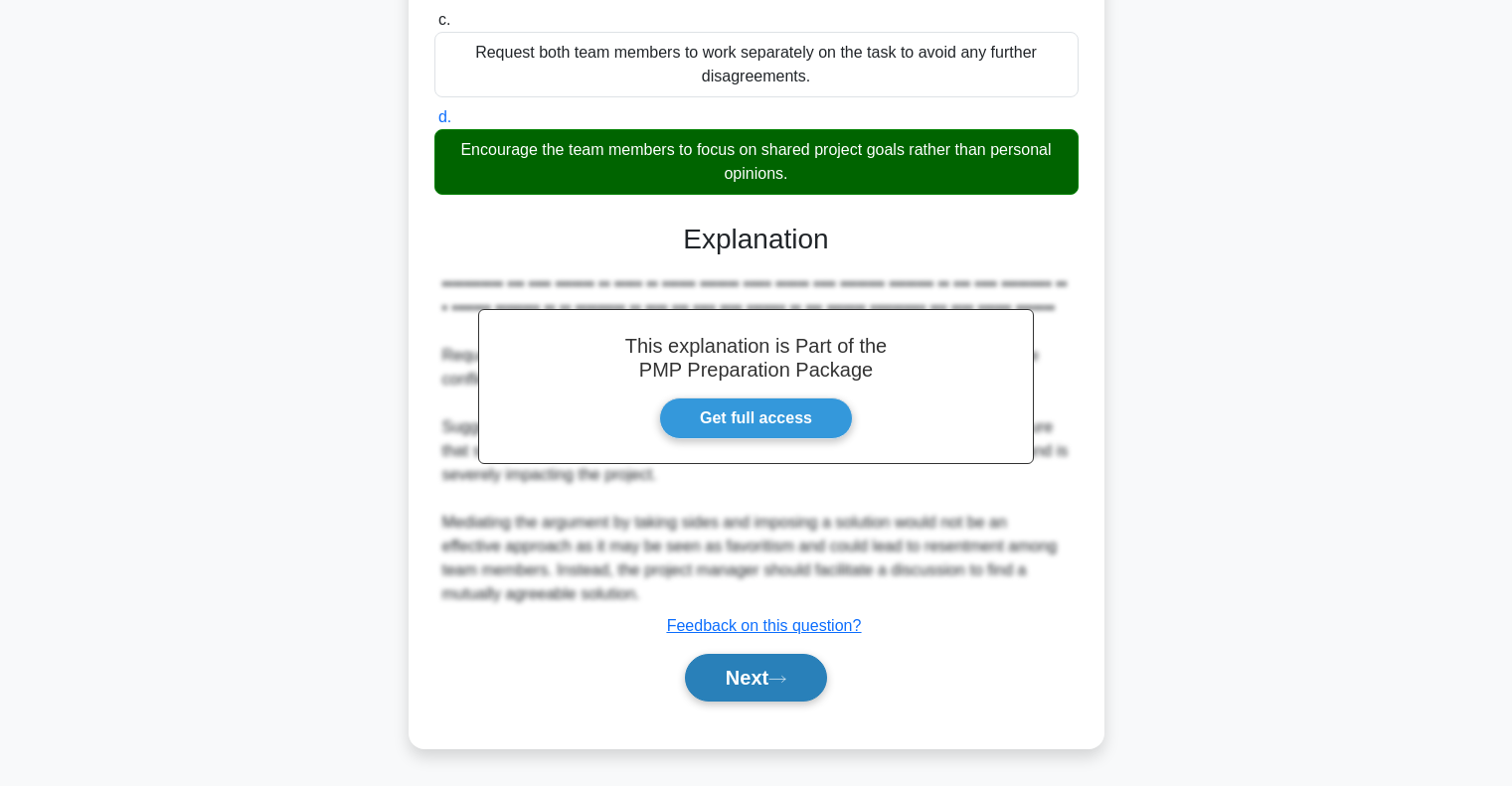 click on "Next" at bounding box center [756, 678] 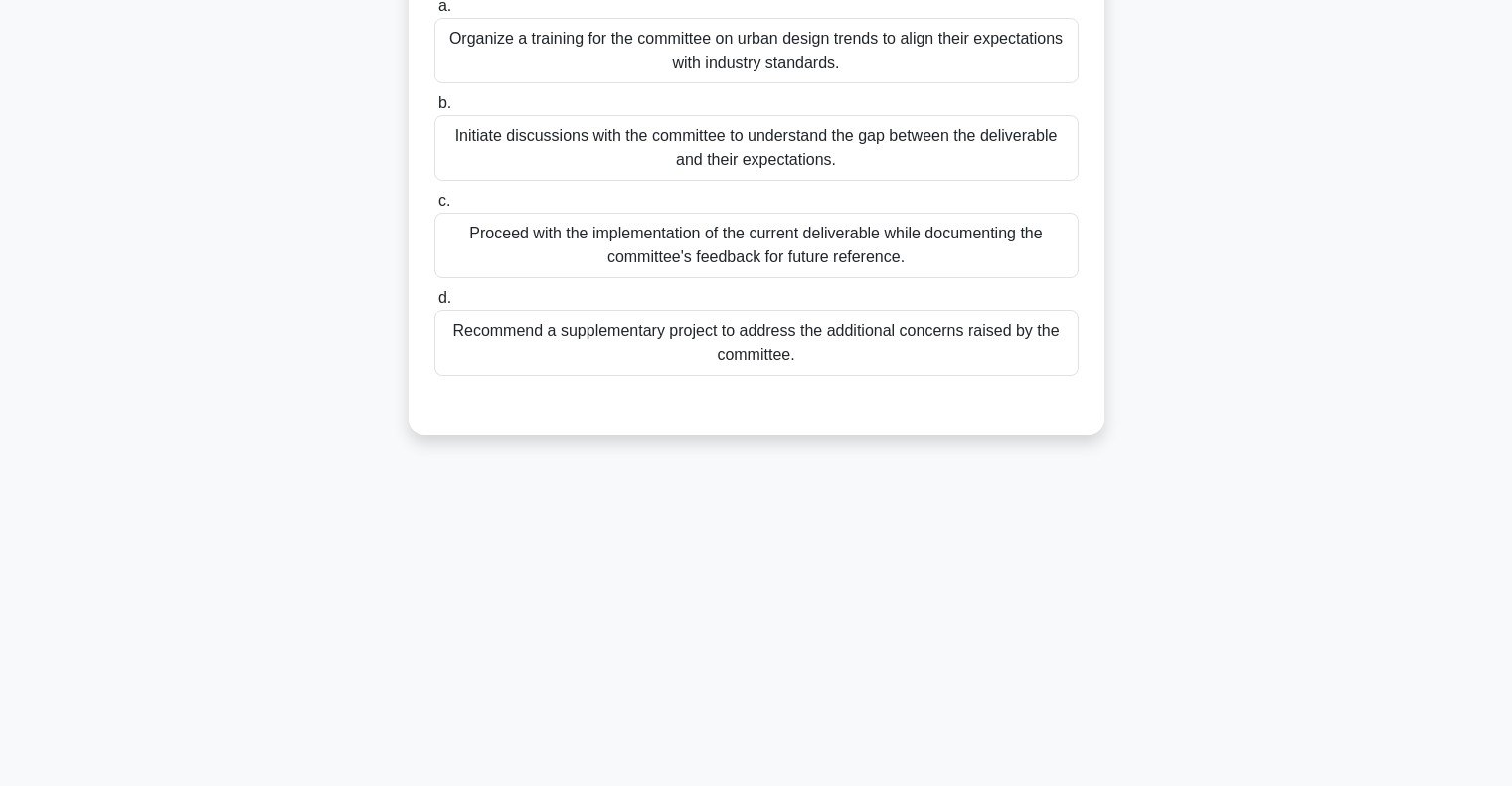 scroll, scrollTop: 0, scrollLeft: 0, axis: both 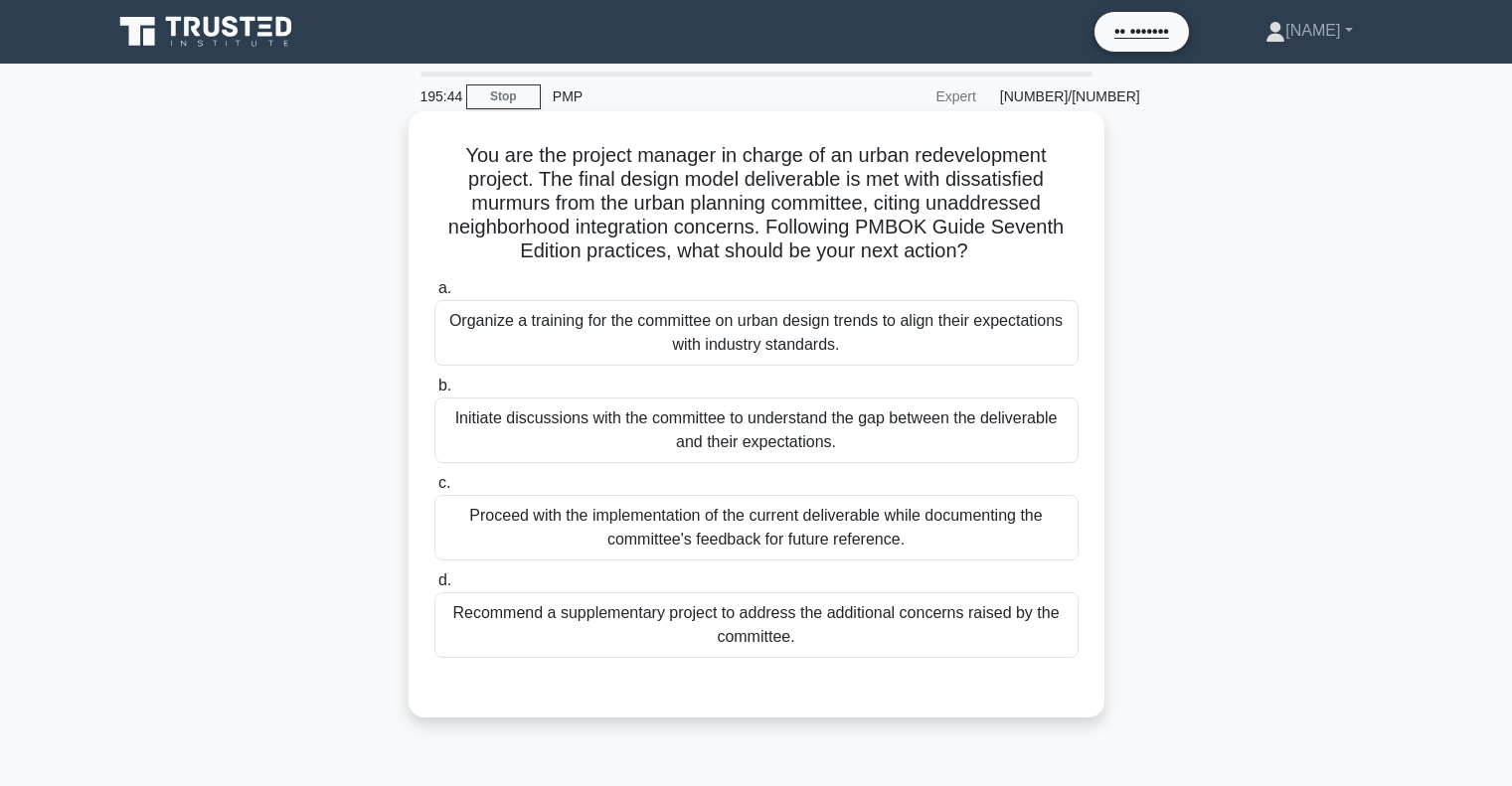 click on "Initiate discussions with the committee to understand the gap between the deliverable and their expectations." at bounding box center [756, 430] 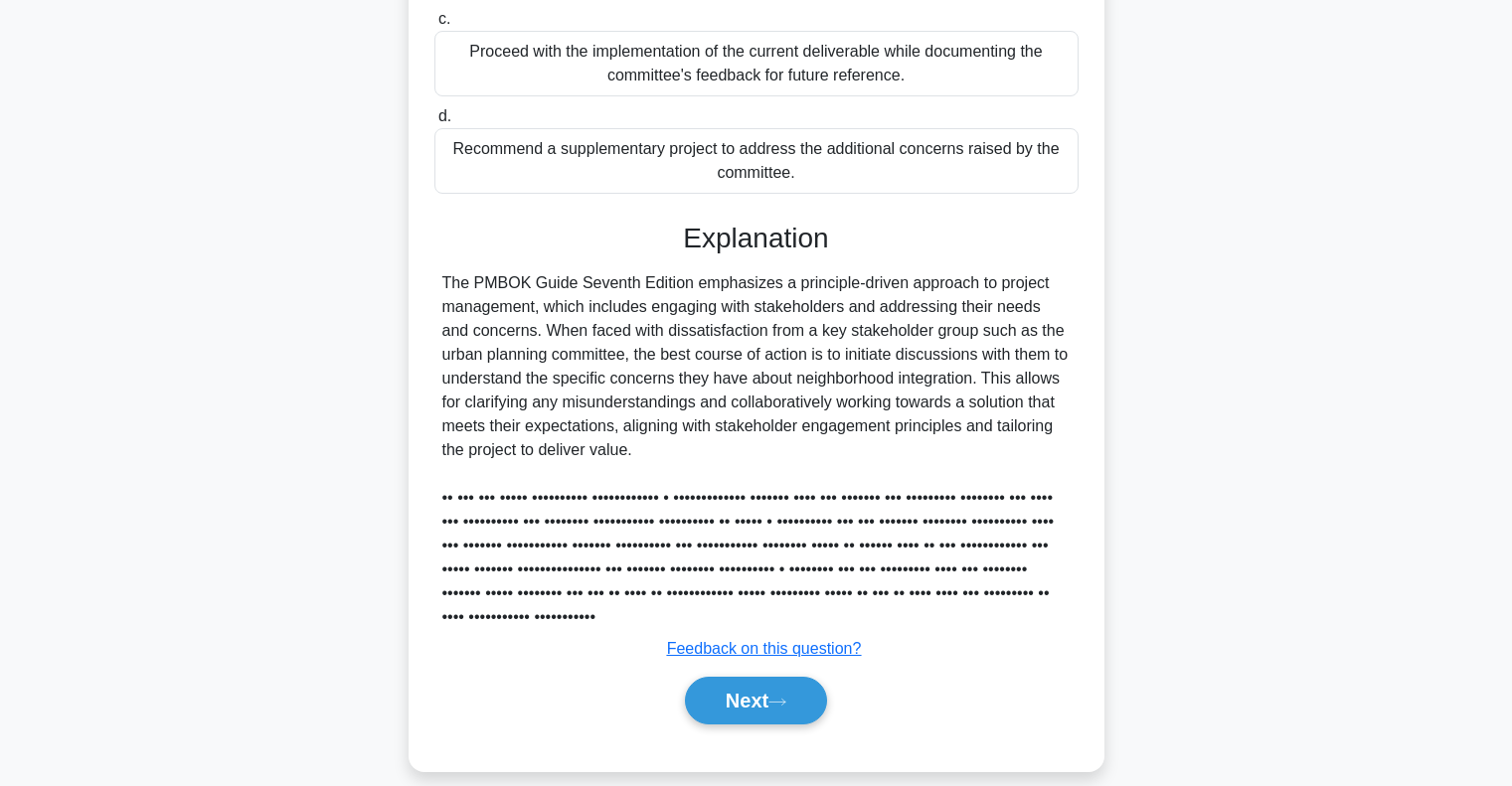 scroll, scrollTop: 512, scrollLeft: 0, axis: vertical 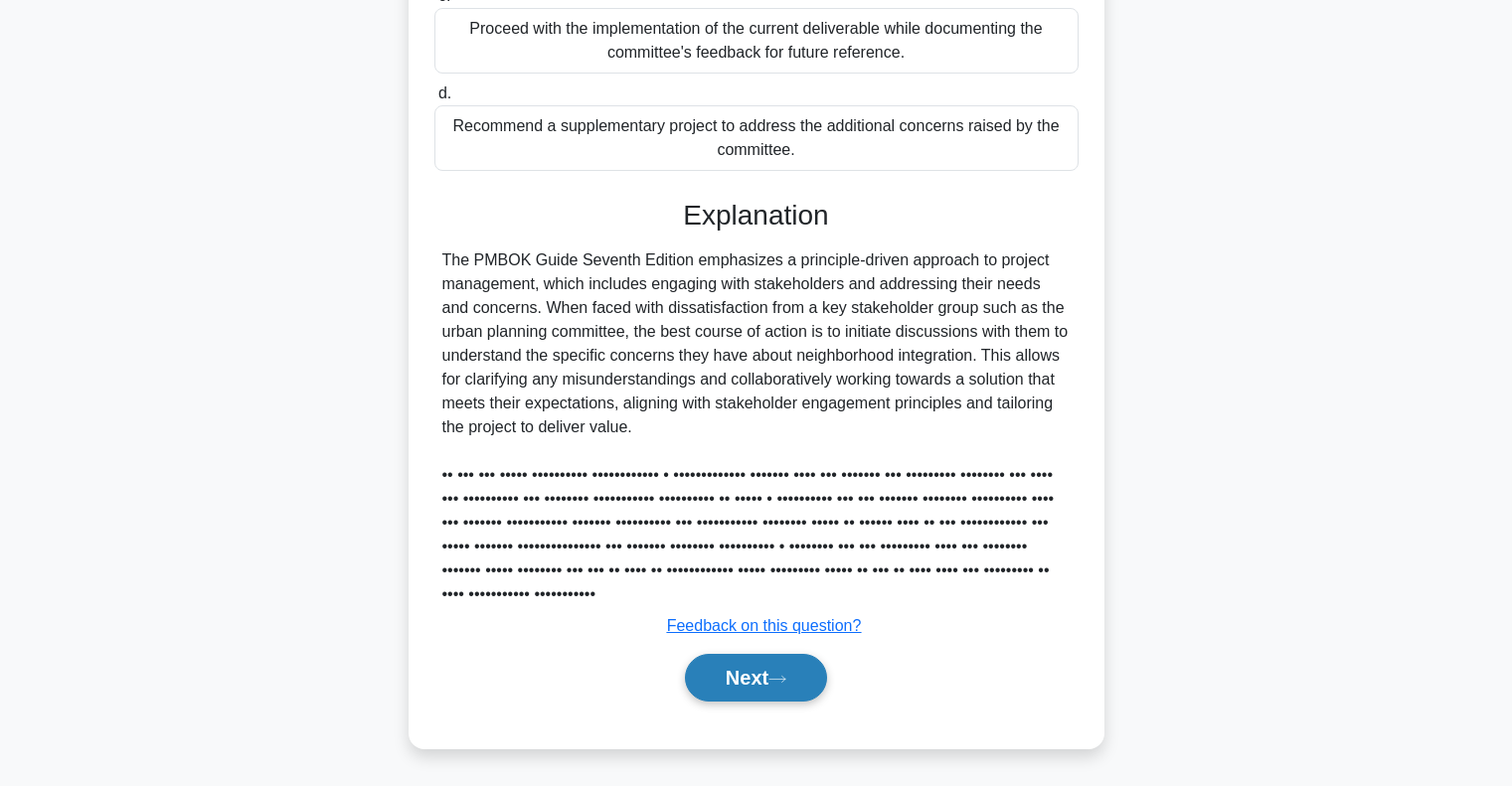 click on "Next" at bounding box center (756, 678) 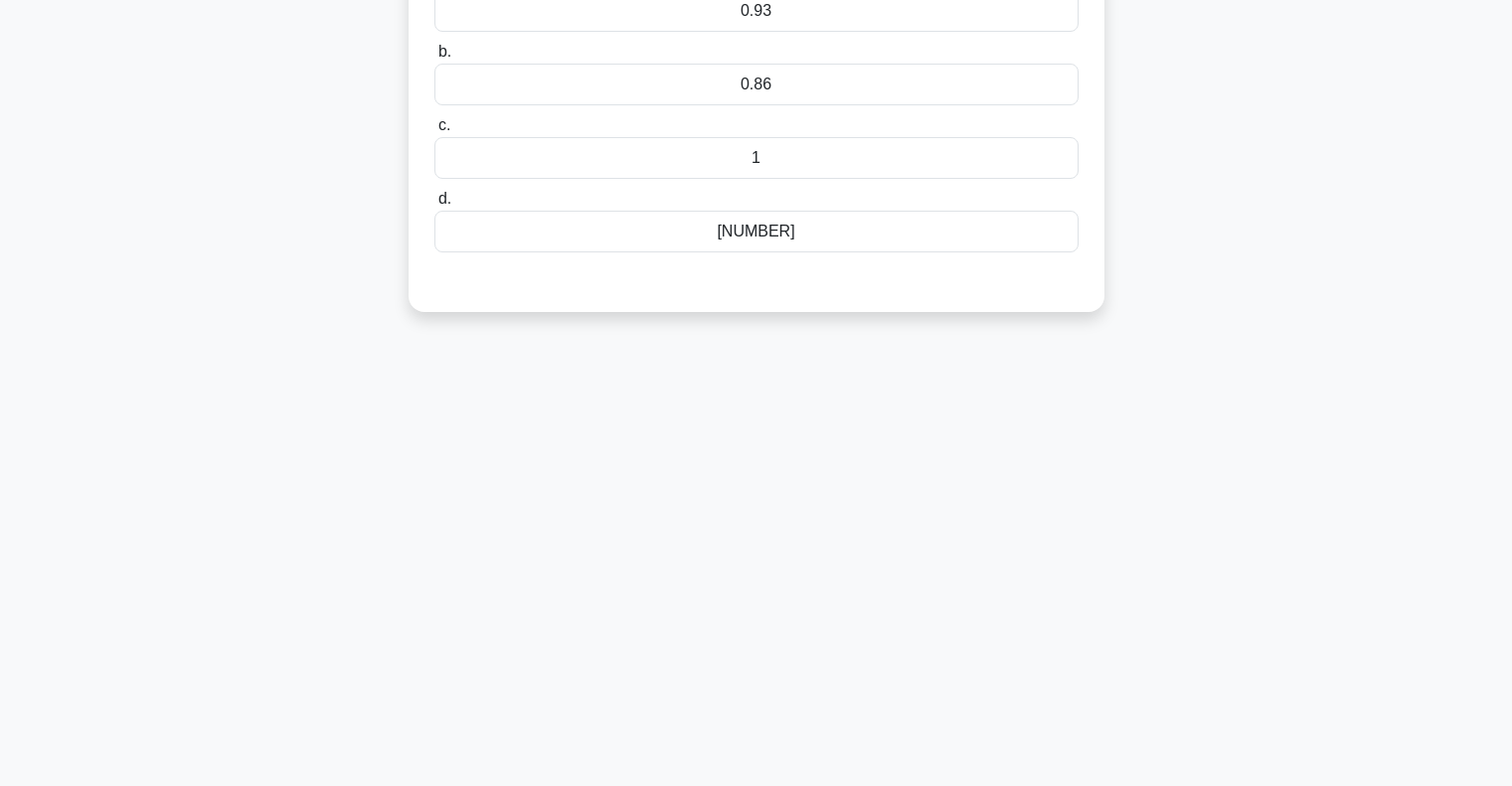 scroll, scrollTop: 0, scrollLeft: 0, axis: both 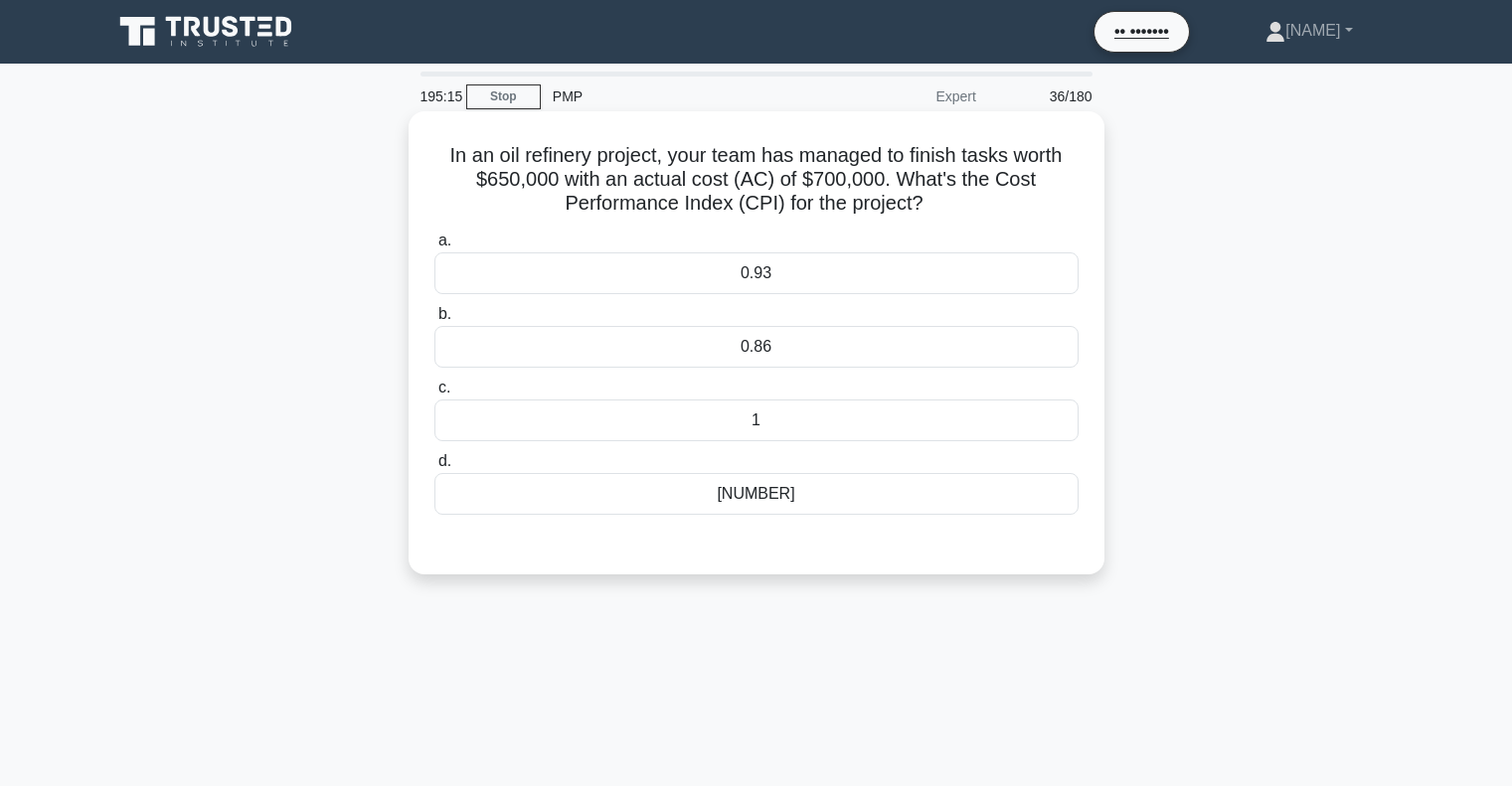click on "1" at bounding box center (756, 420) 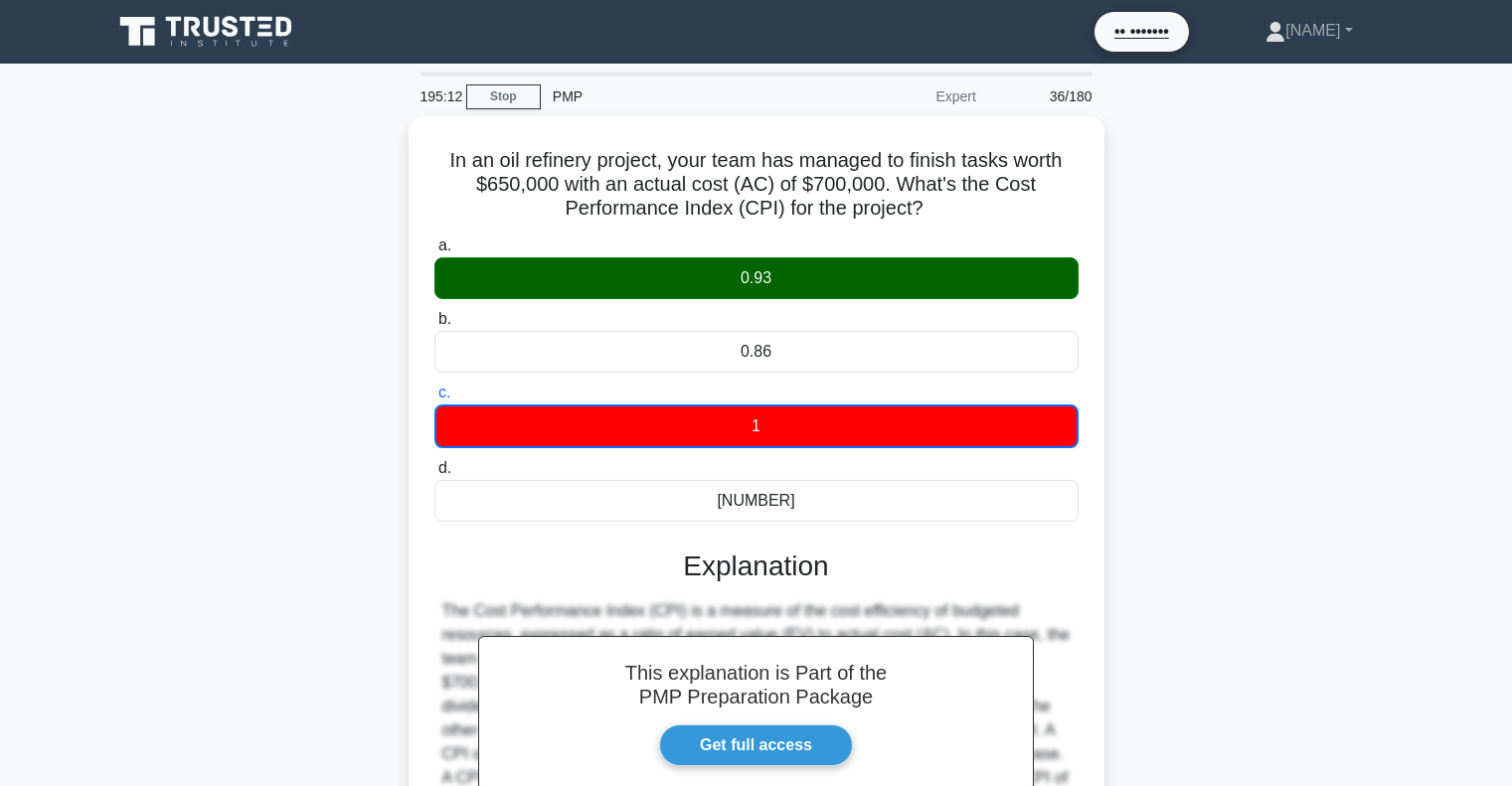 scroll, scrollTop: 287, scrollLeft: 0, axis: vertical 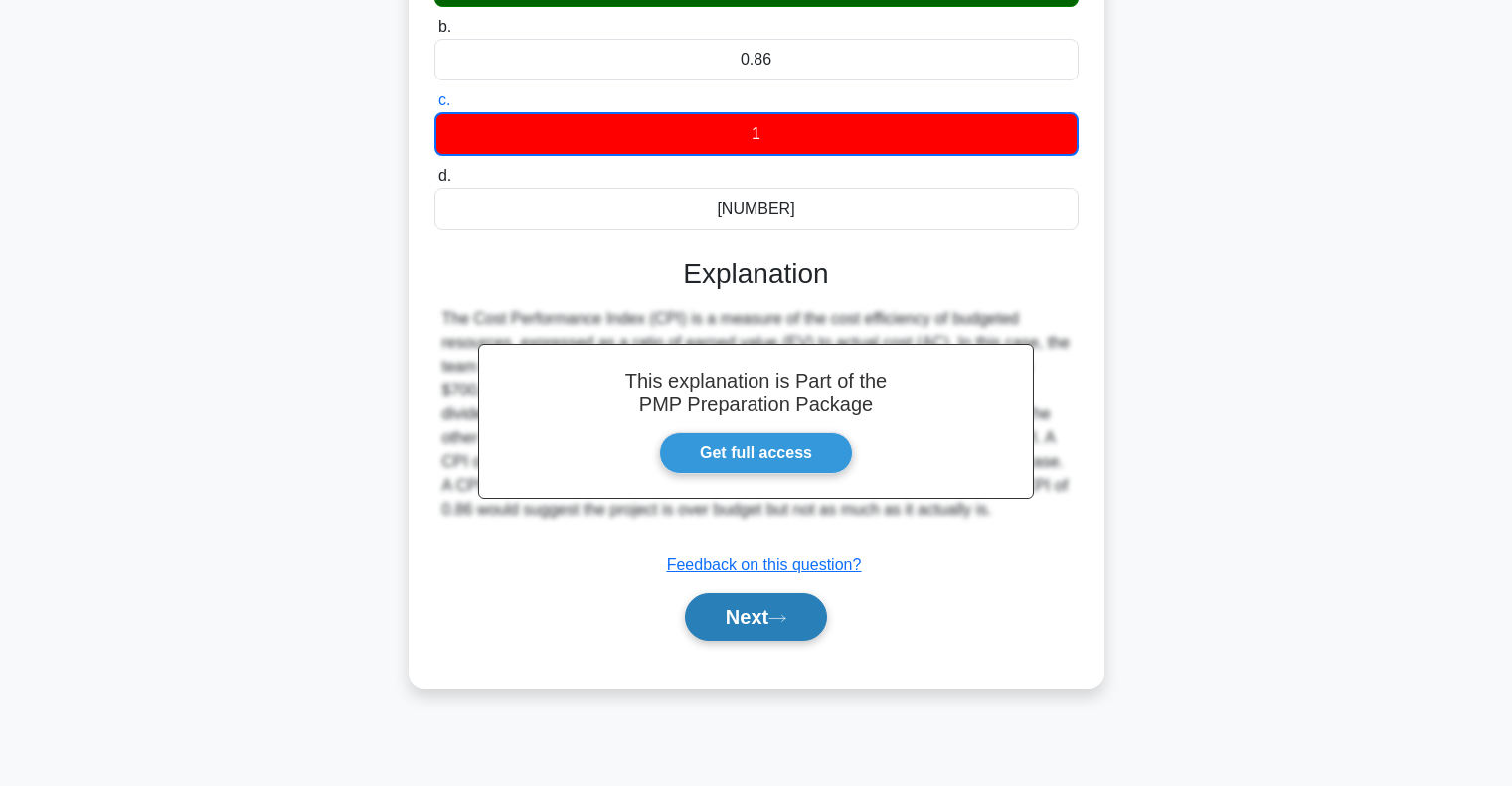 click on "Next" at bounding box center [756, 617] 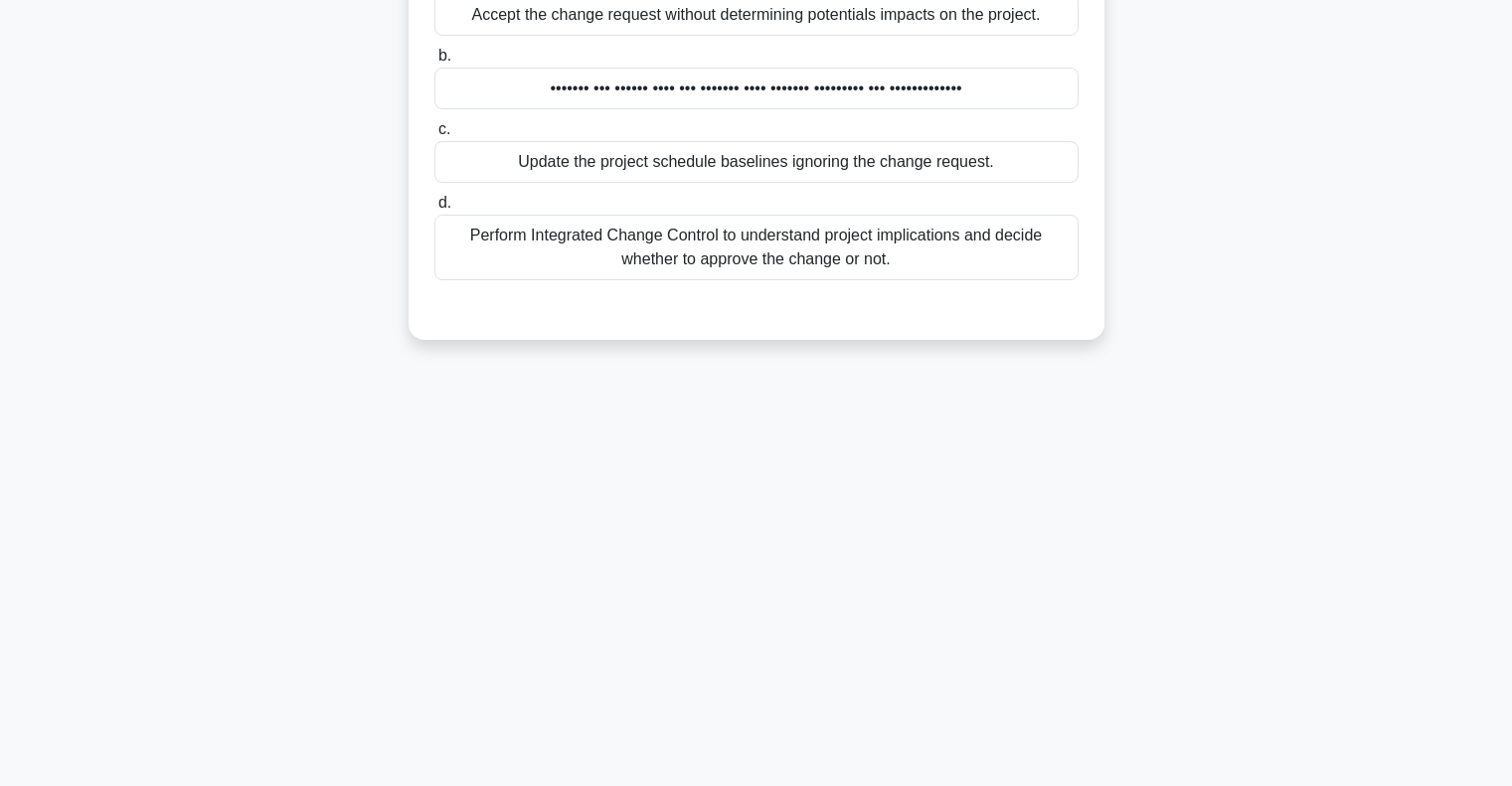 scroll, scrollTop: 0, scrollLeft: 0, axis: both 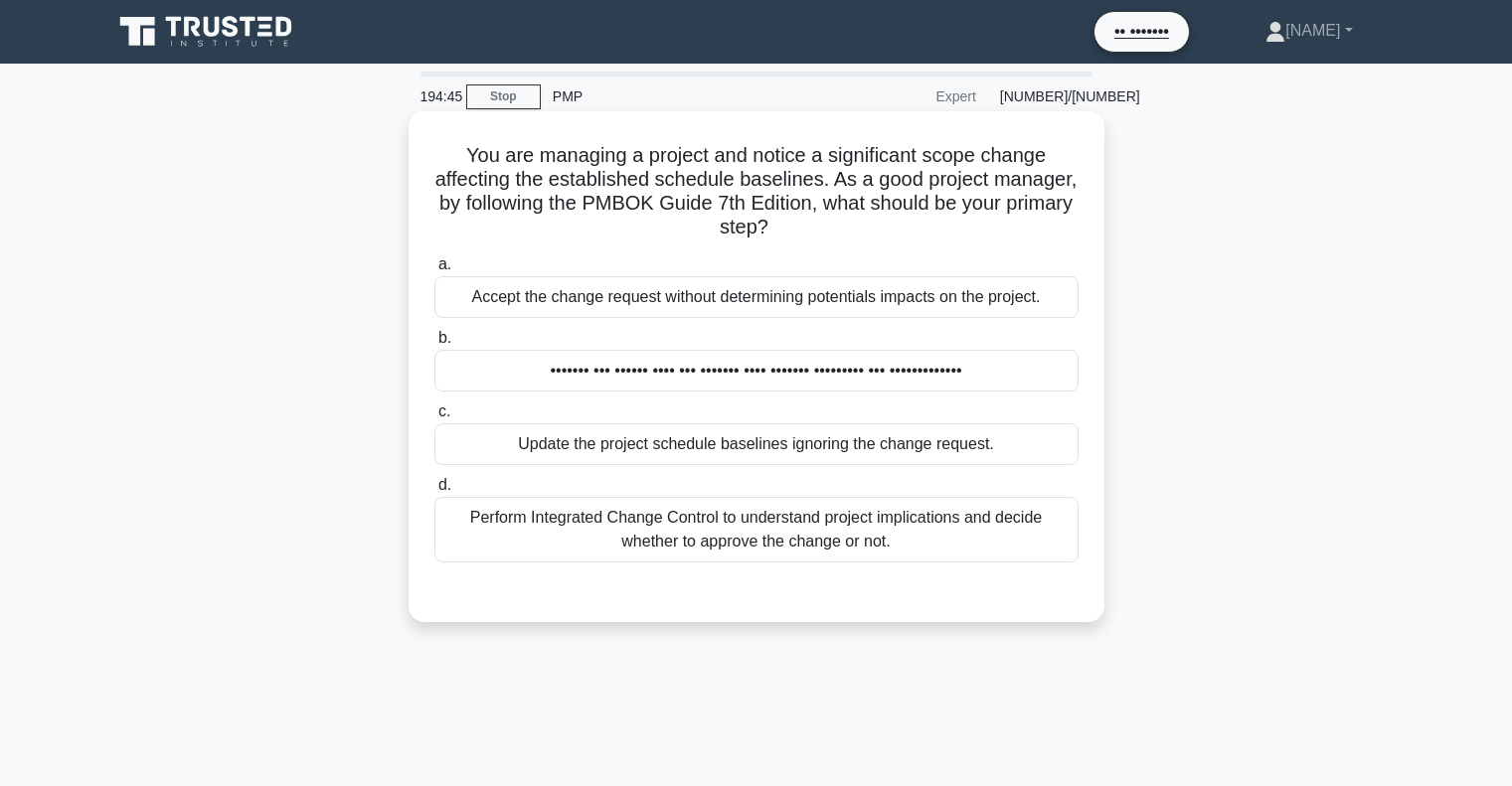 click on "Perform Integrated Change Control to understand project implications and decide whether to approve the change or not." at bounding box center (756, 530) 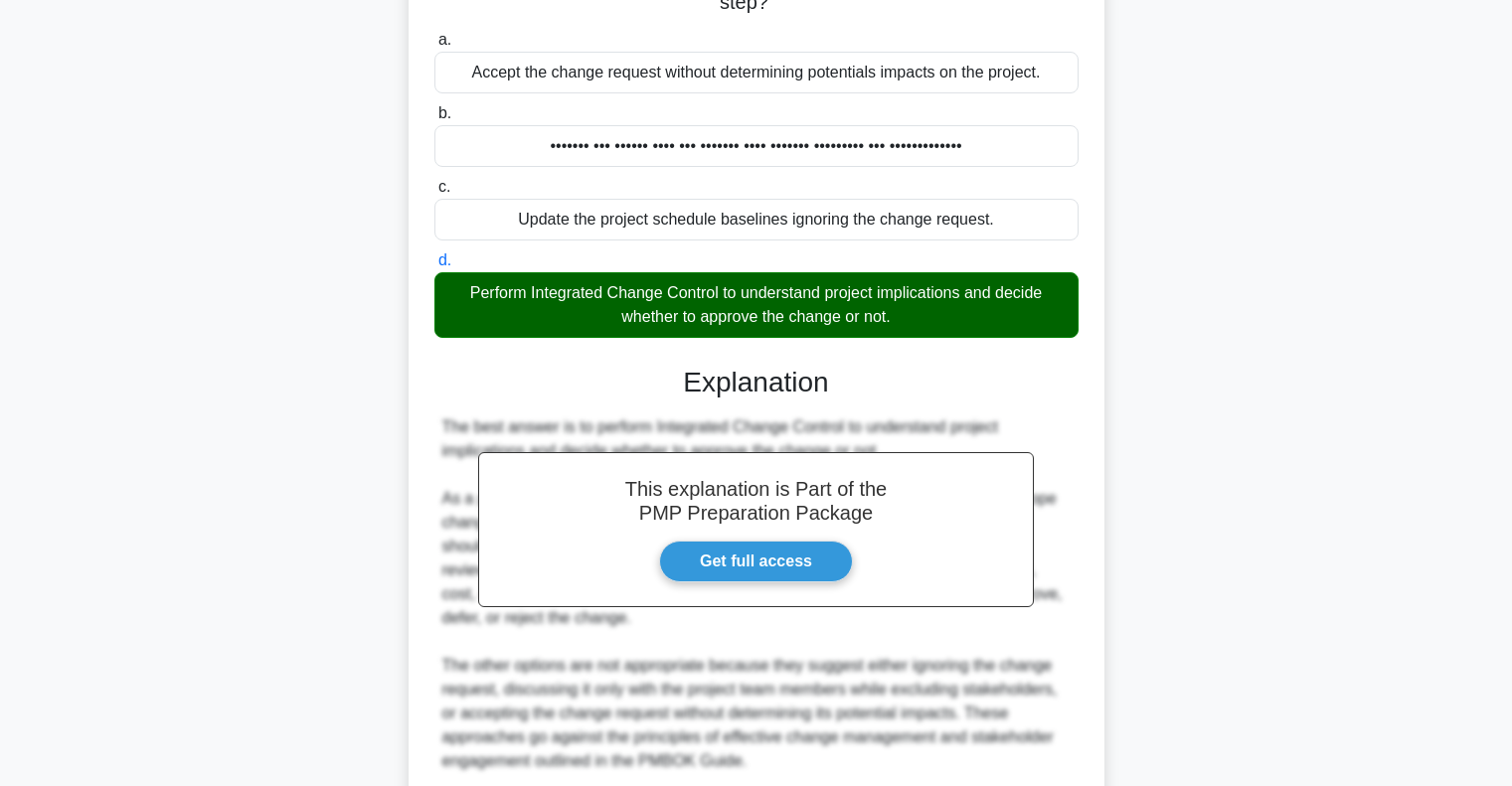 scroll, scrollTop: 393, scrollLeft: 0, axis: vertical 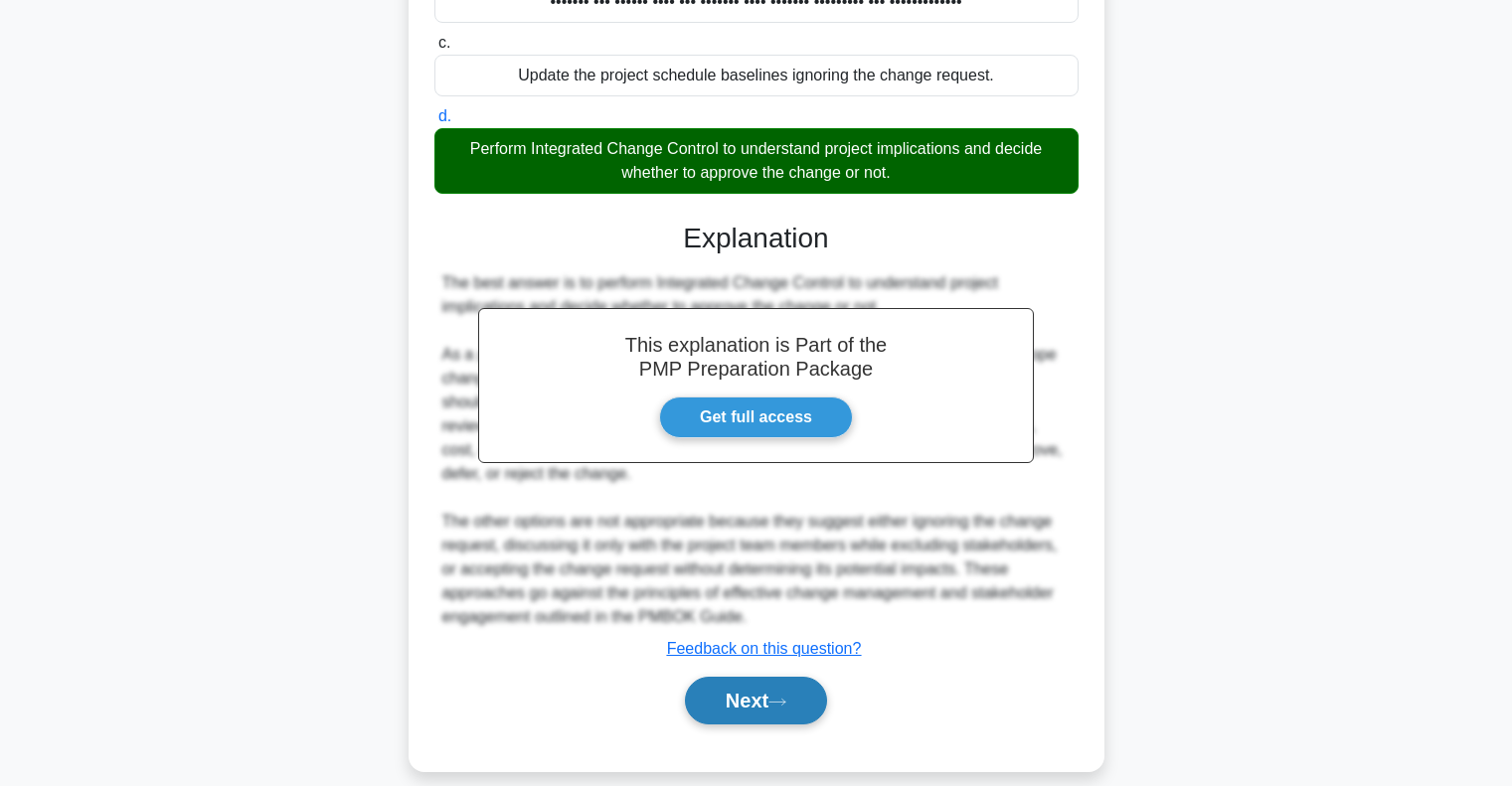 click on "Next" at bounding box center [756, 701] 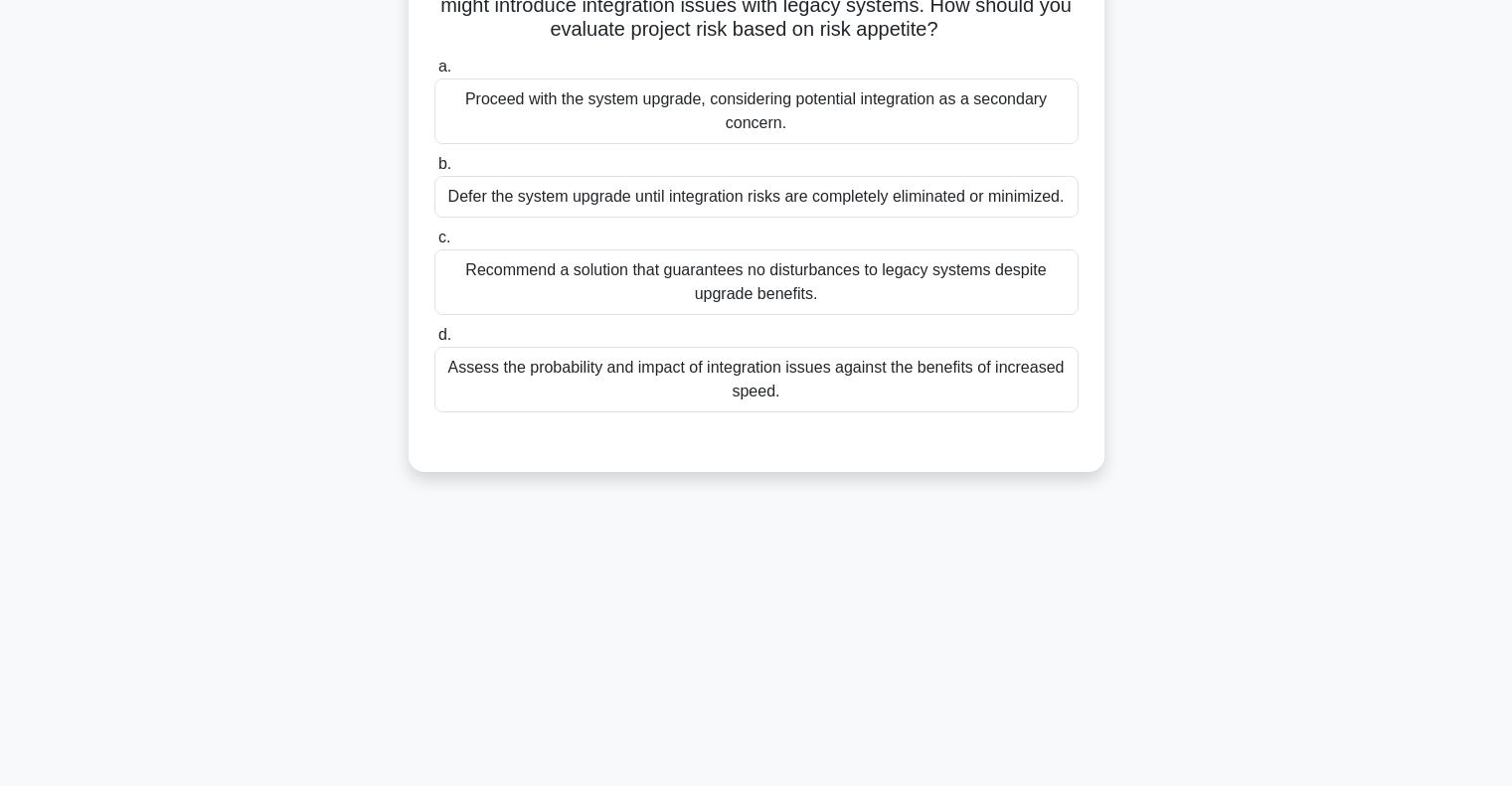 scroll, scrollTop: 0, scrollLeft: 0, axis: both 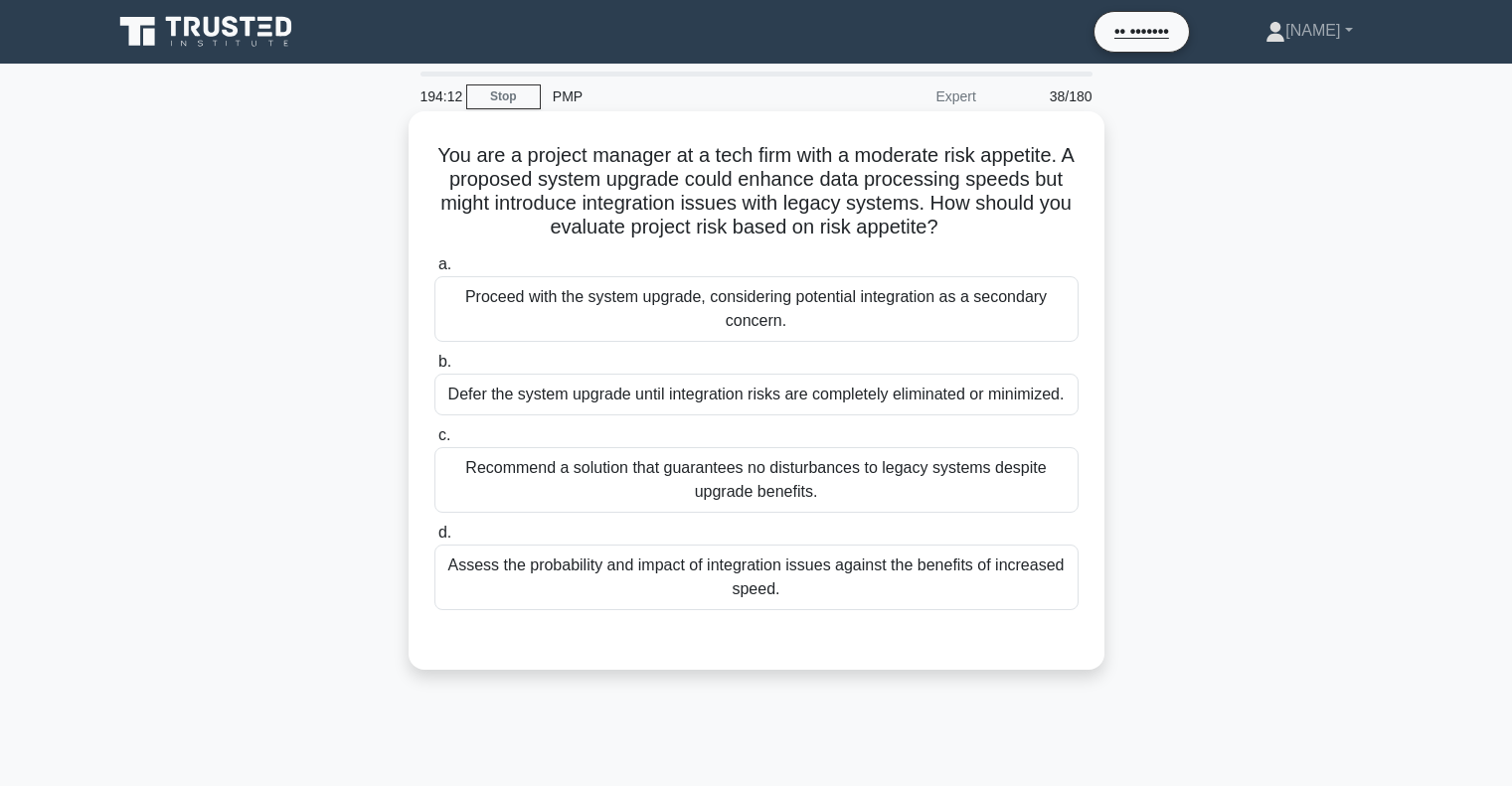 click on "Assess the probability and impact of integration issues against the benefits of increased speed." at bounding box center (756, 577) 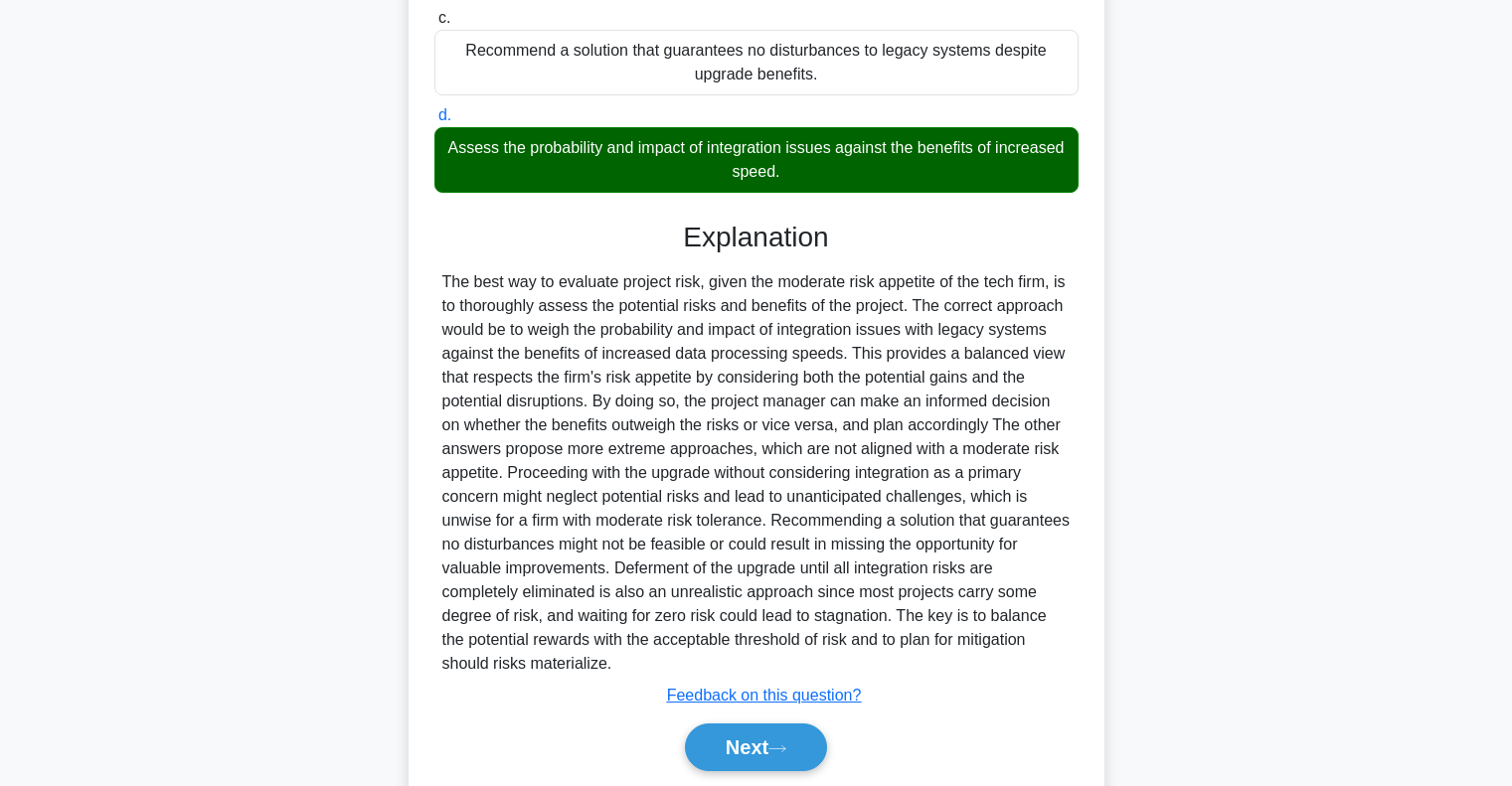 scroll, scrollTop: 488, scrollLeft: 0, axis: vertical 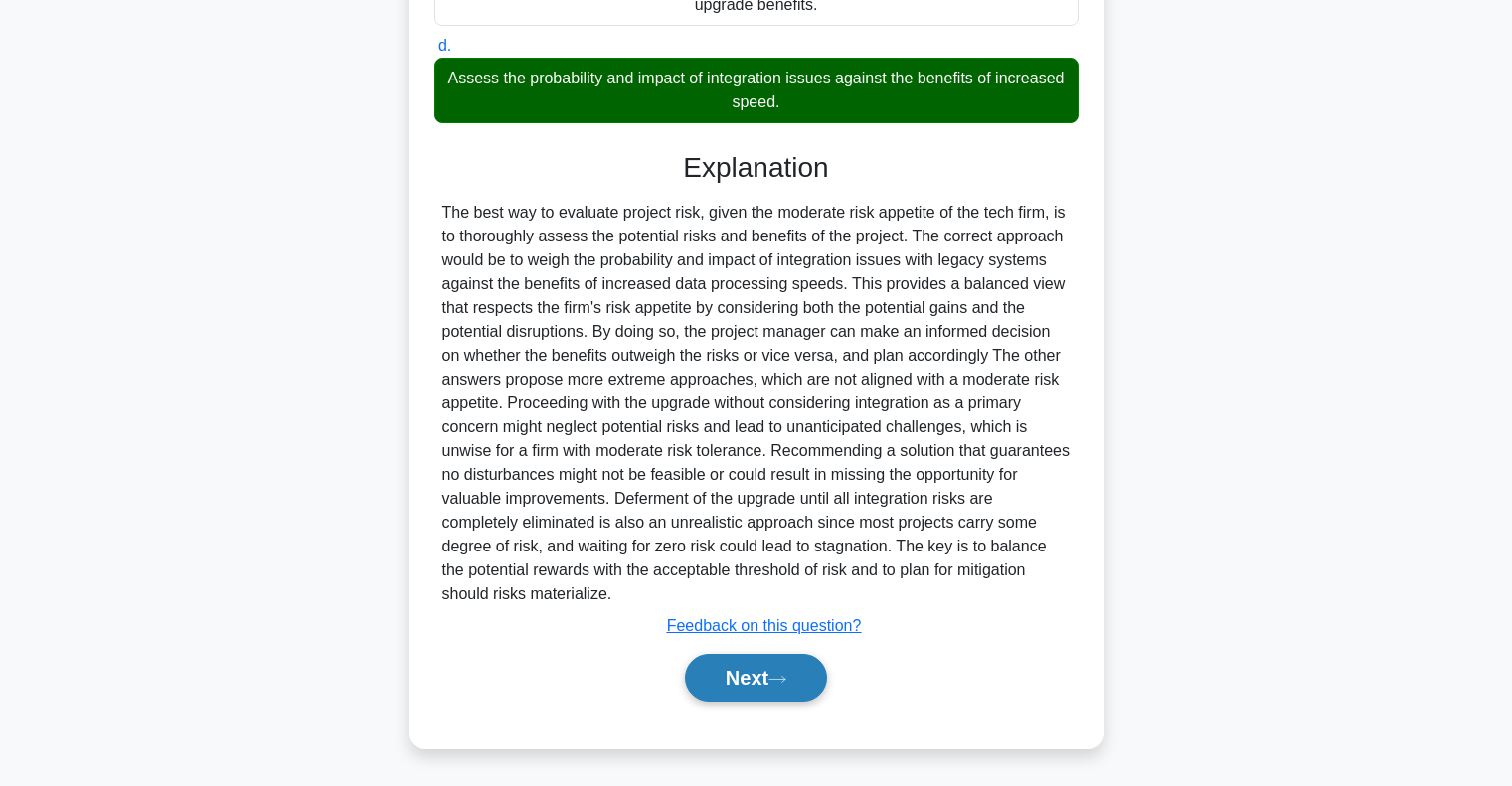 click on "Next" at bounding box center [756, 678] 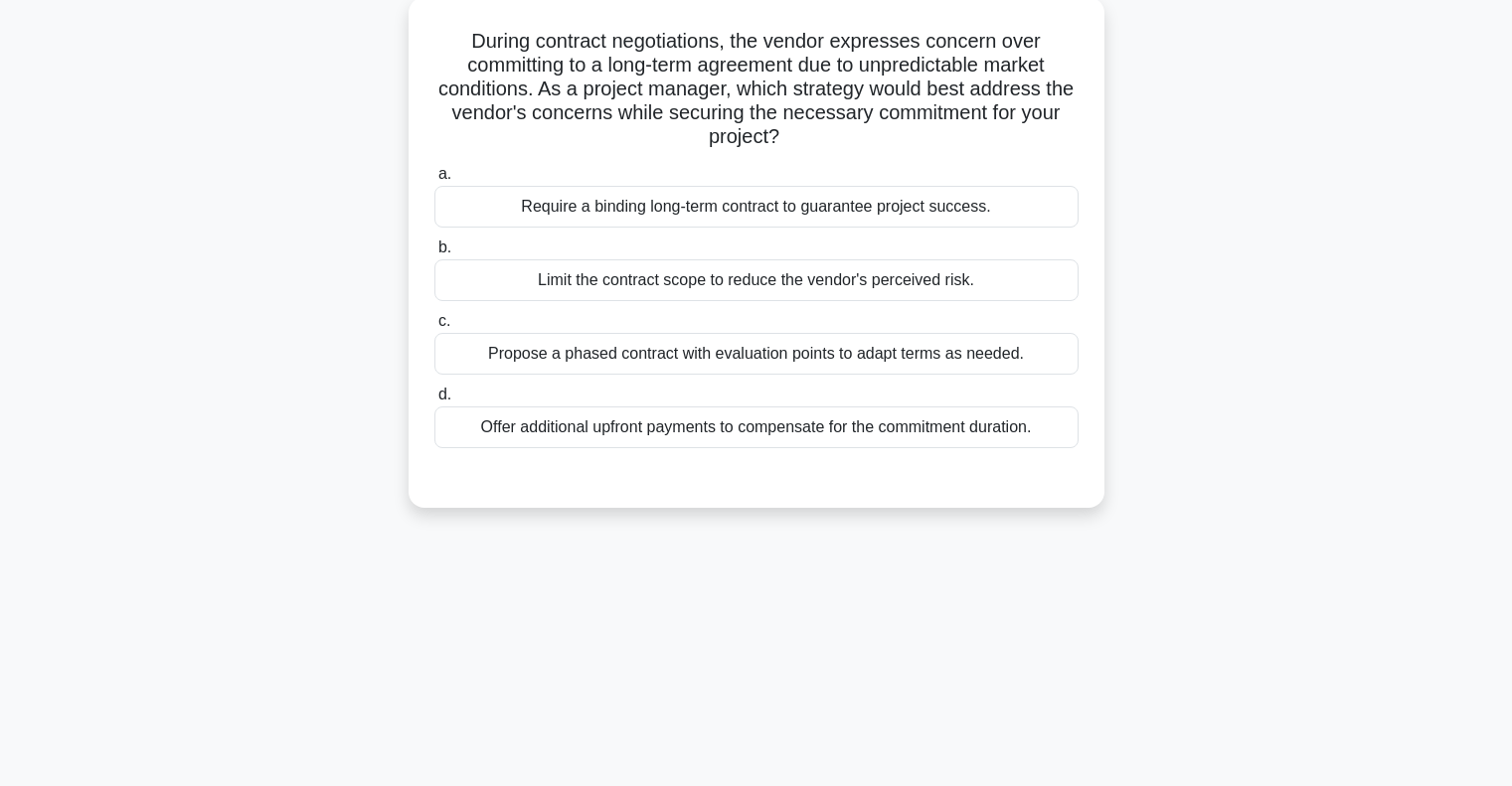 scroll, scrollTop: 0, scrollLeft: 0, axis: both 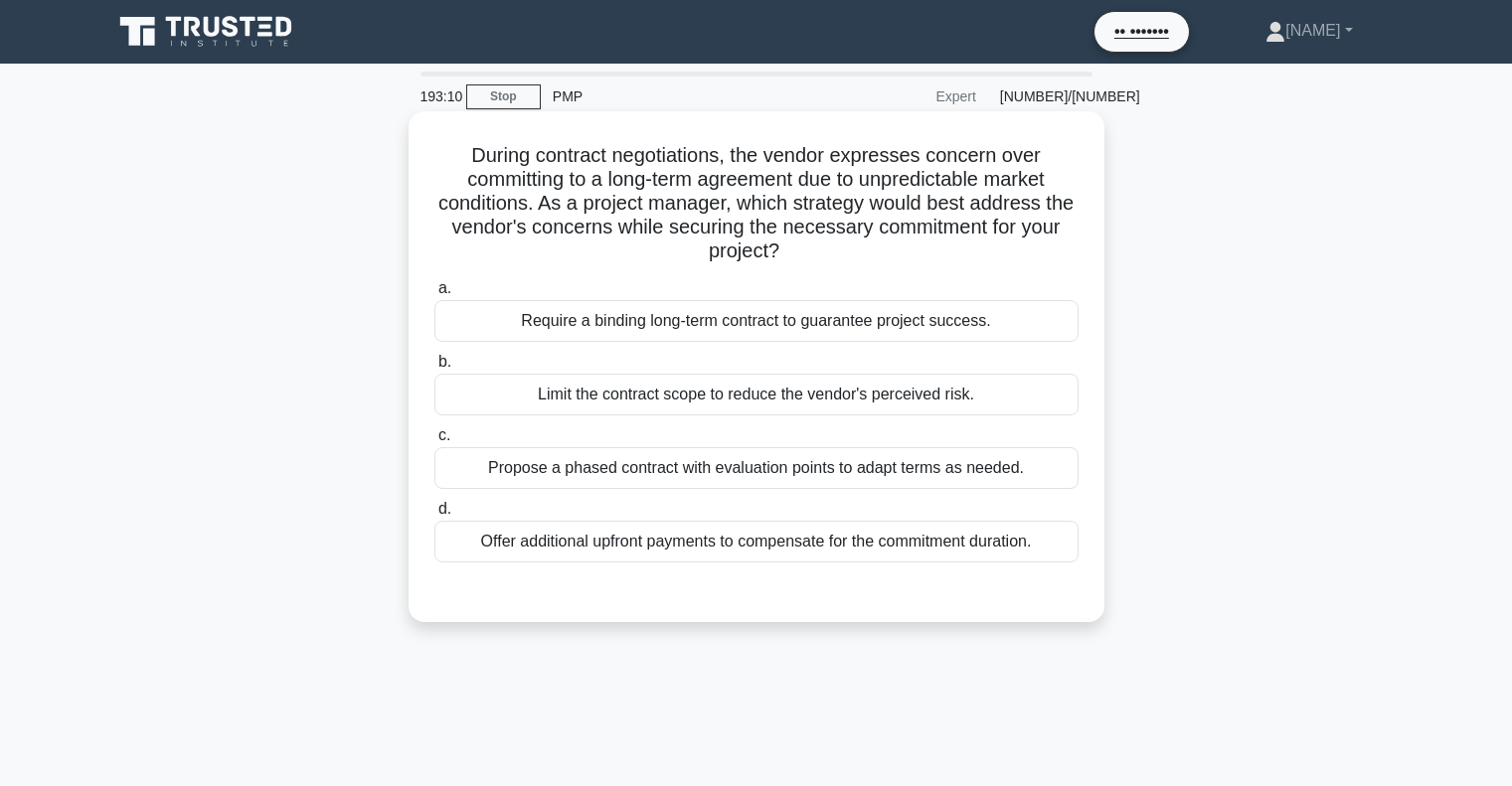 click on "Require a binding long-term contract to guarantee project success." at bounding box center (756, 321) 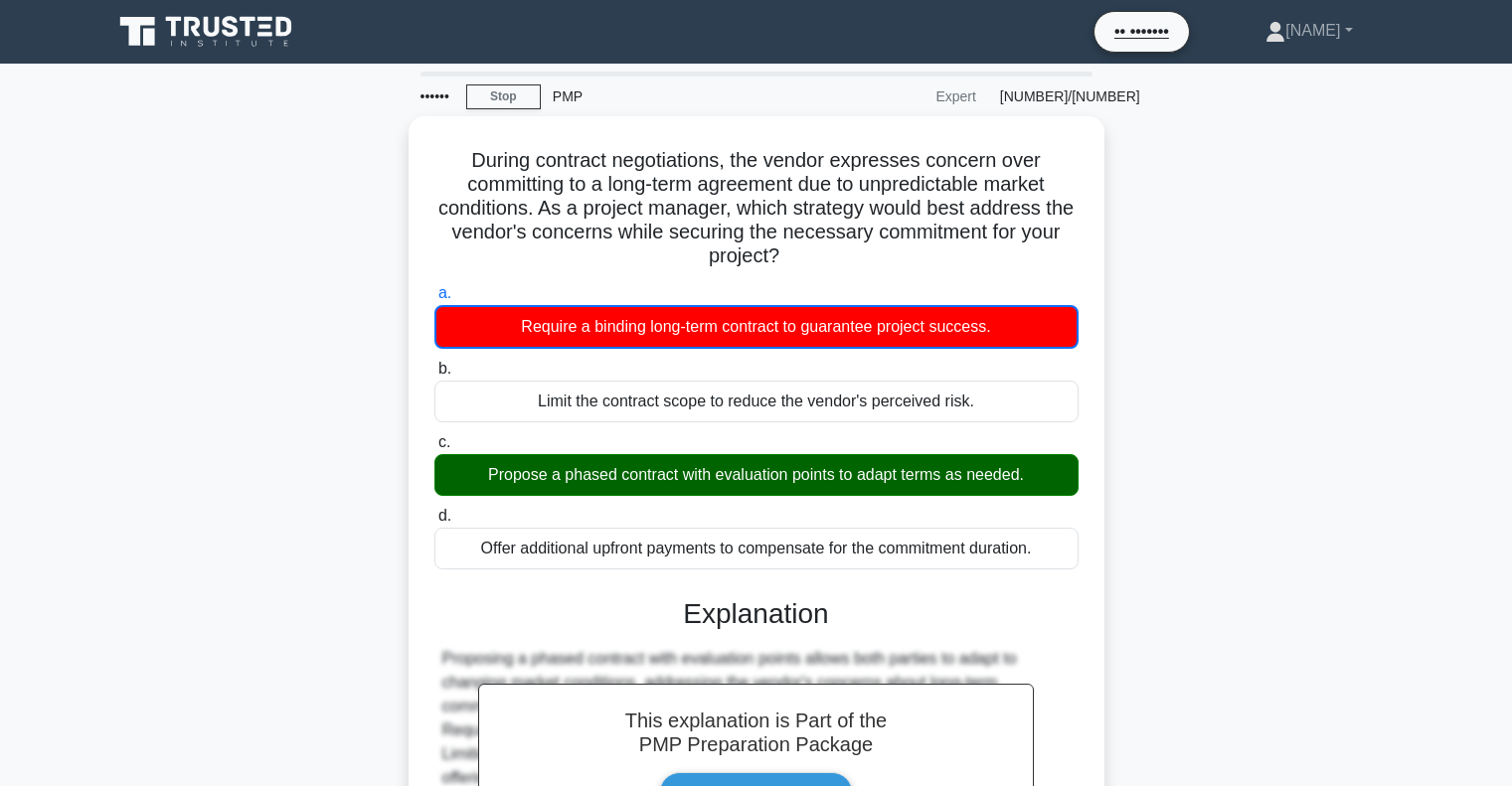 click on "During contract negotiations, the vendor expresses concern over committing to a long-term agreement due to unpredictable market conditions. As a project manager, which strategy would best address the vendor's concerns while securing the necessary commitment for your project?
.spinner_0XTQ{transform-origin:center;animation:spinner_y6GP .75s linear infinite}@keyframes spinner_y6GP{100%{transform:rotate(360deg)}}
a.
b. c. d." at bounding box center (756, 583) 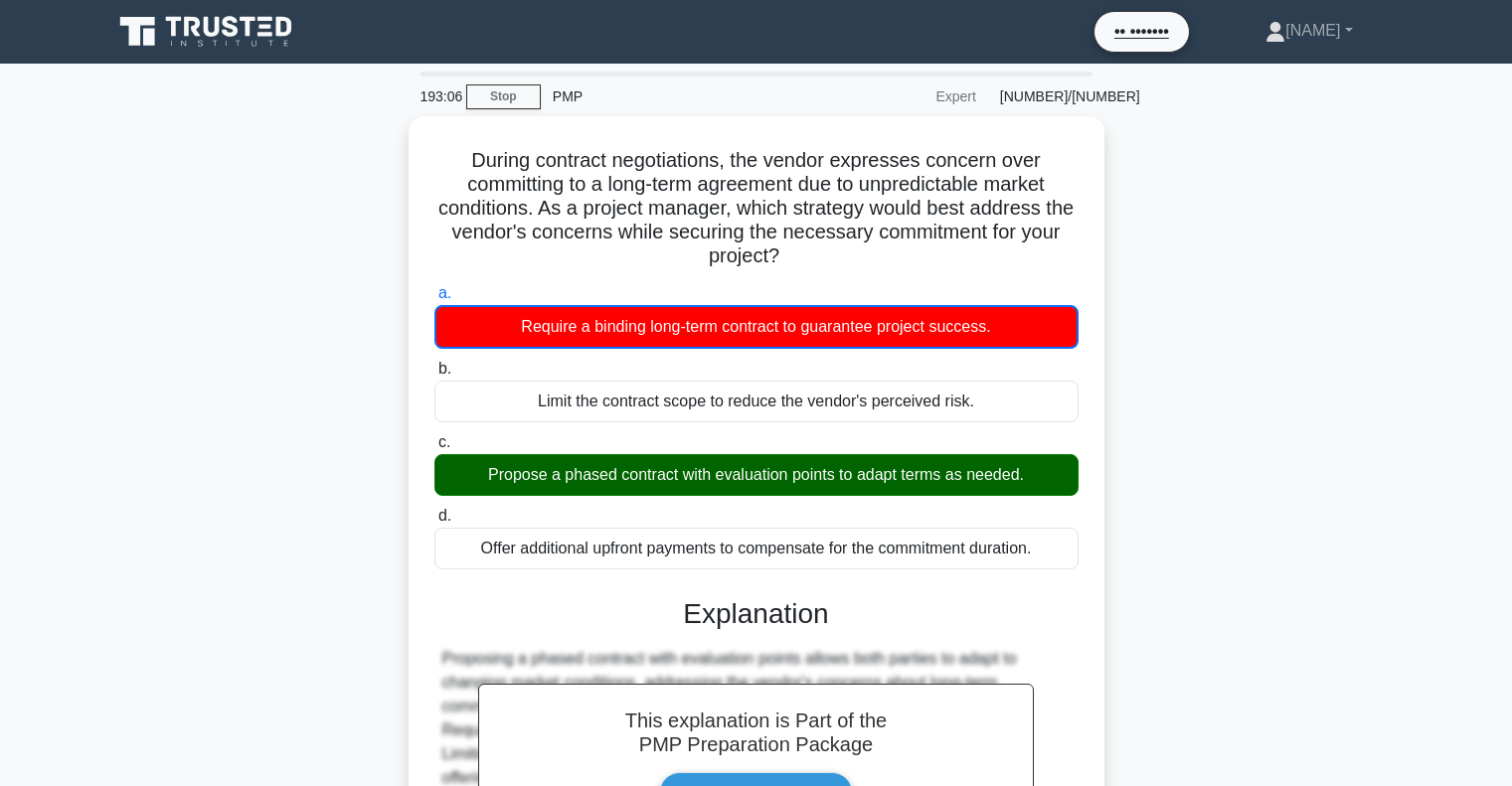 scroll, scrollTop: 287, scrollLeft: 0, axis: vertical 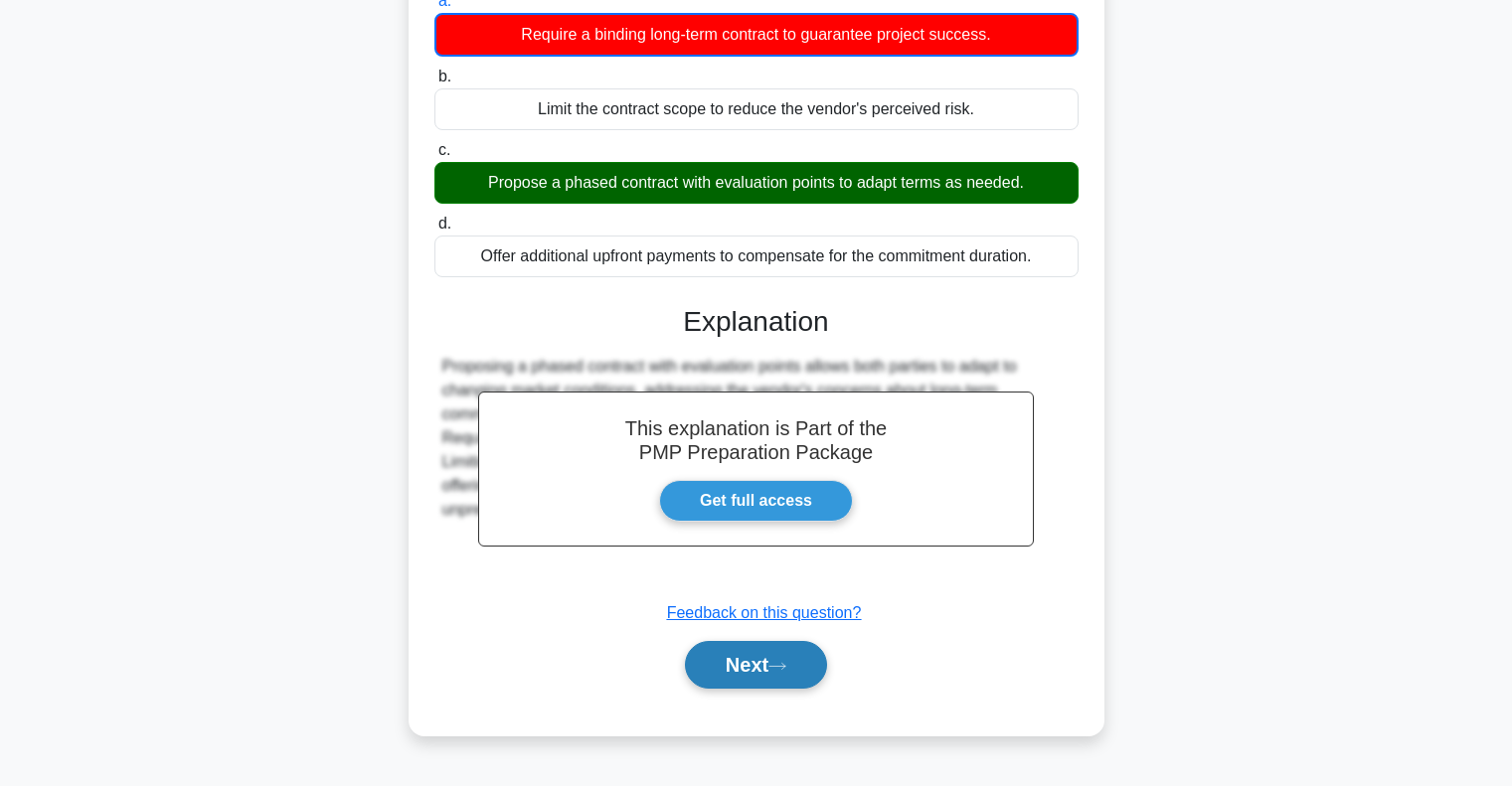 click on "Next" at bounding box center (756, 665) 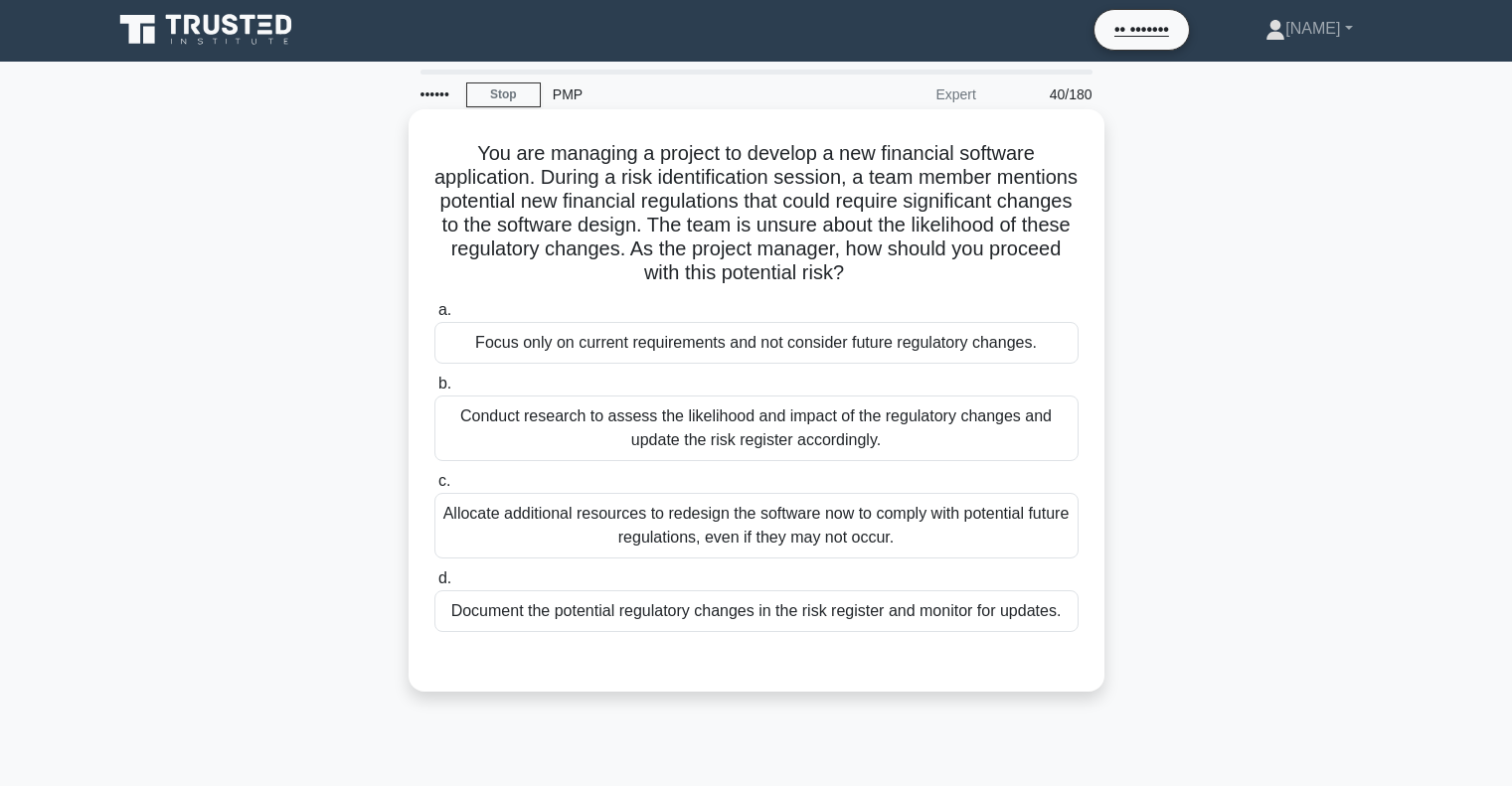scroll, scrollTop: 0, scrollLeft: 0, axis: both 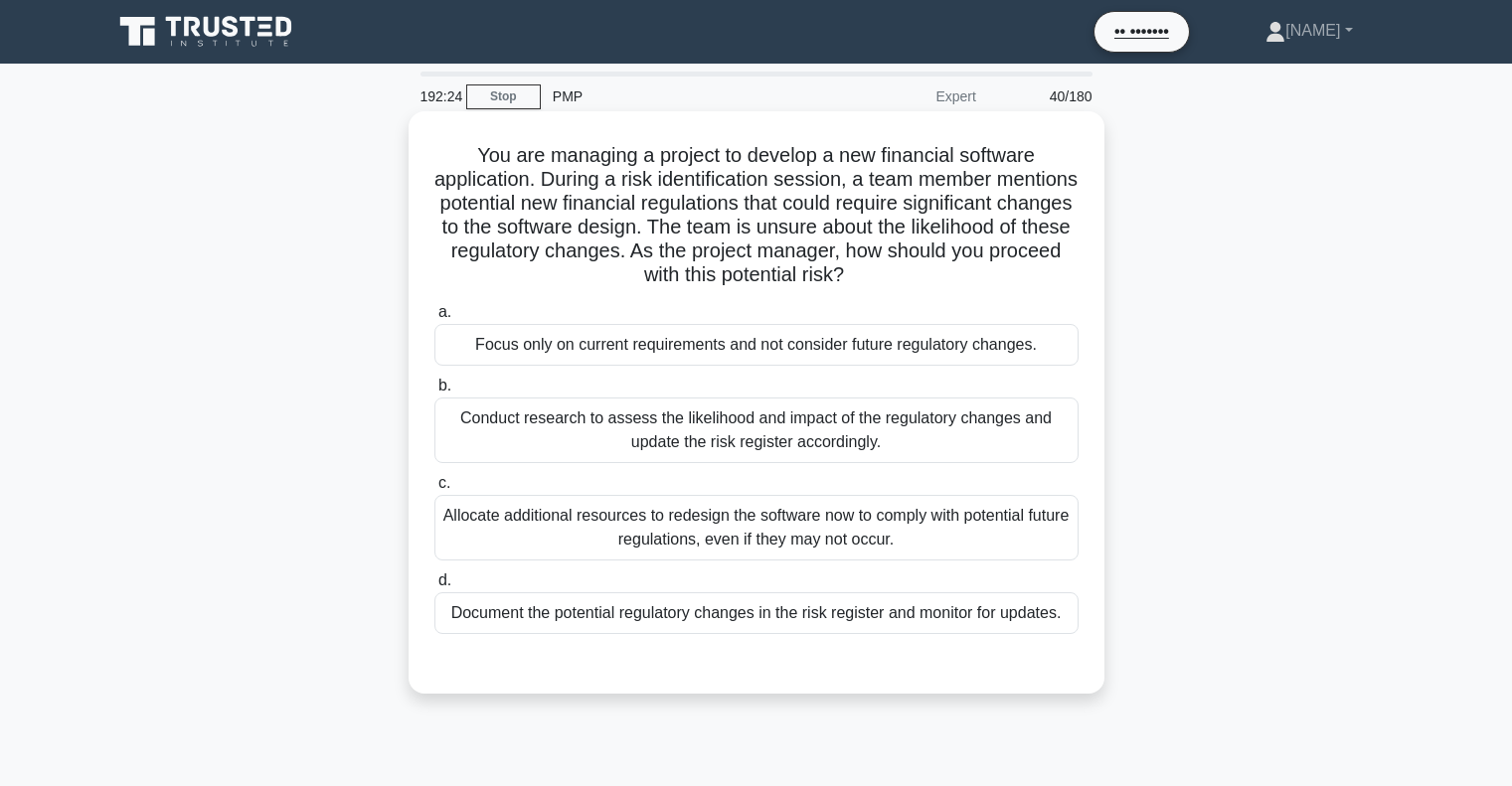click on "Allocate additional resources to redesign the software now to comply with potential future regulations, even if they may not occur." at bounding box center (756, 528) 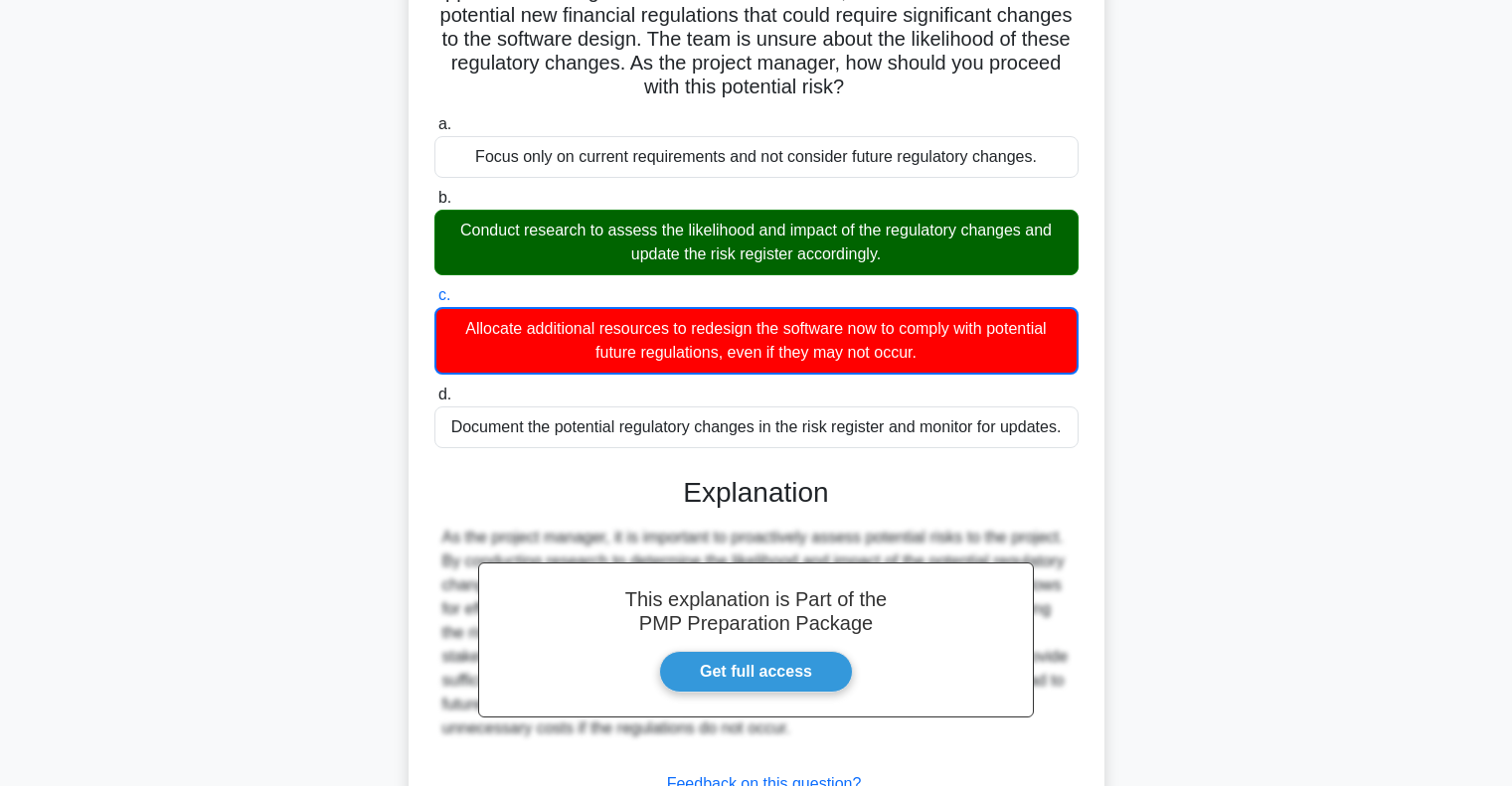 scroll, scrollTop: 347, scrollLeft: 0, axis: vertical 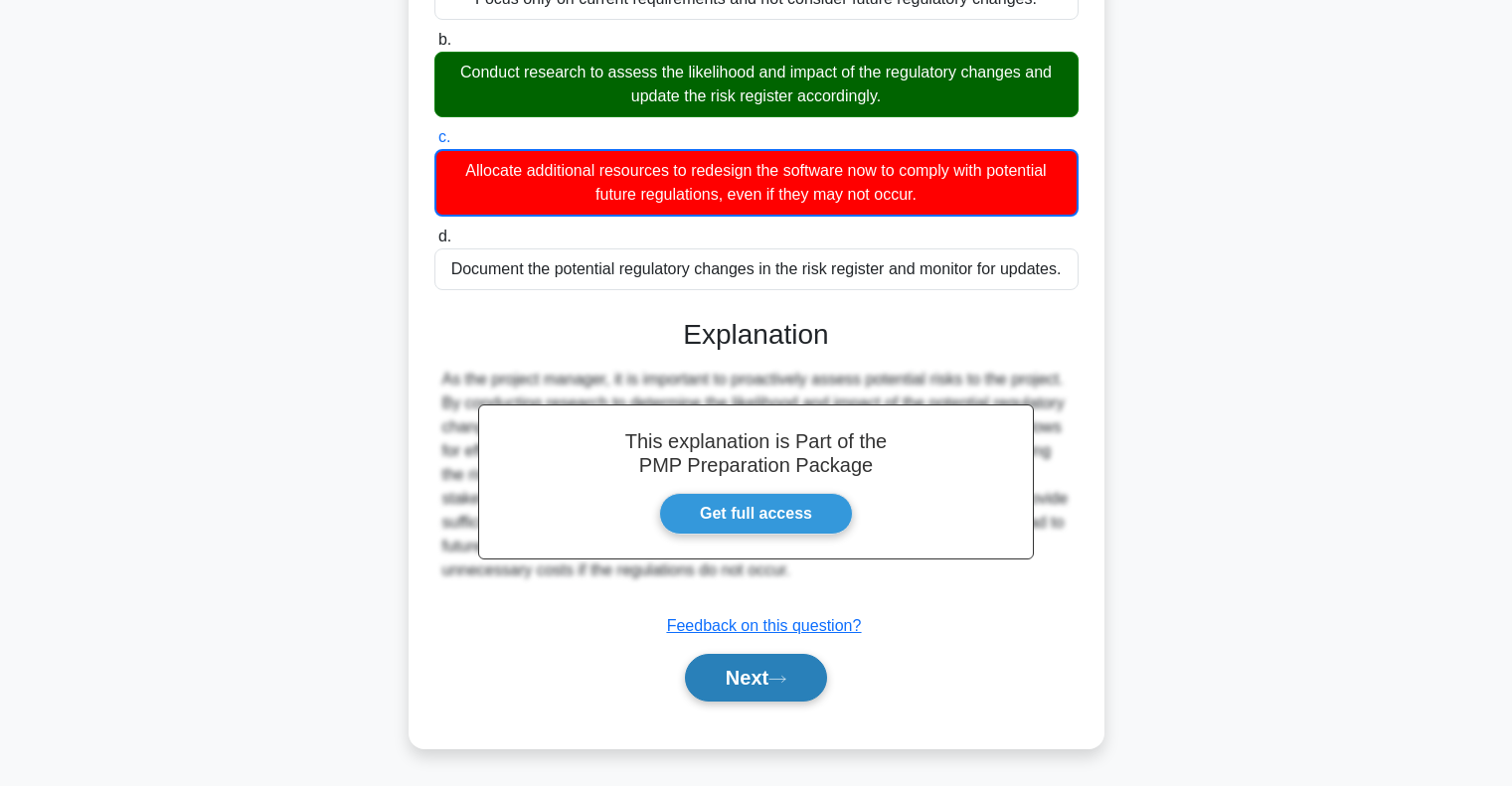 click on "Next" at bounding box center (756, 678) 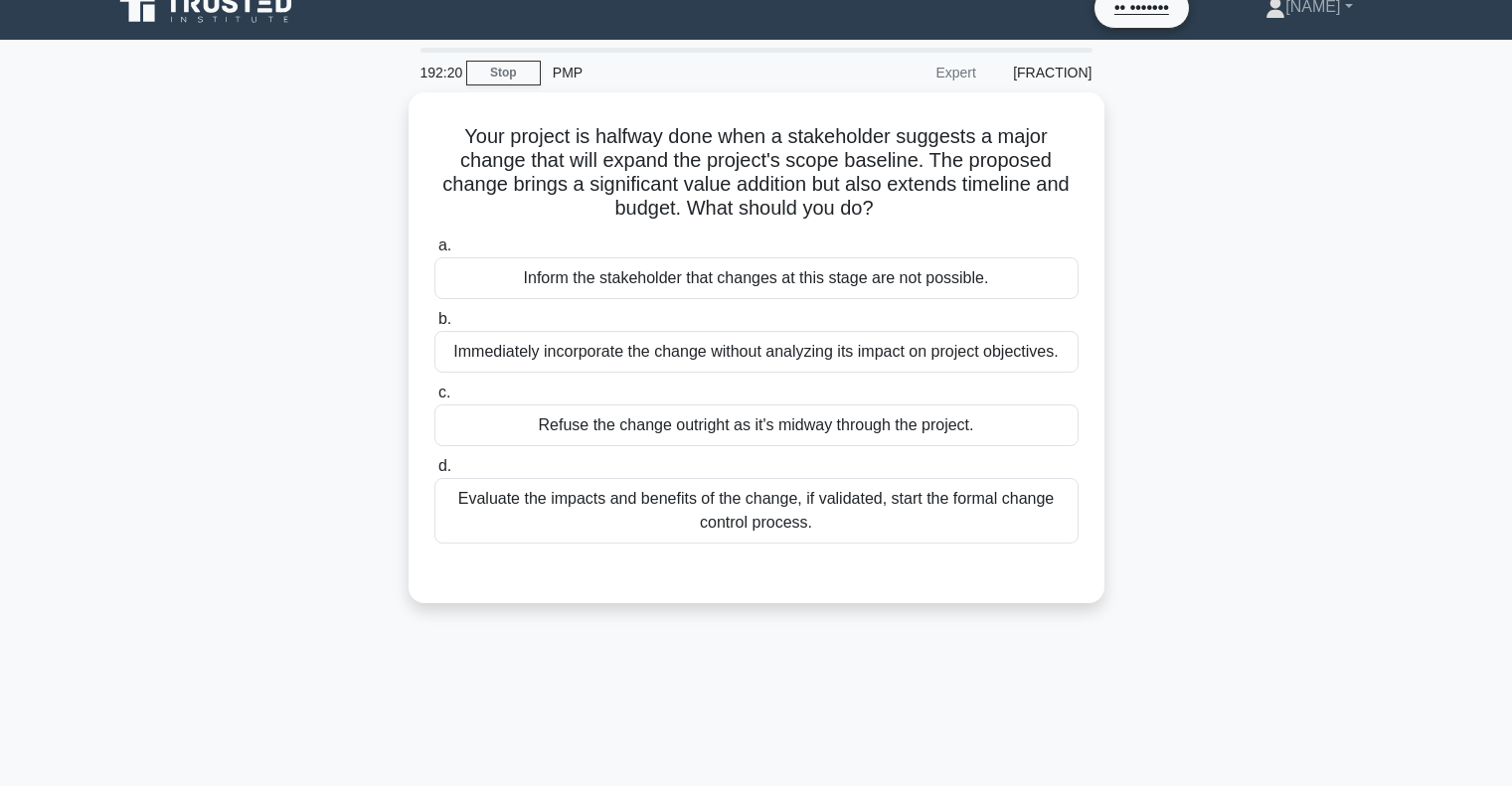 scroll, scrollTop: 0, scrollLeft: 0, axis: both 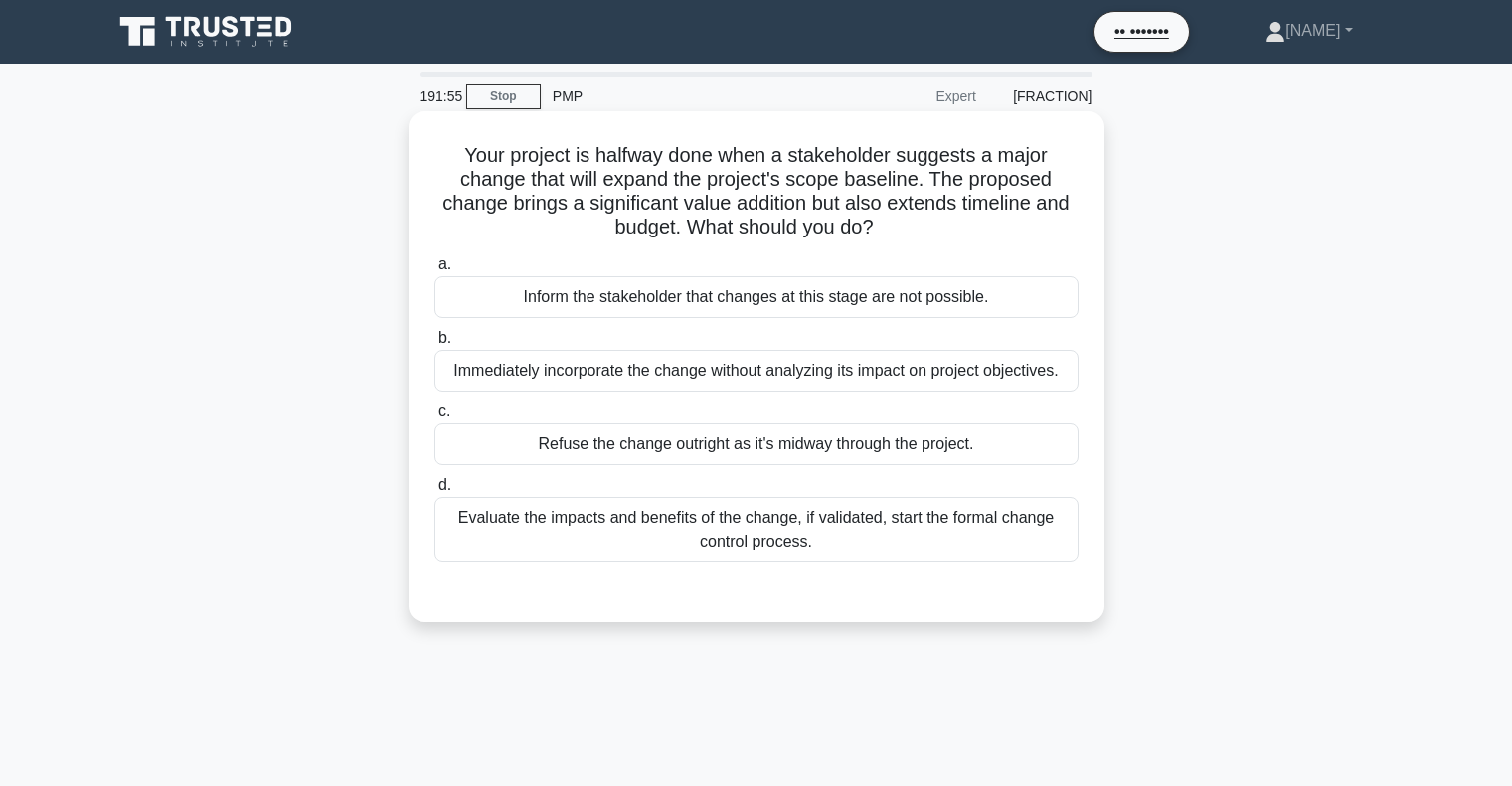 click on "Evaluate the impacts and benefits of the change, if validated, start the formal change control process." at bounding box center [756, 530] 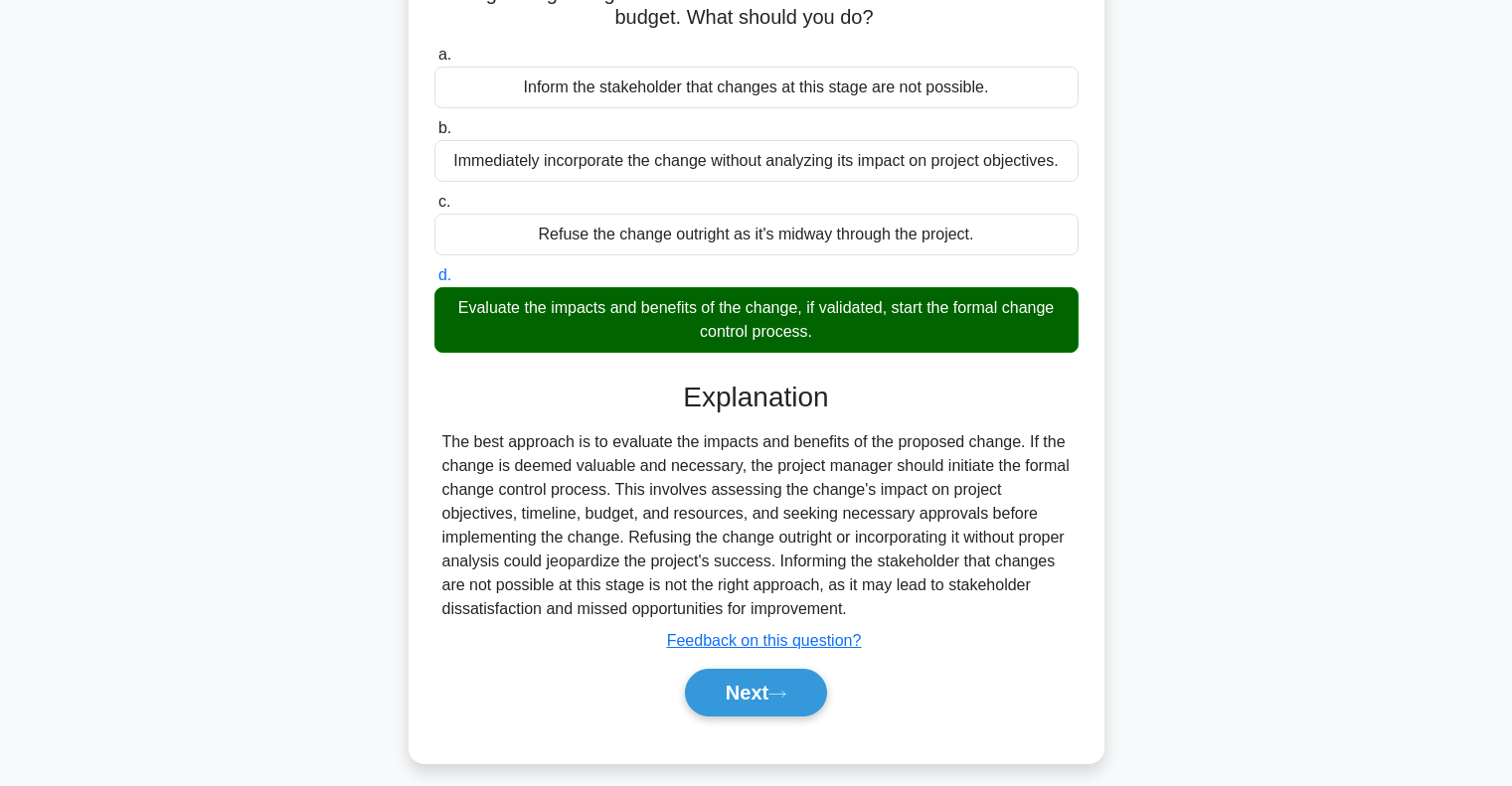 scroll, scrollTop: 287, scrollLeft: 0, axis: vertical 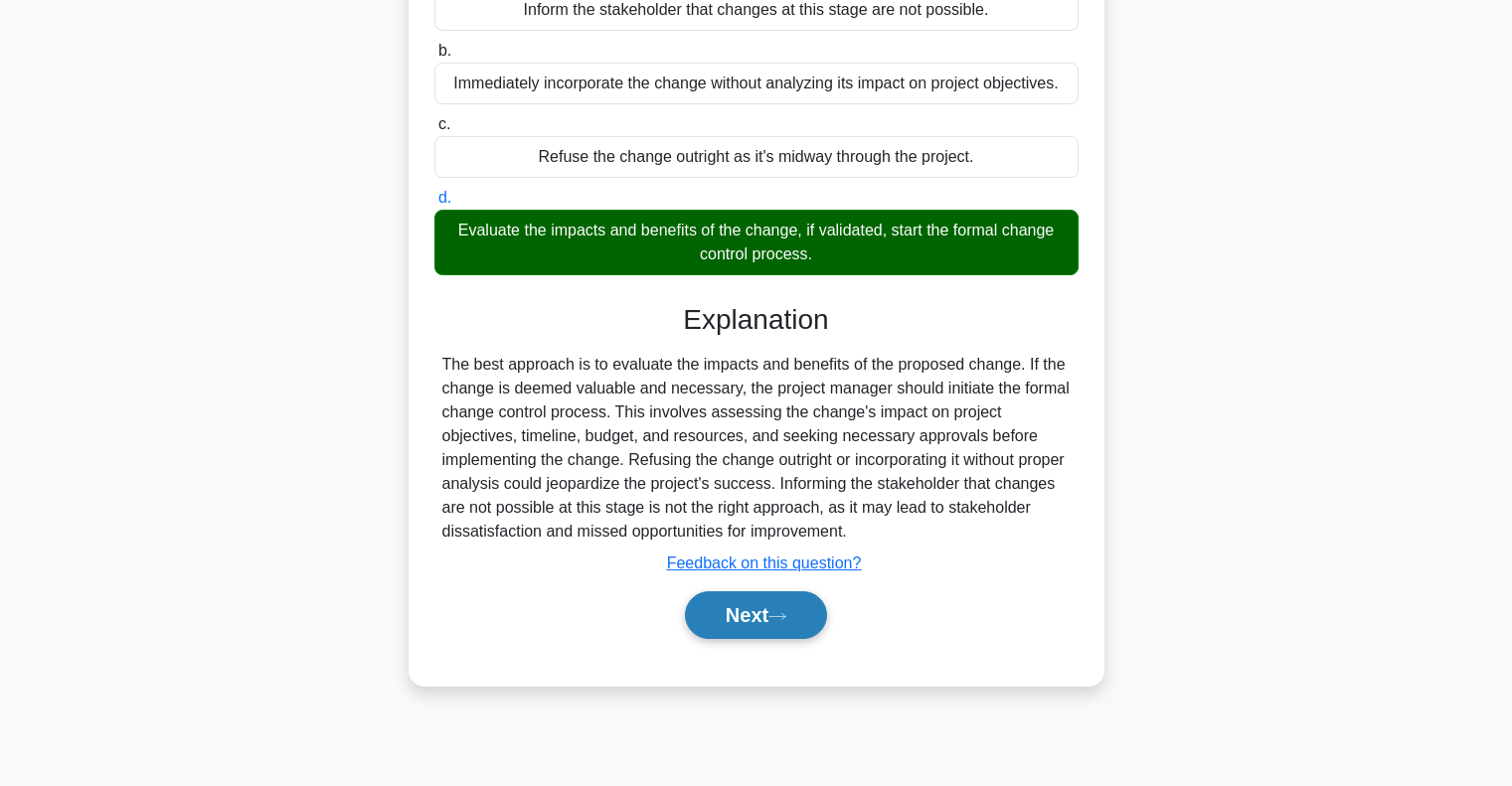 click at bounding box center [777, 616] 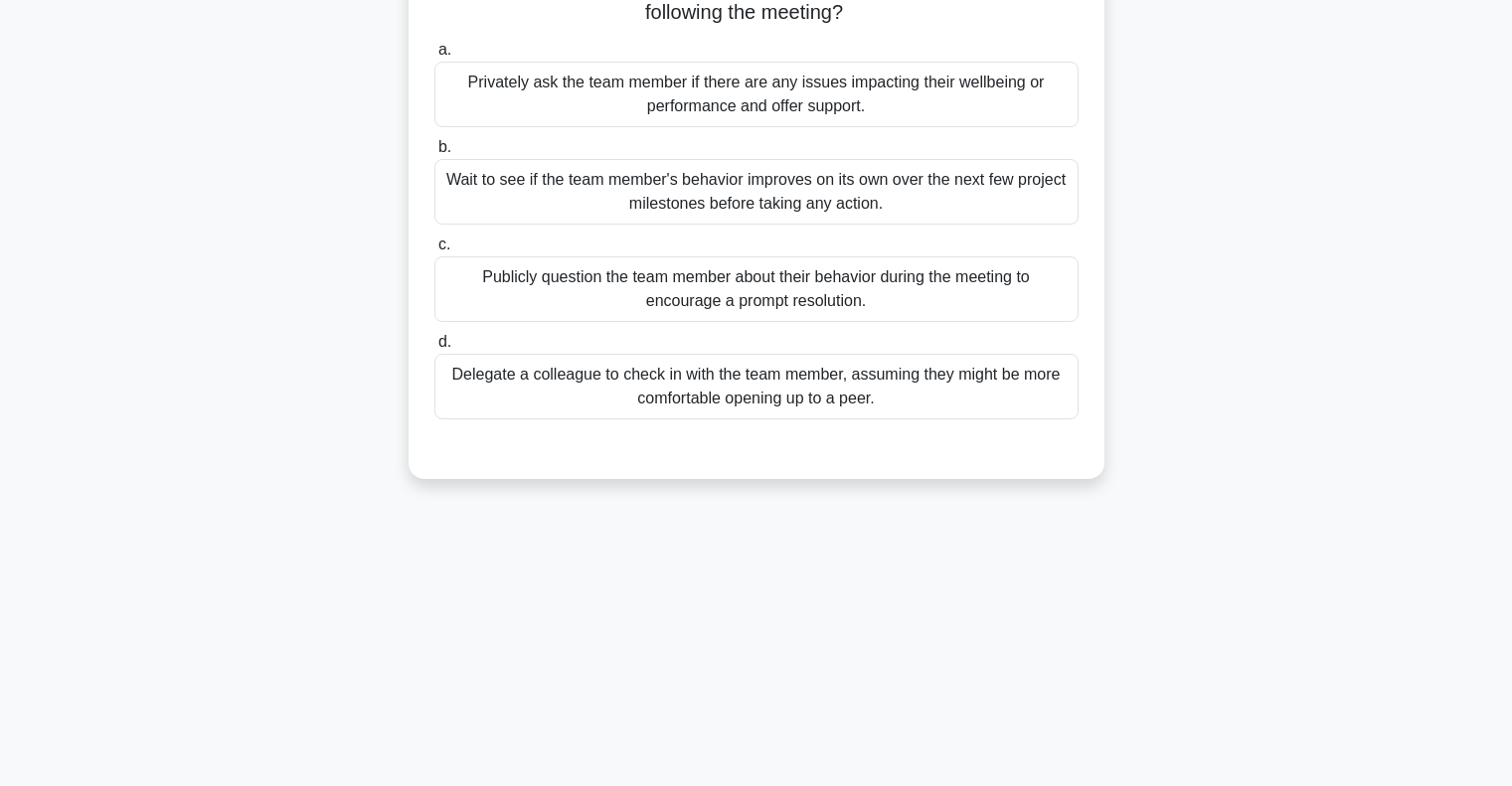 scroll, scrollTop: 0, scrollLeft: 0, axis: both 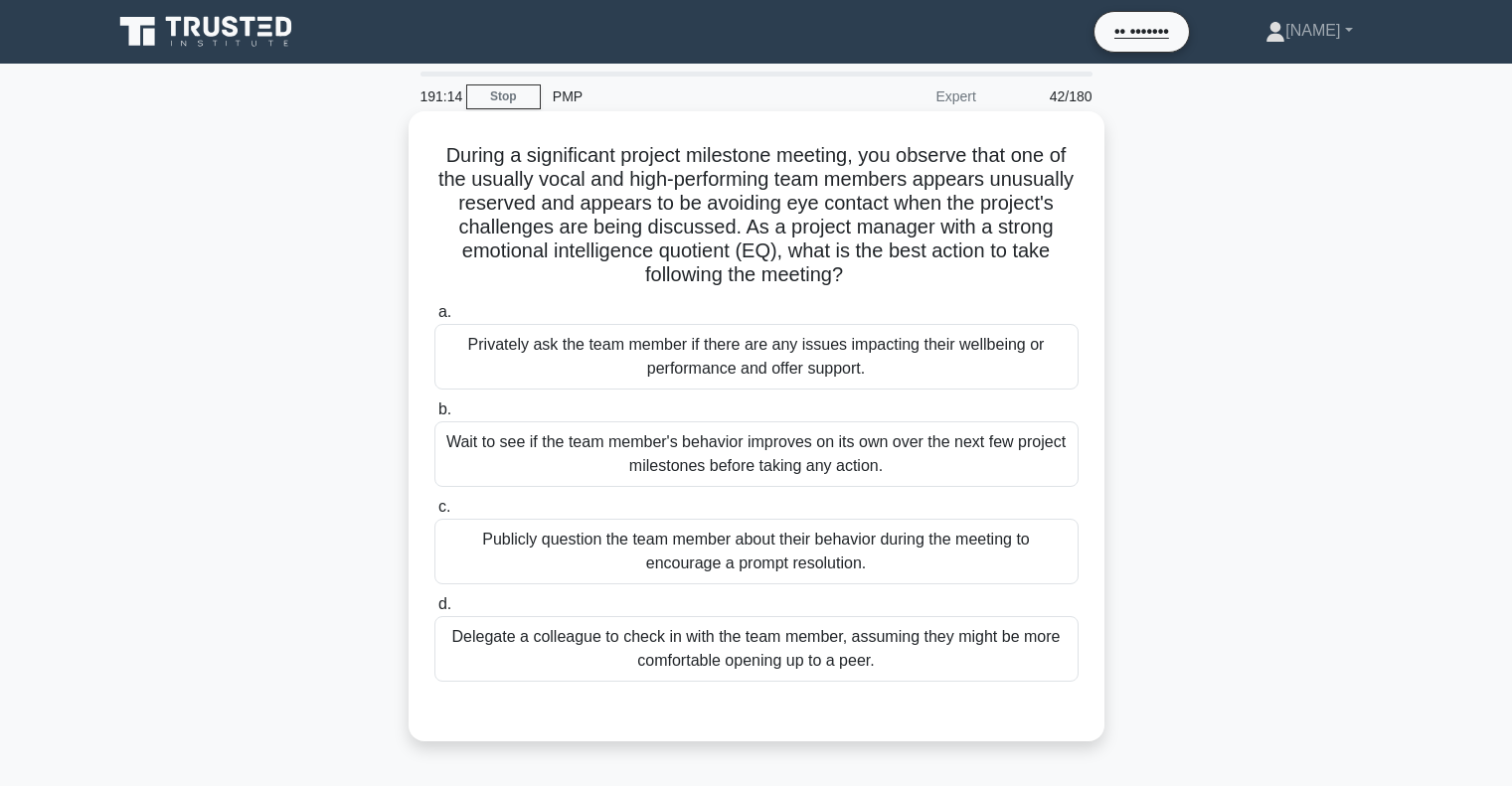 click on "Privately ask the team member if there are any issues impacting their wellbeing or performance and offer support." at bounding box center (756, 357) 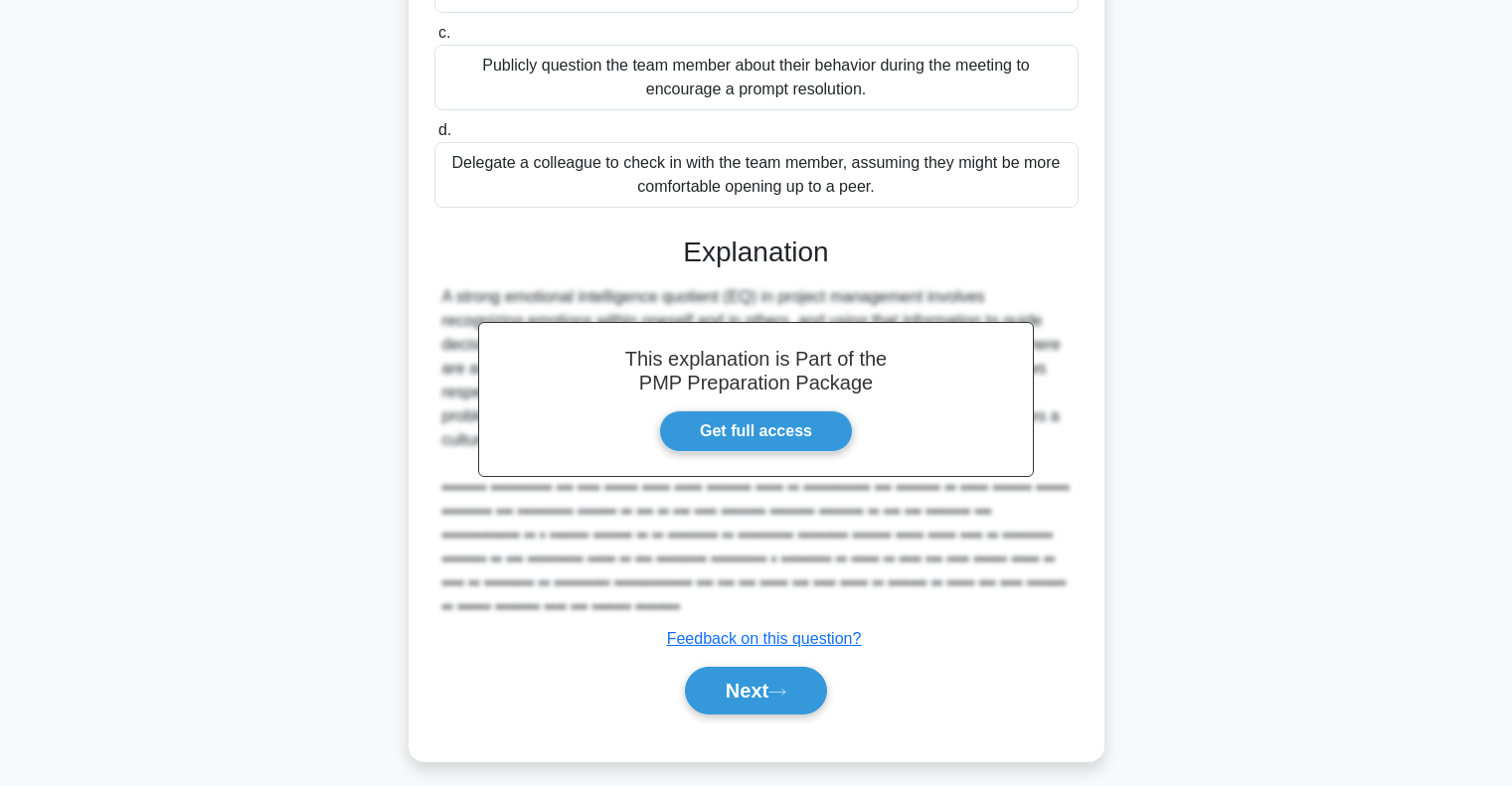 scroll, scrollTop: 497, scrollLeft: 0, axis: vertical 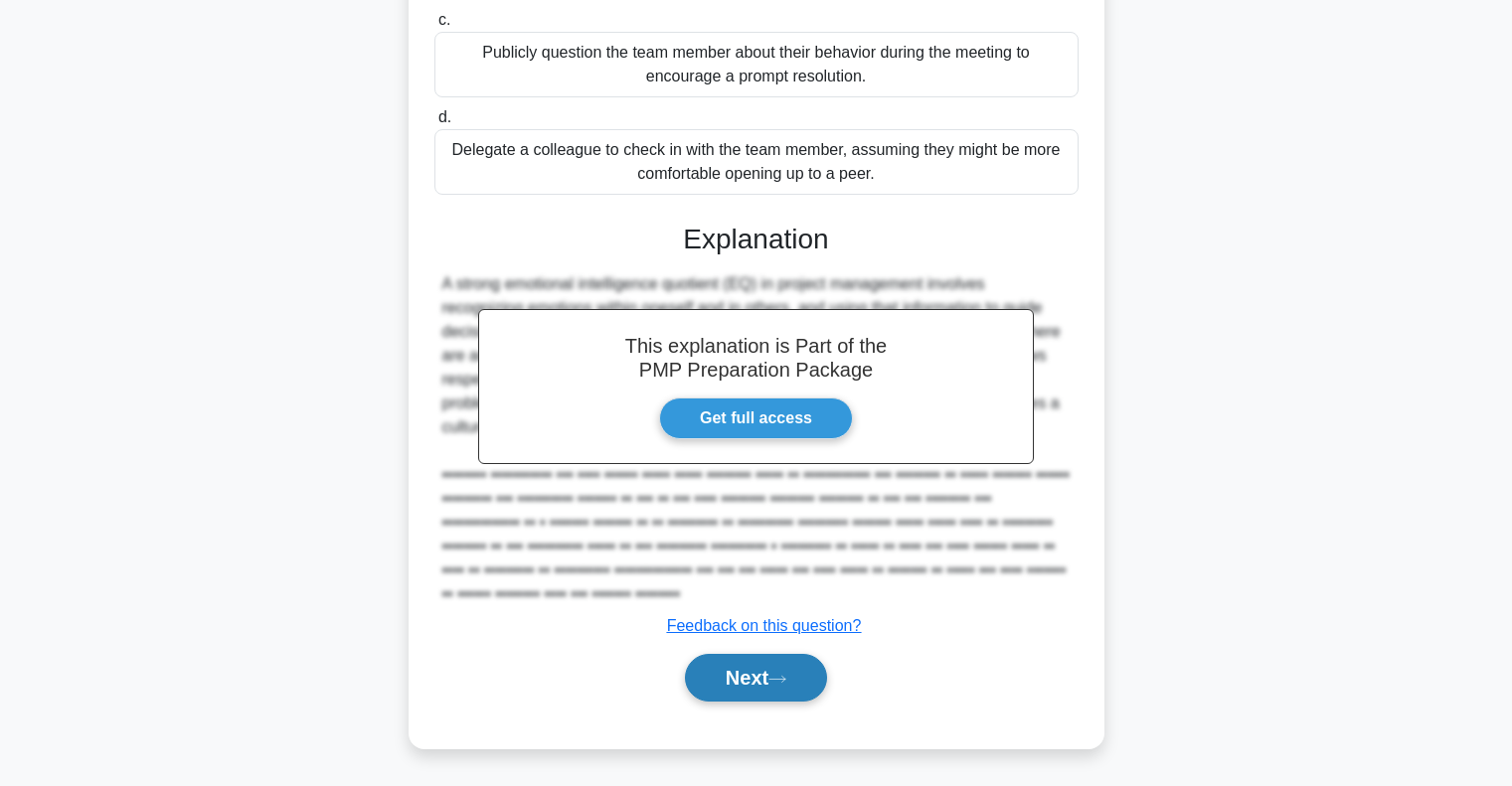 click at bounding box center (777, 679) 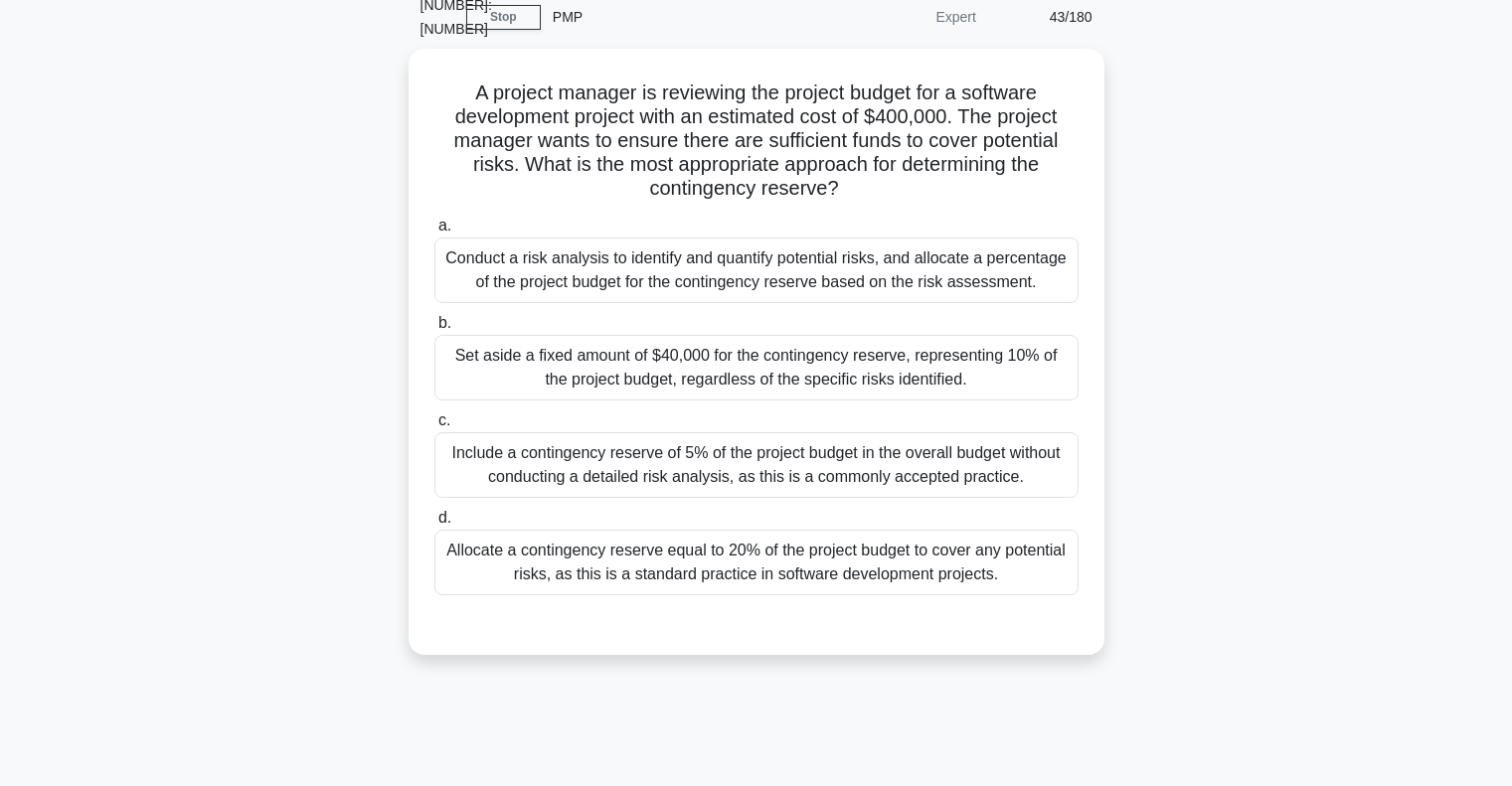 scroll, scrollTop: 0, scrollLeft: 0, axis: both 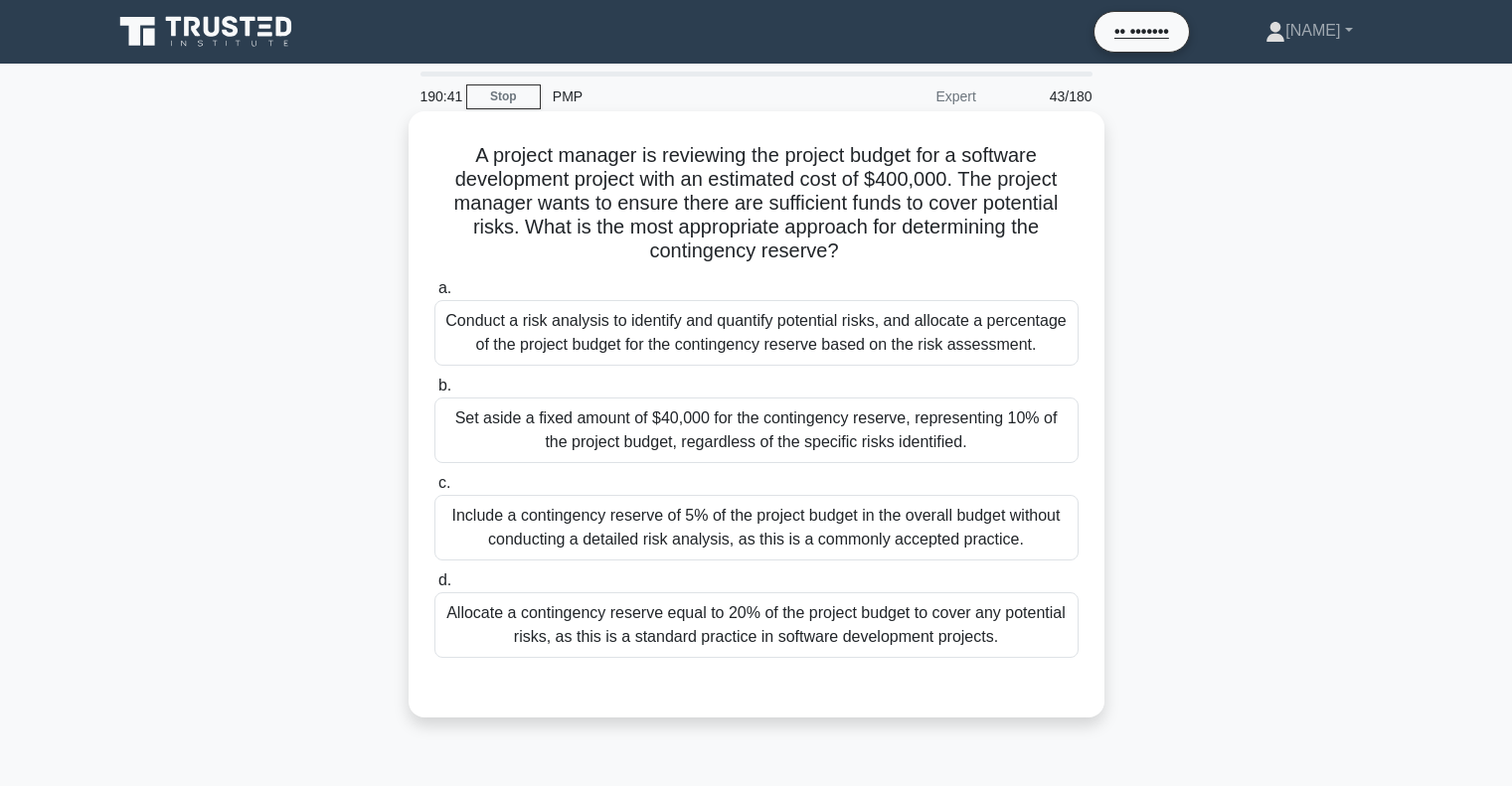 click on "Conduct a risk analysis to identify and quantify potential risks, and allocate a percentage of the project budget for the contingency reserve based on the risk assessment." at bounding box center (756, 333) 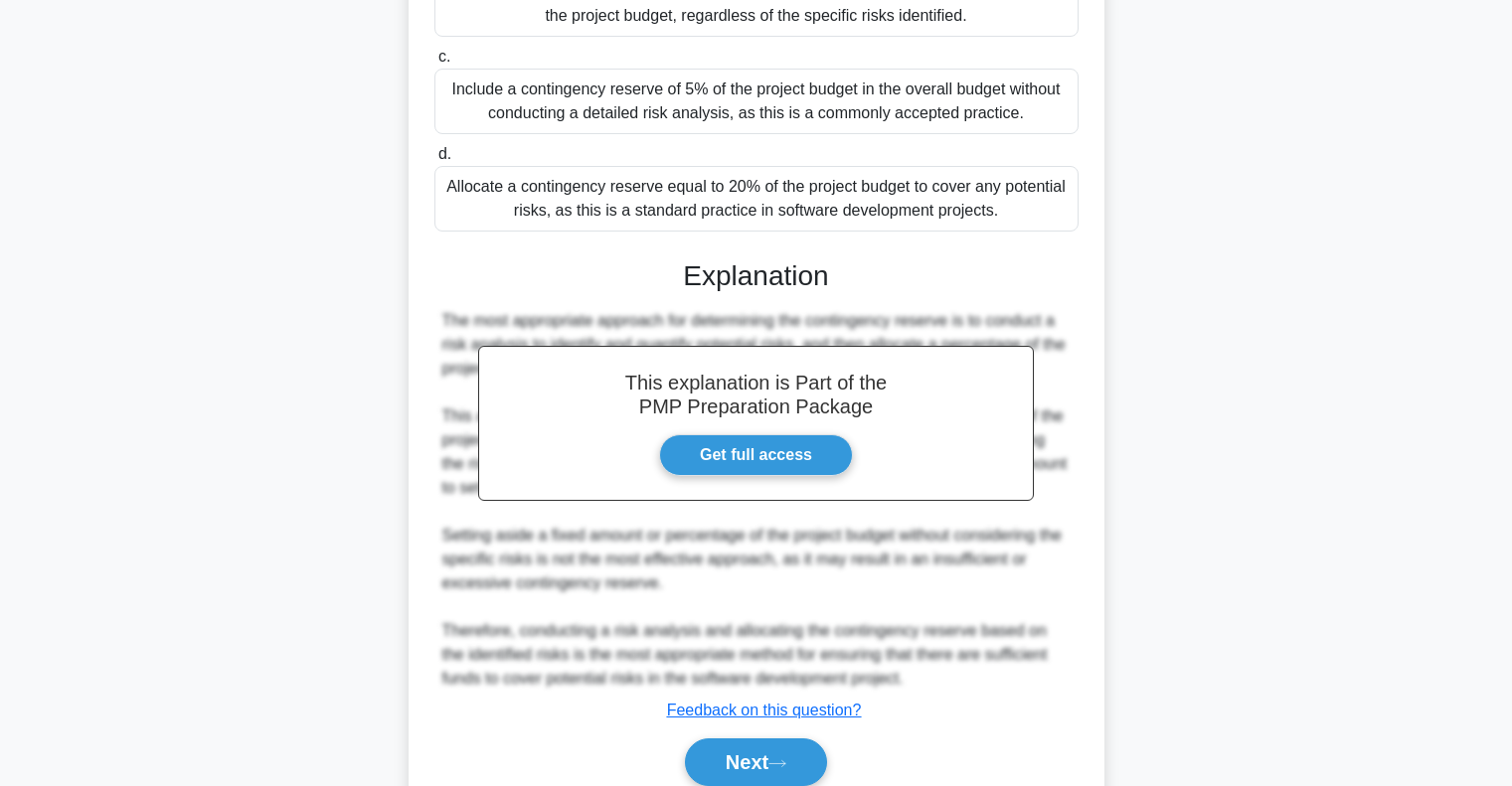 scroll, scrollTop: 536, scrollLeft: 0, axis: vertical 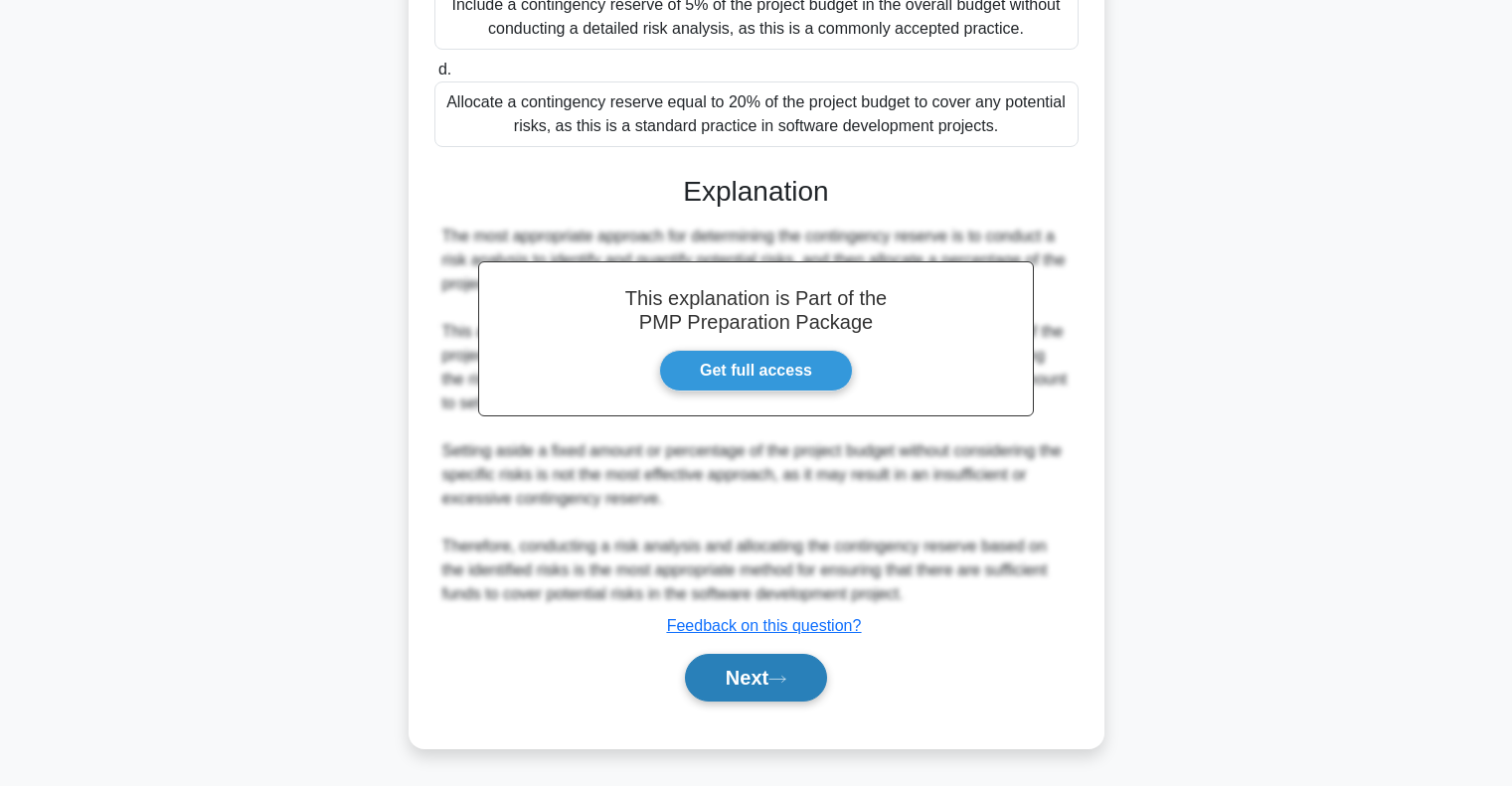 click on "Next" at bounding box center (756, 678) 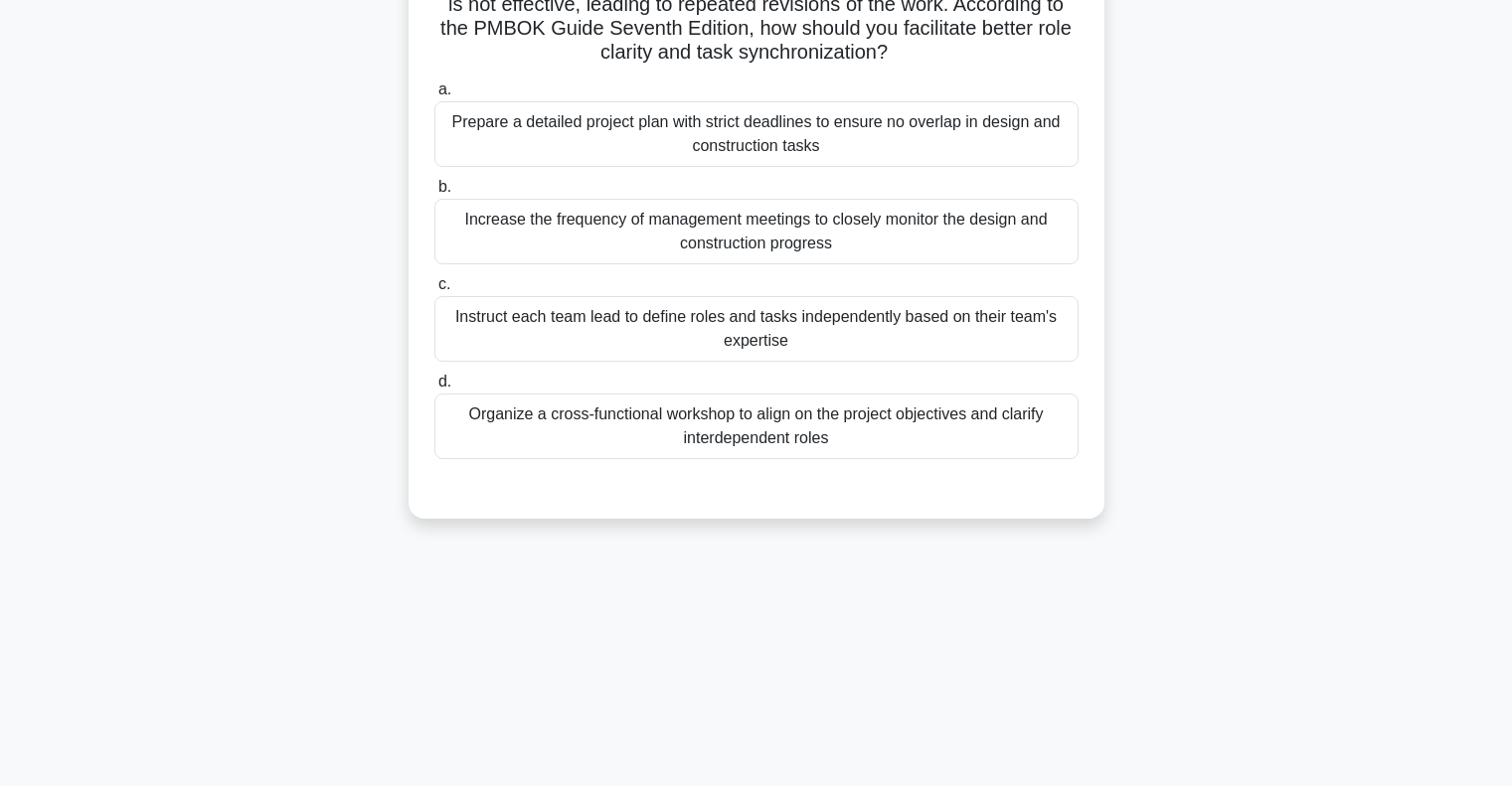 scroll, scrollTop: 0, scrollLeft: 0, axis: both 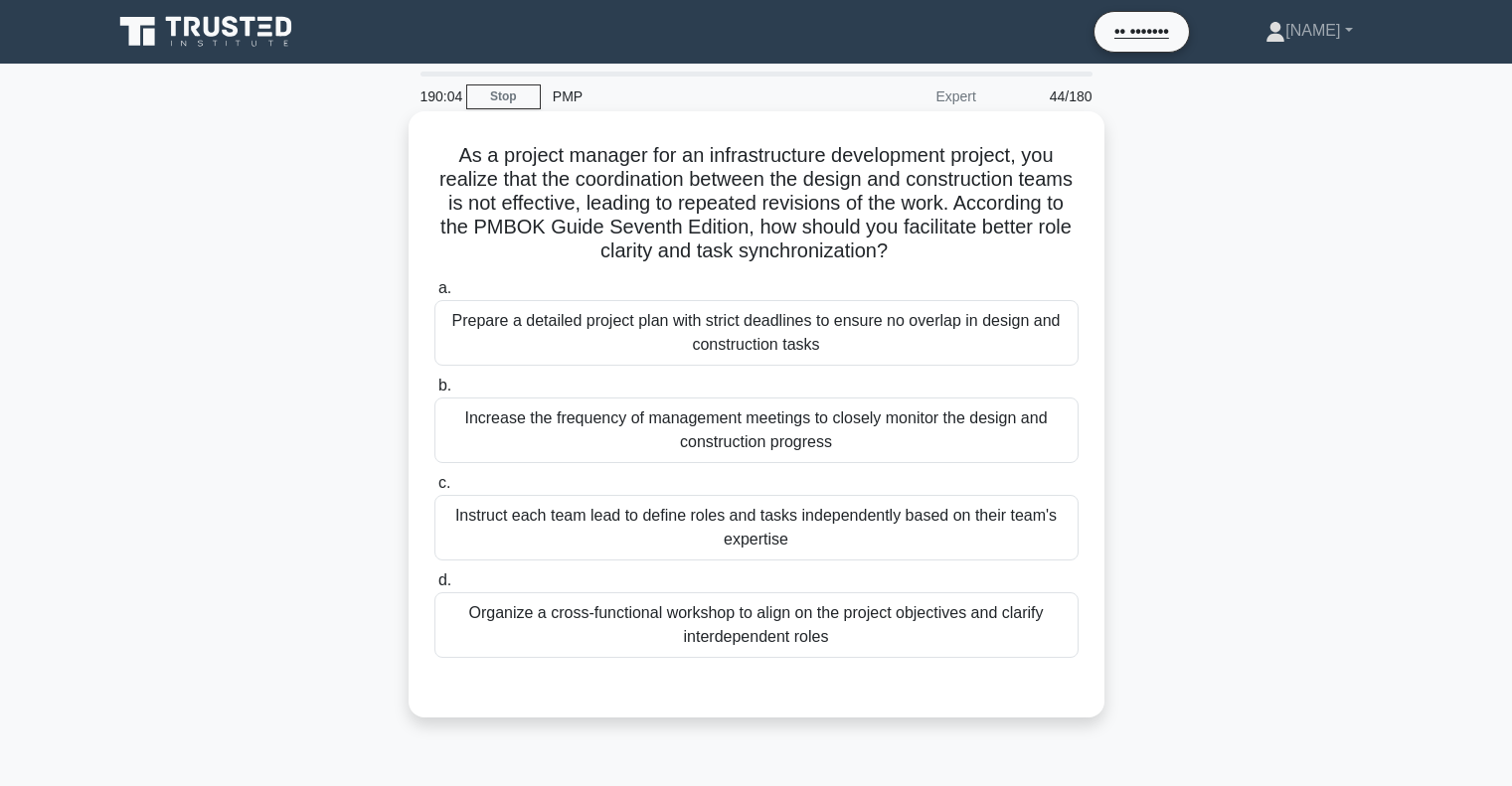 click on "Prepare a detailed project plan with strict deadlines to ensure no overlap in design and construction tasks" at bounding box center [756, 333] 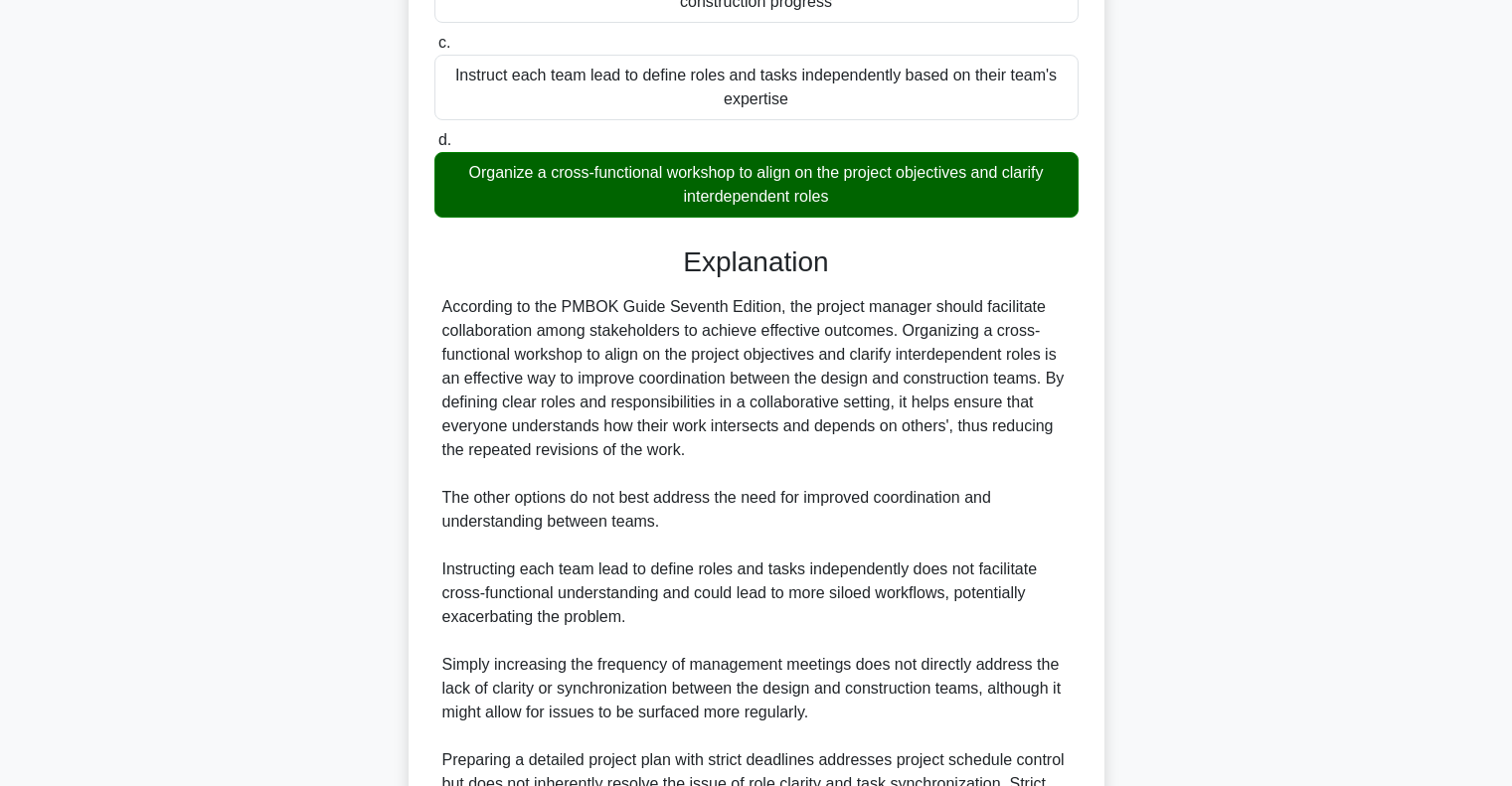 scroll, scrollTop: 681, scrollLeft: 0, axis: vertical 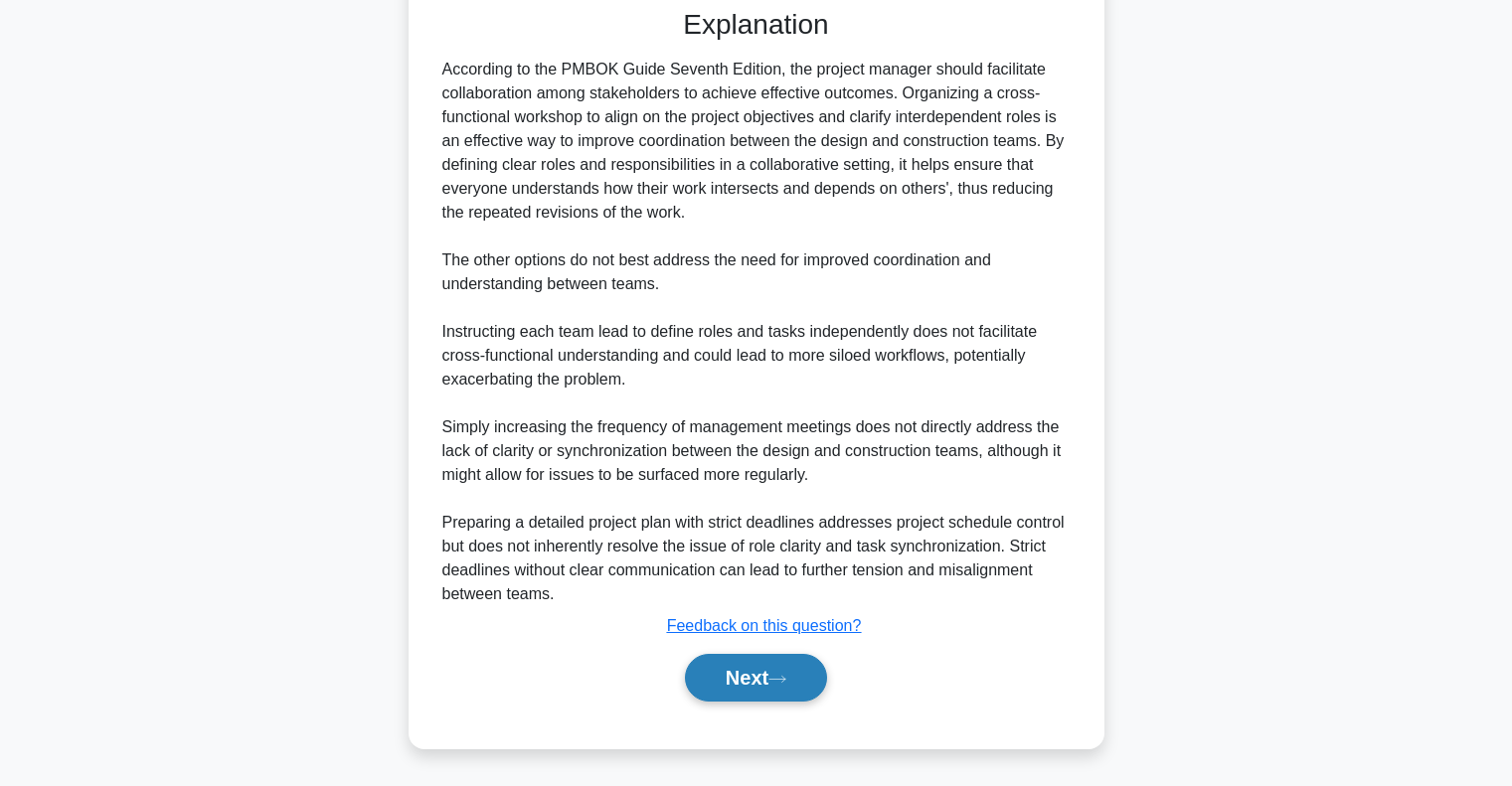 click on "Next" at bounding box center [756, 678] 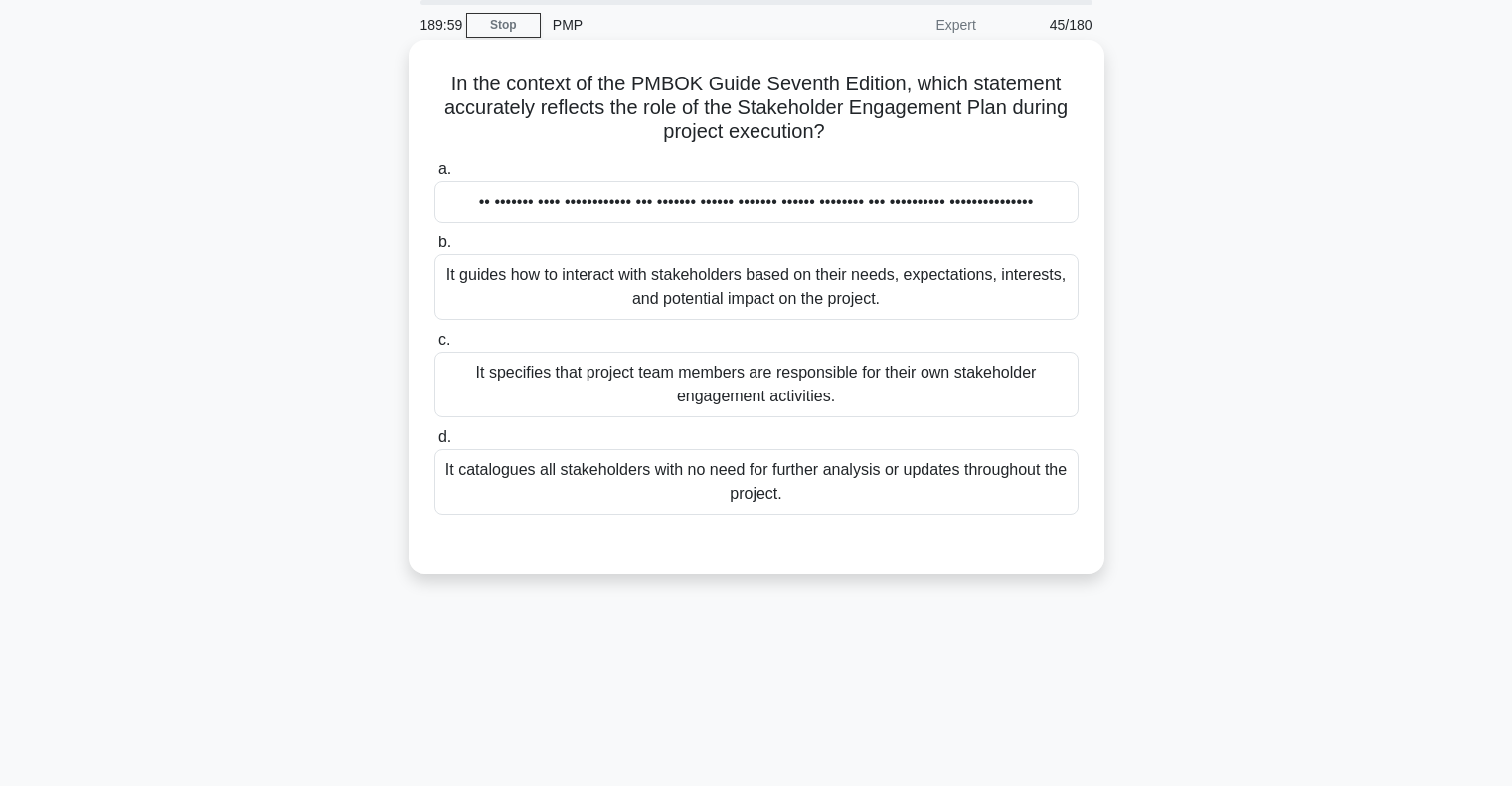 scroll, scrollTop: 0, scrollLeft: 0, axis: both 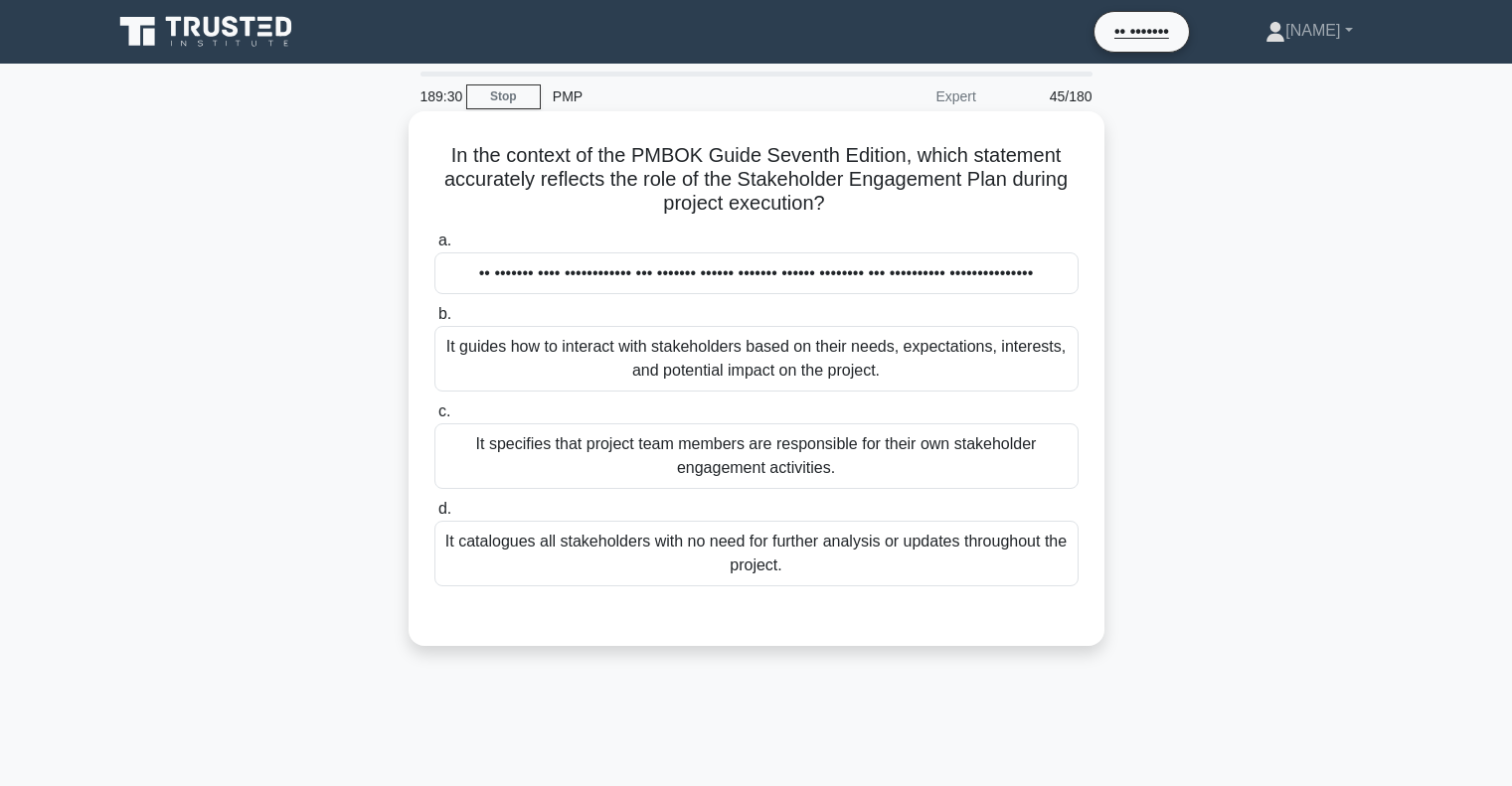click on "It guides how to interact with stakeholders based on their needs, expectations, interests, and potential impact on the project." at bounding box center [756, 359] 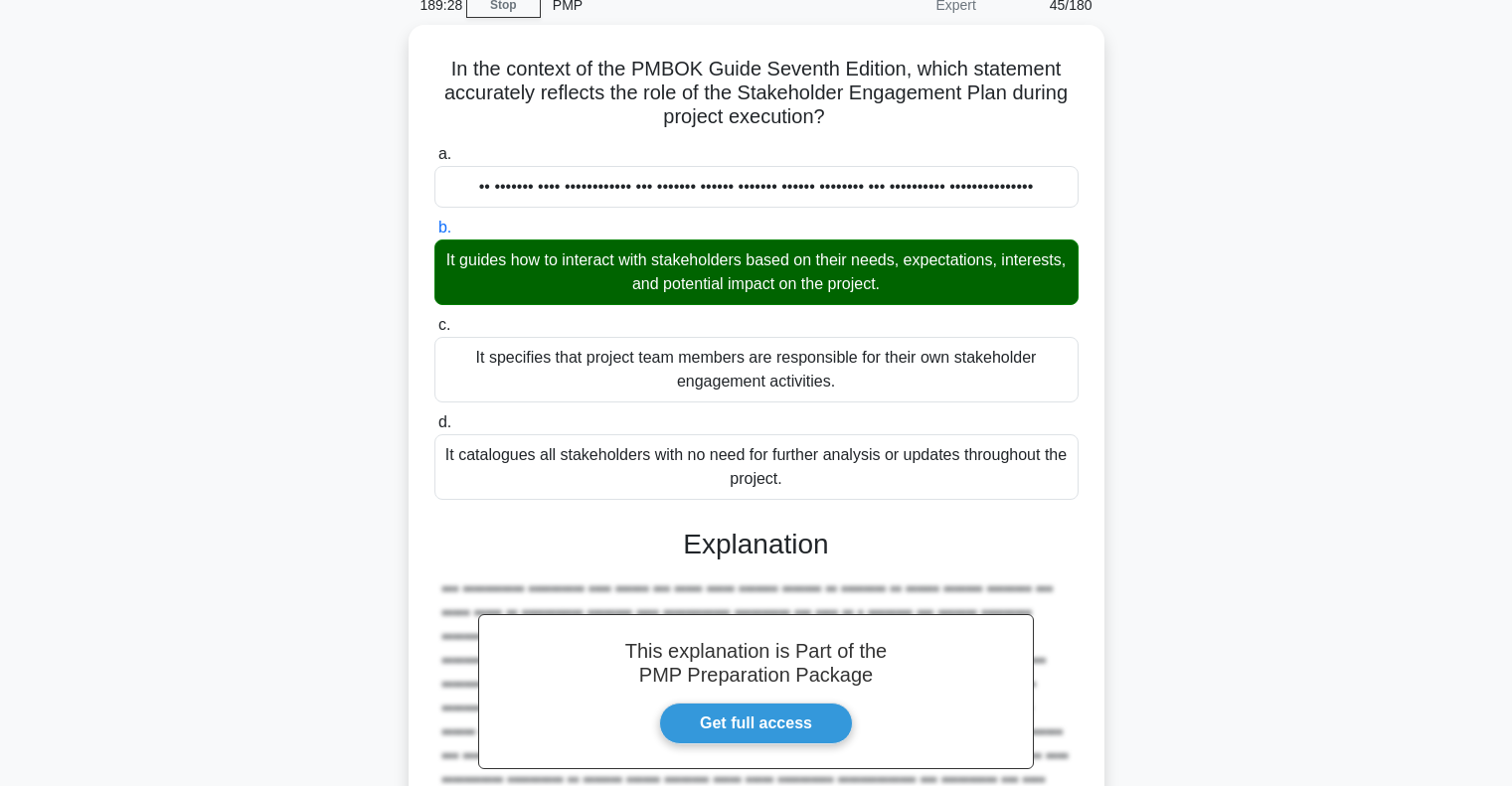 scroll, scrollTop: 0, scrollLeft: 0, axis: both 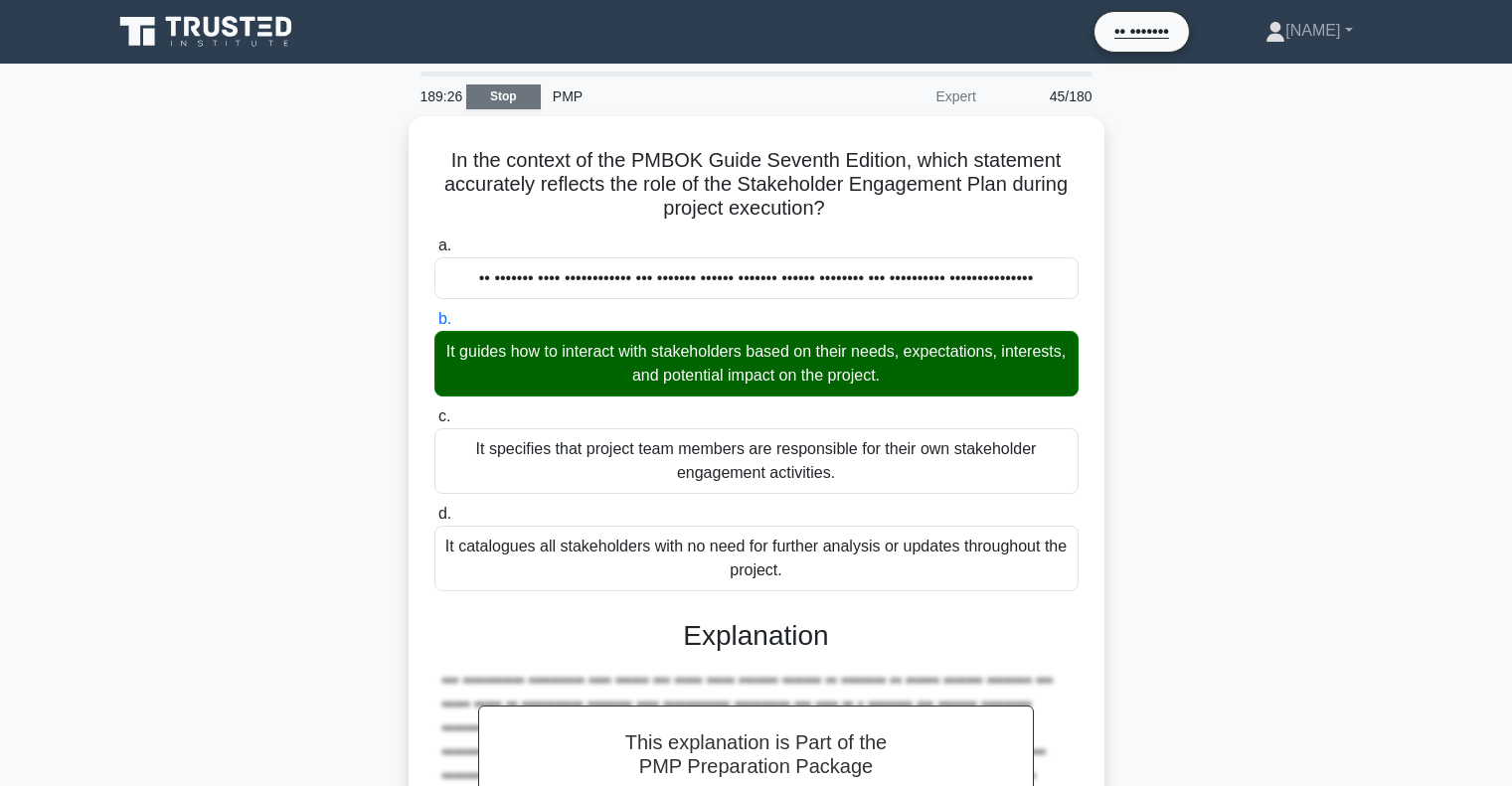 click on "Stop" at bounding box center (503, 96) 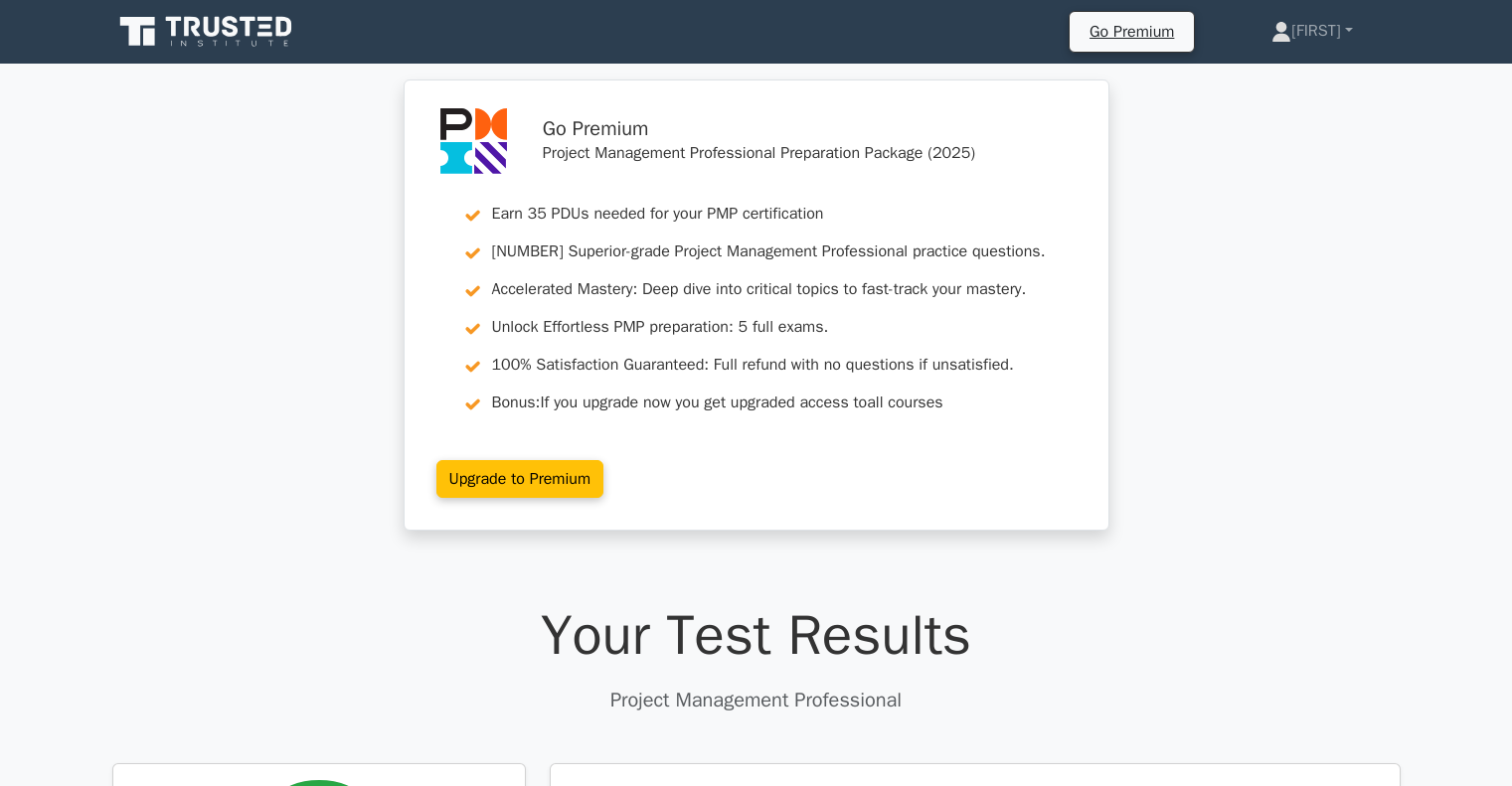 scroll, scrollTop: 397, scrollLeft: 0, axis: vertical 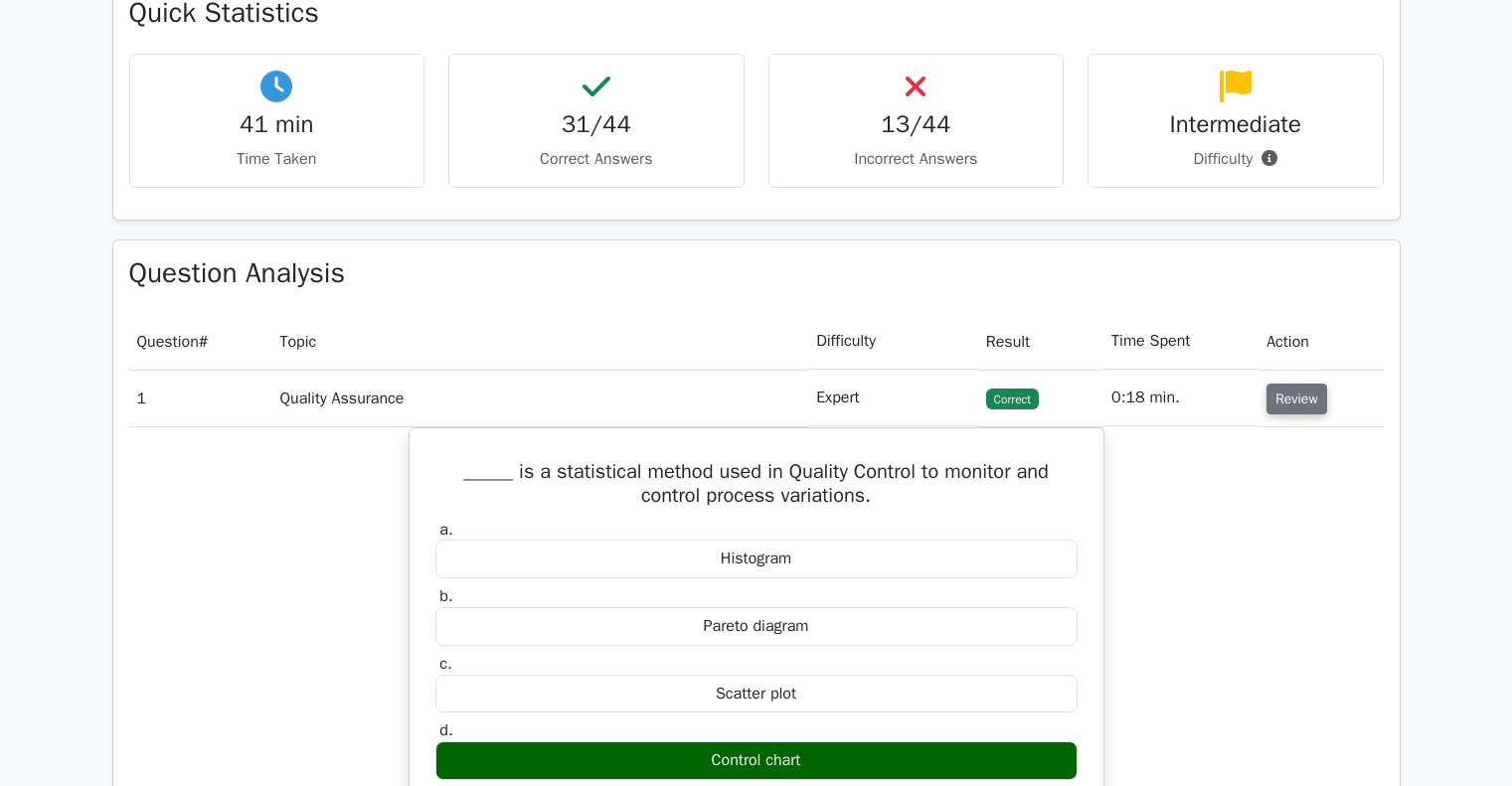 click on "Review" at bounding box center [1296, 398] 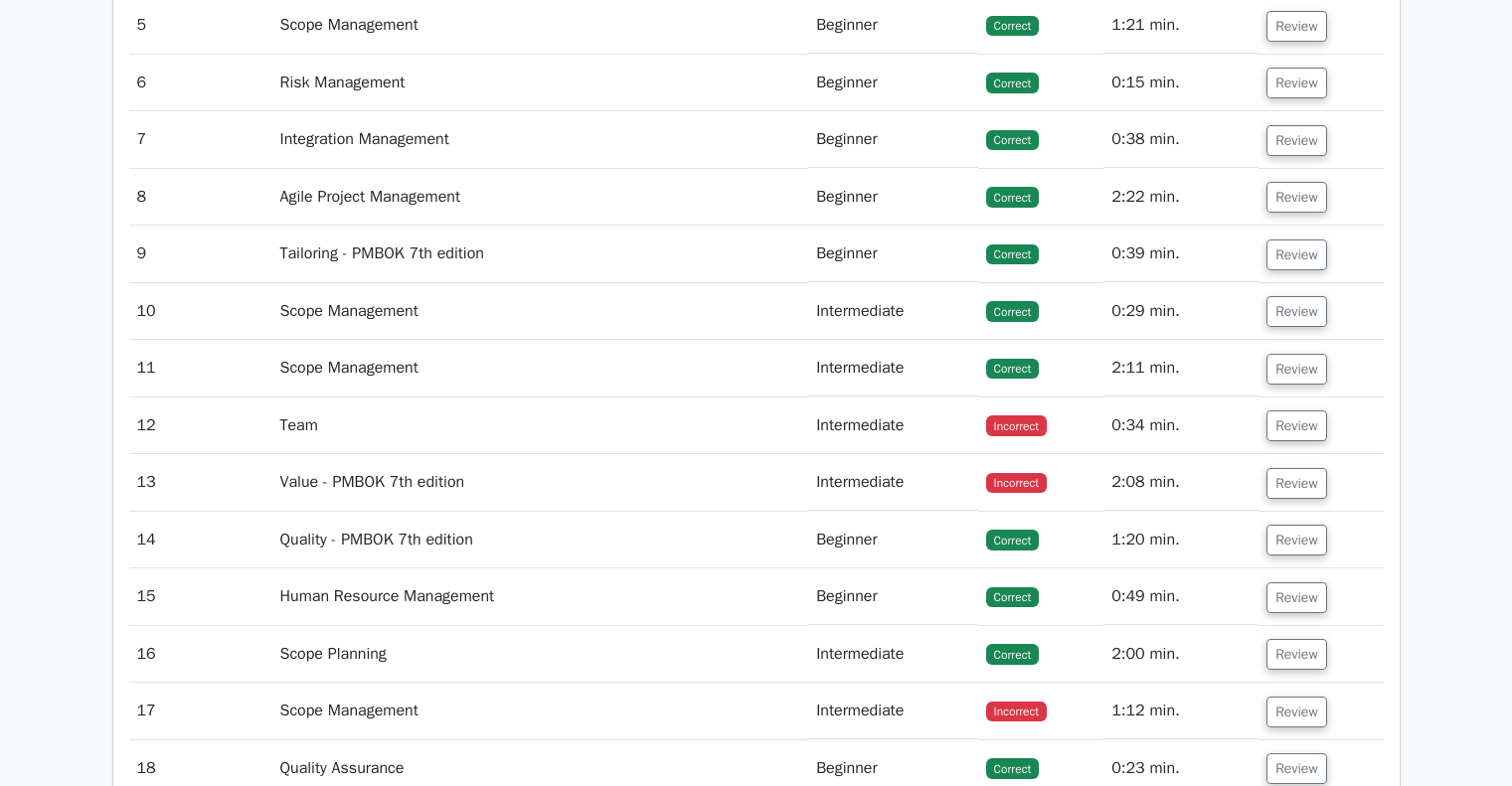 scroll, scrollTop: 2782, scrollLeft: 0, axis: vertical 